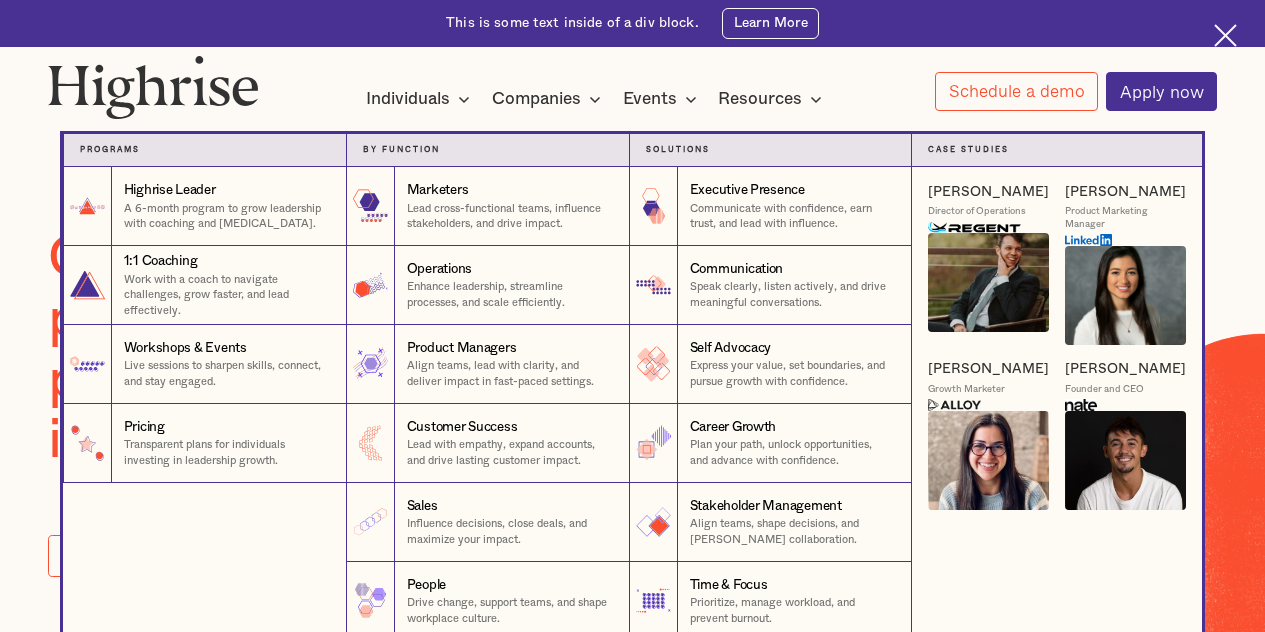 scroll, scrollTop: 0, scrollLeft: 0, axis: both 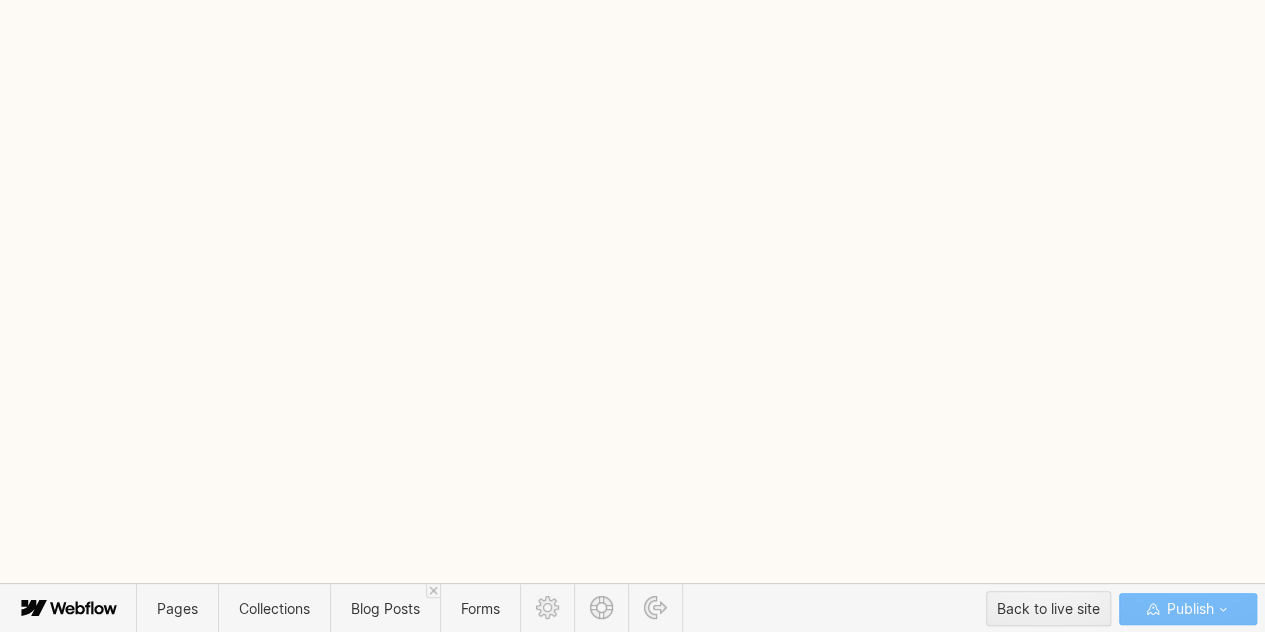 click on "Want to learn how folks from Meta, Airtable and Stripe are accelerating their careers with Highrise? Share your email with us and we'll share some examples. I want to read it Thank you! Your submission has been received! Oops! Something went wrong while submitting the form. Interested in a complimentary coaching session with one of our coaches? Share your info and we'll be right in touch. Submit Thank you! Your submission has been received! Oops! Something went wrong while submitting the form. This is some text inside of a div block. Learn More How It Works Individuals
Programs 1
Highrise Leader
A 6-month program to grow leadership with coaching and peer support.
1:1 Coaching
Work with a coach to navigate challenges, grow faster, and lead effectively." at bounding box center (632, 316) 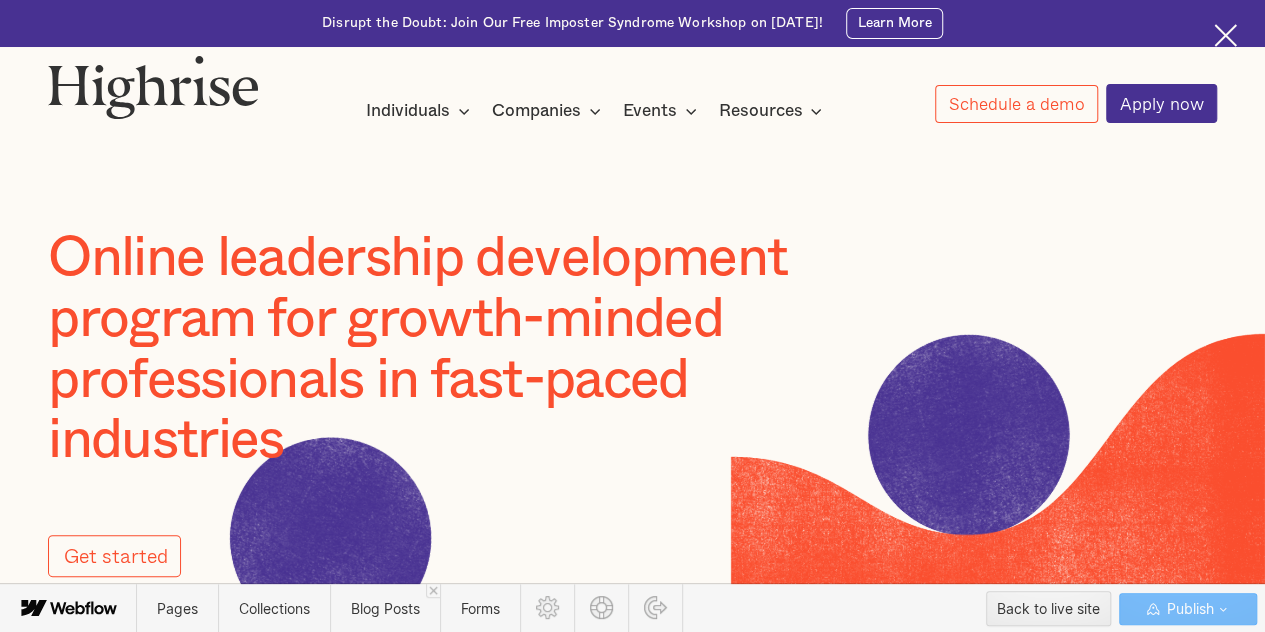 click at bounding box center [632, 166] 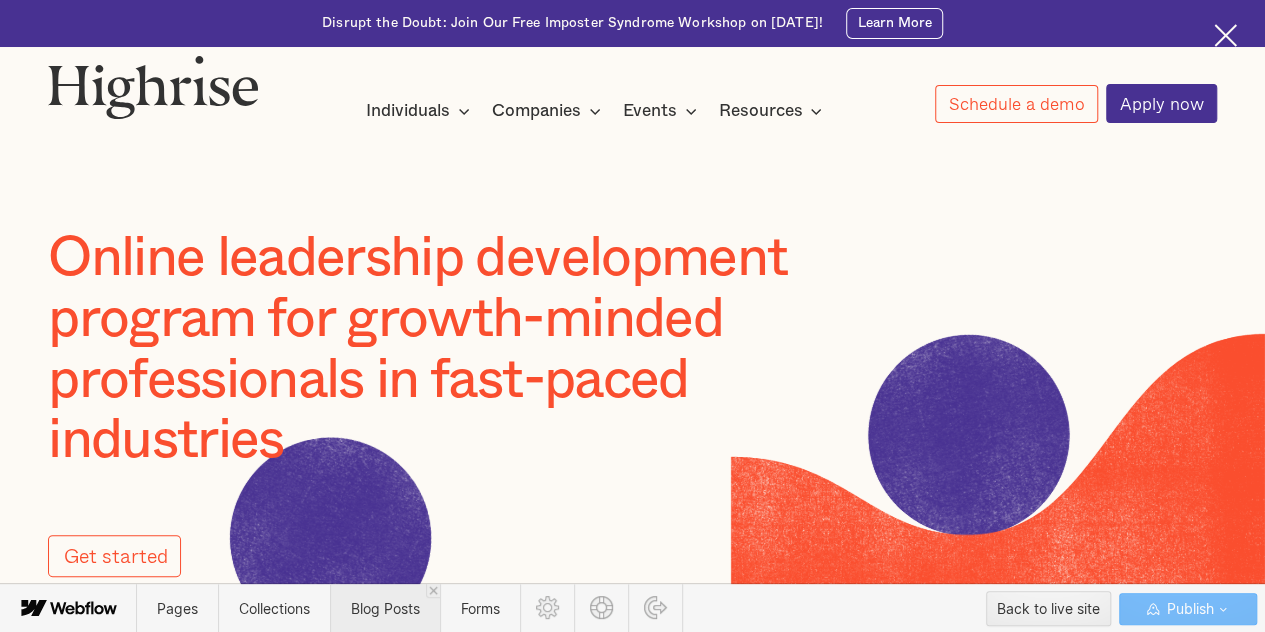 click on "Blog Posts" at bounding box center [385, 608] 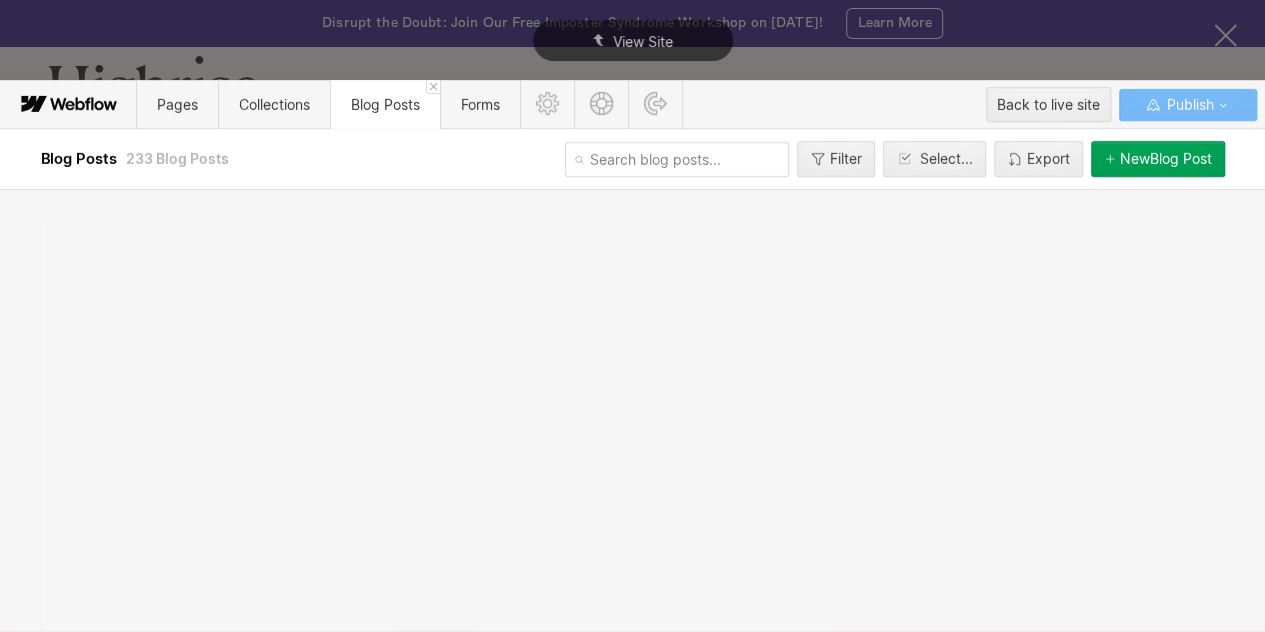 click at bounding box center [677, 159] 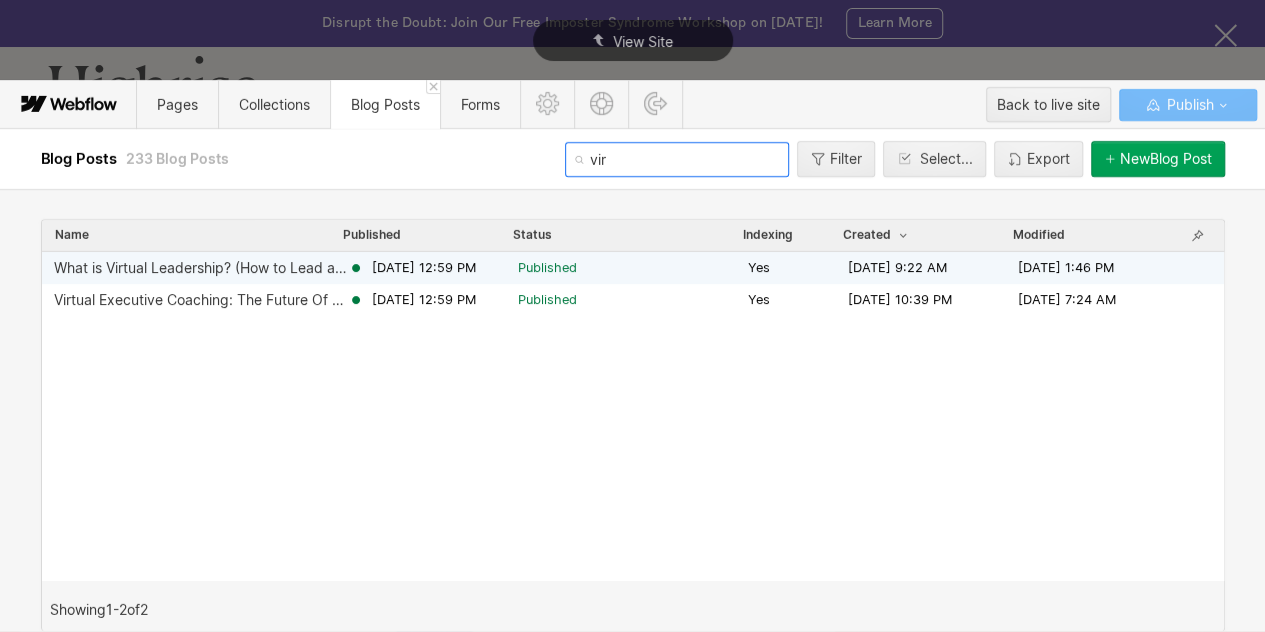 type on "vir" 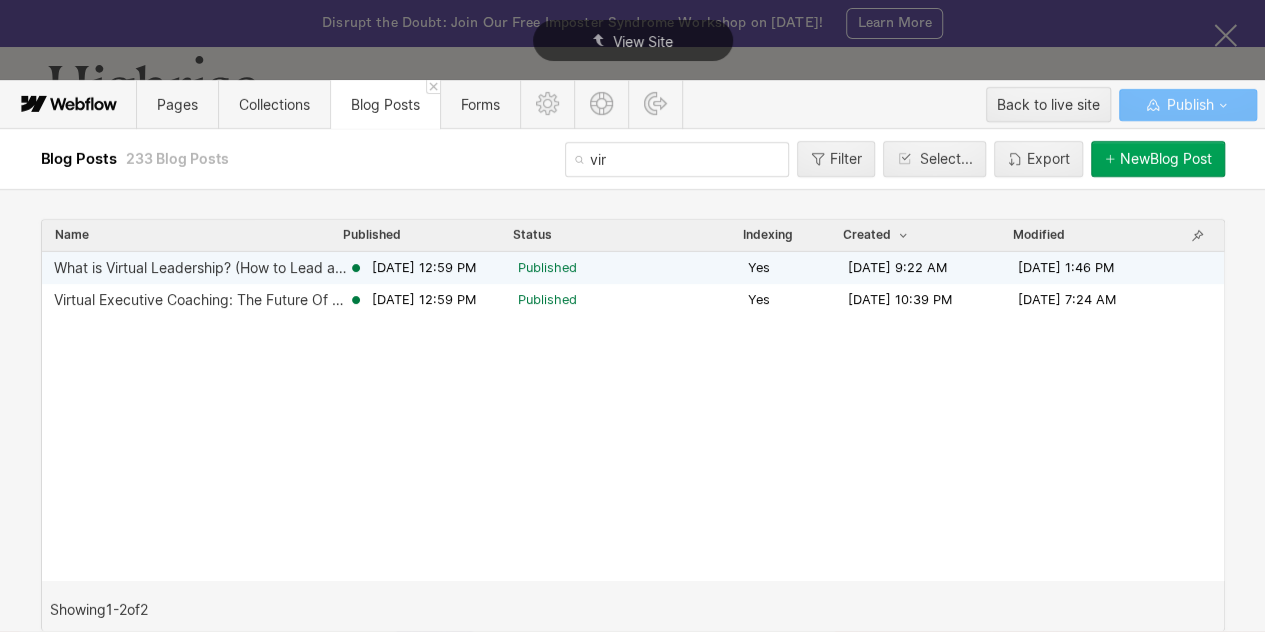 click on "What is Virtual Leadership? (How to Lead a Virtual Team?)" at bounding box center [201, 268] 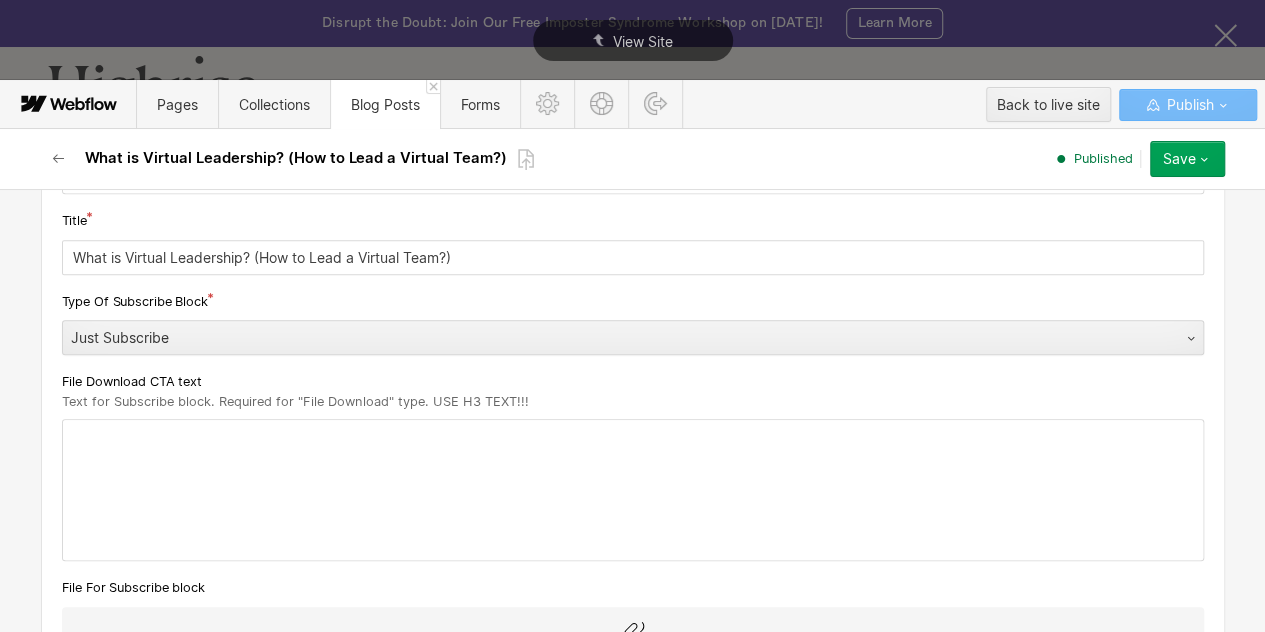 scroll, scrollTop: 518, scrollLeft: 0, axis: vertical 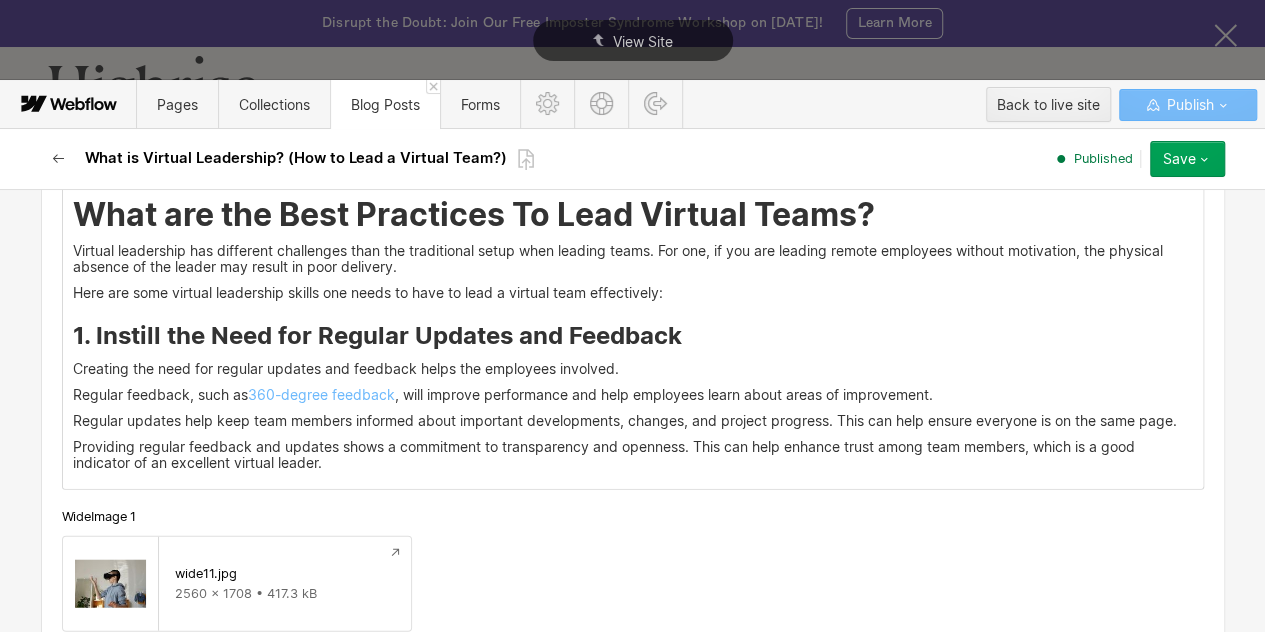 click at bounding box center (59, 159) 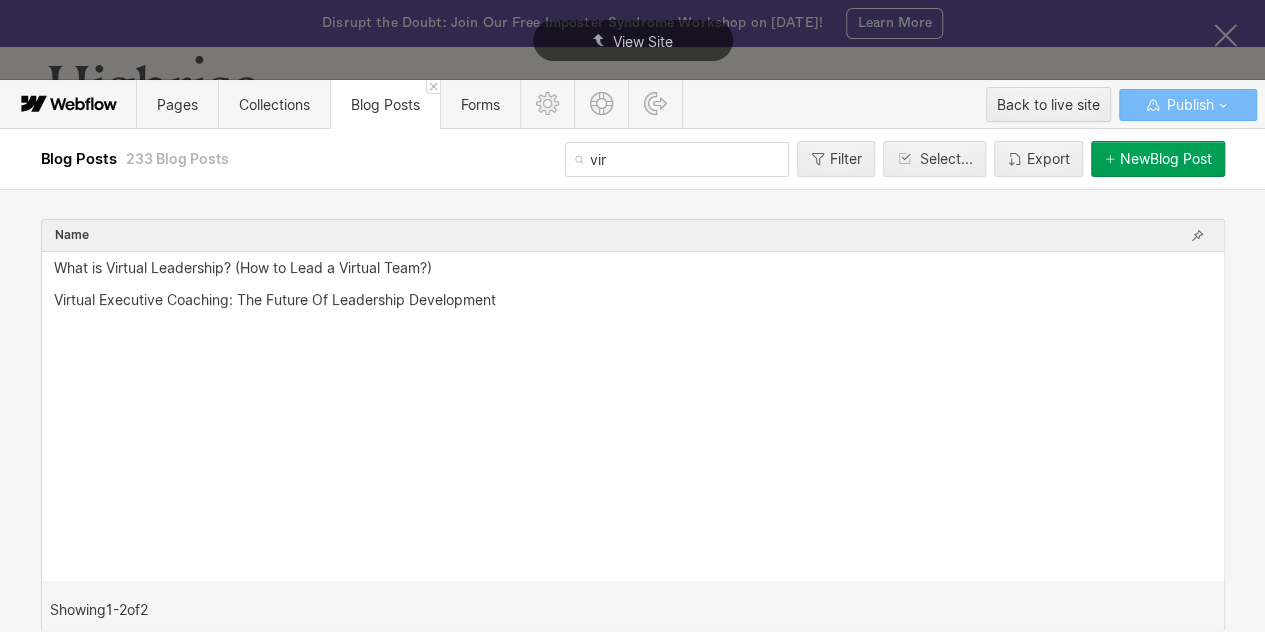 click on "vir" at bounding box center [677, 159] 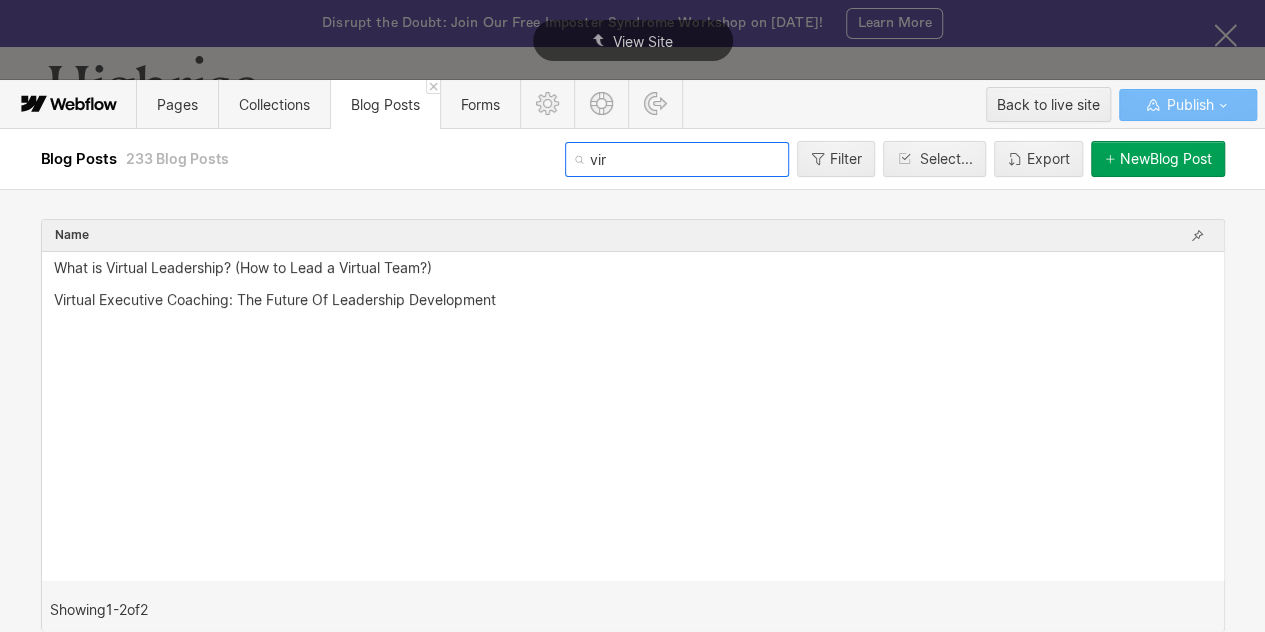 click on "vir" at bounding box center [677, 159] 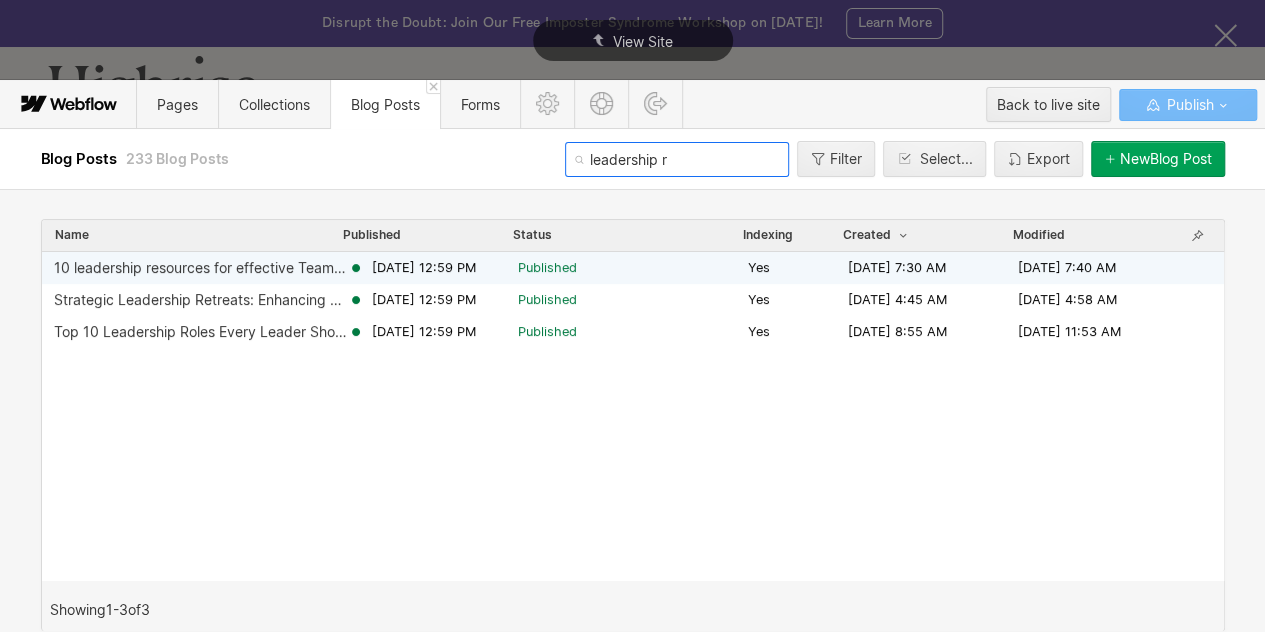 type on "leadership r" 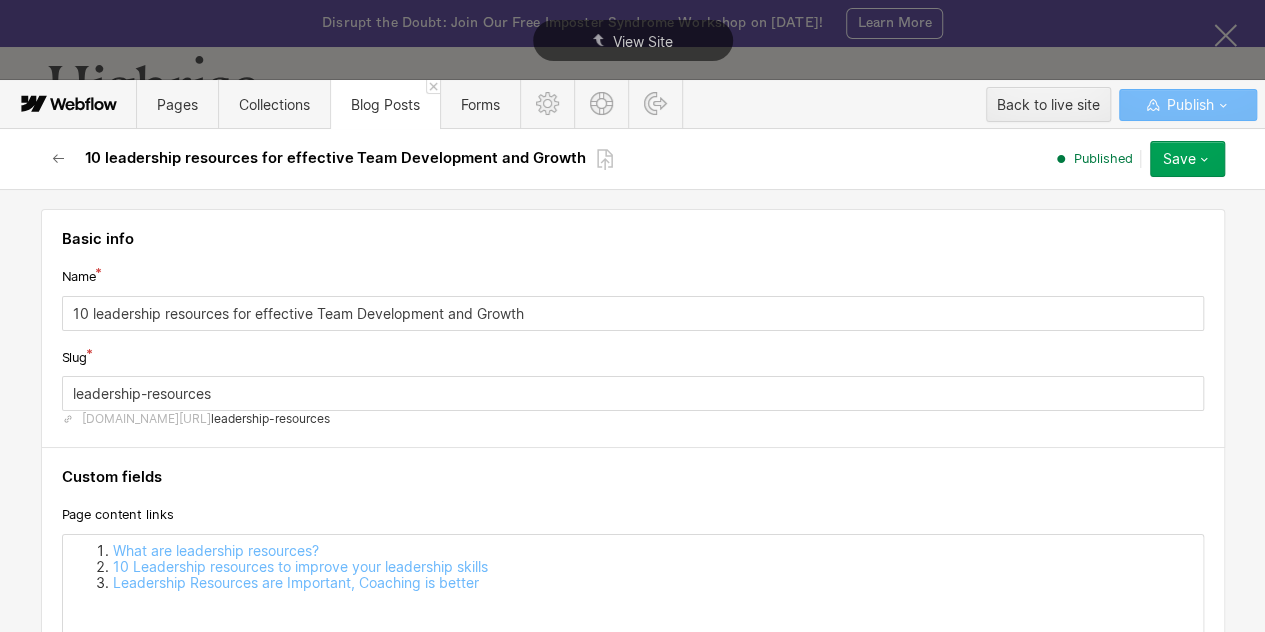 scroll, scrollTop: 76, scrollLeft: 0, axis: vertical 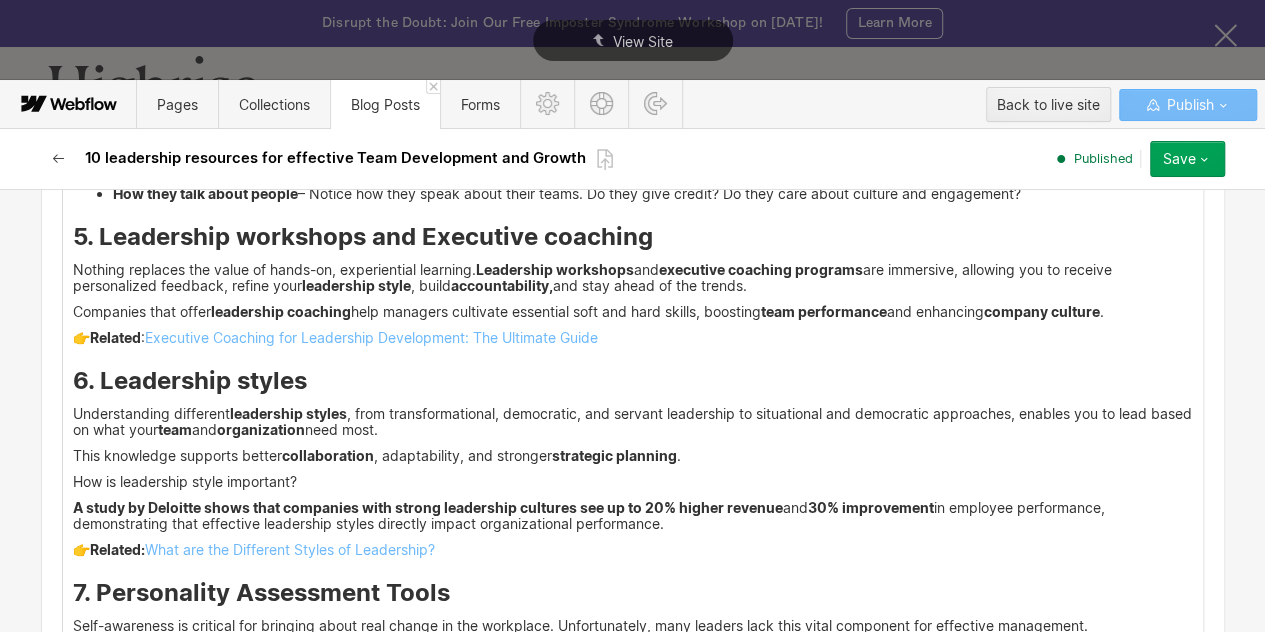 click 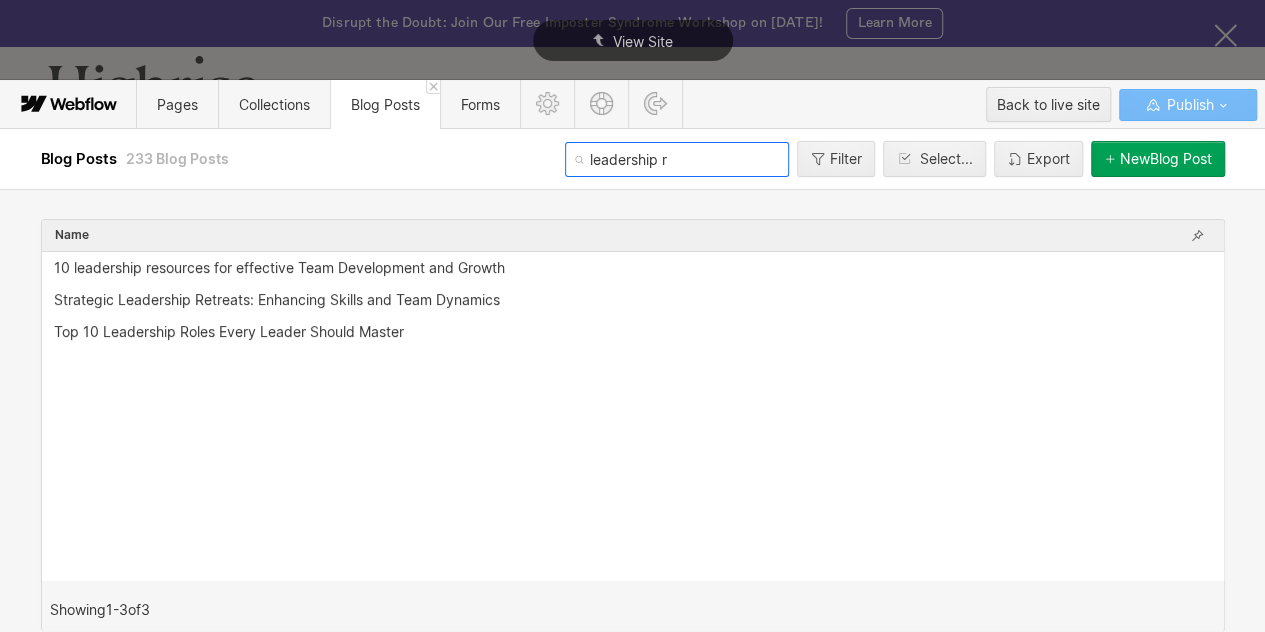 click on "leadership r" at bounding box center [677, 159] 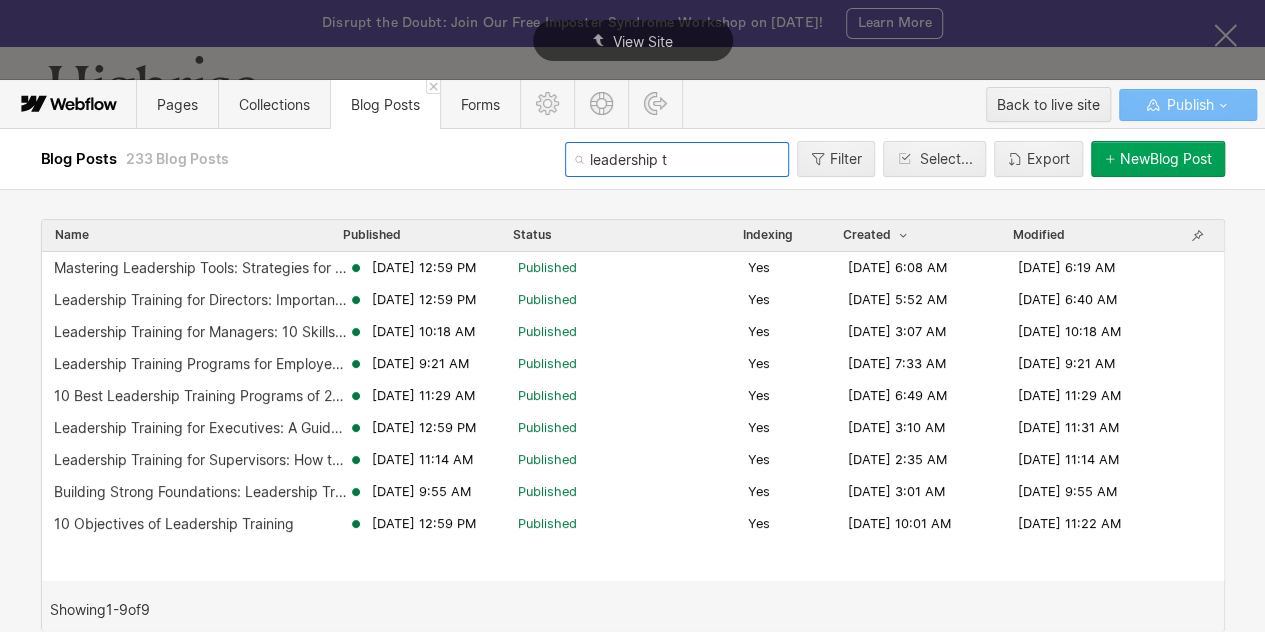 click on "leadership t" at bounding box center (677, 159) 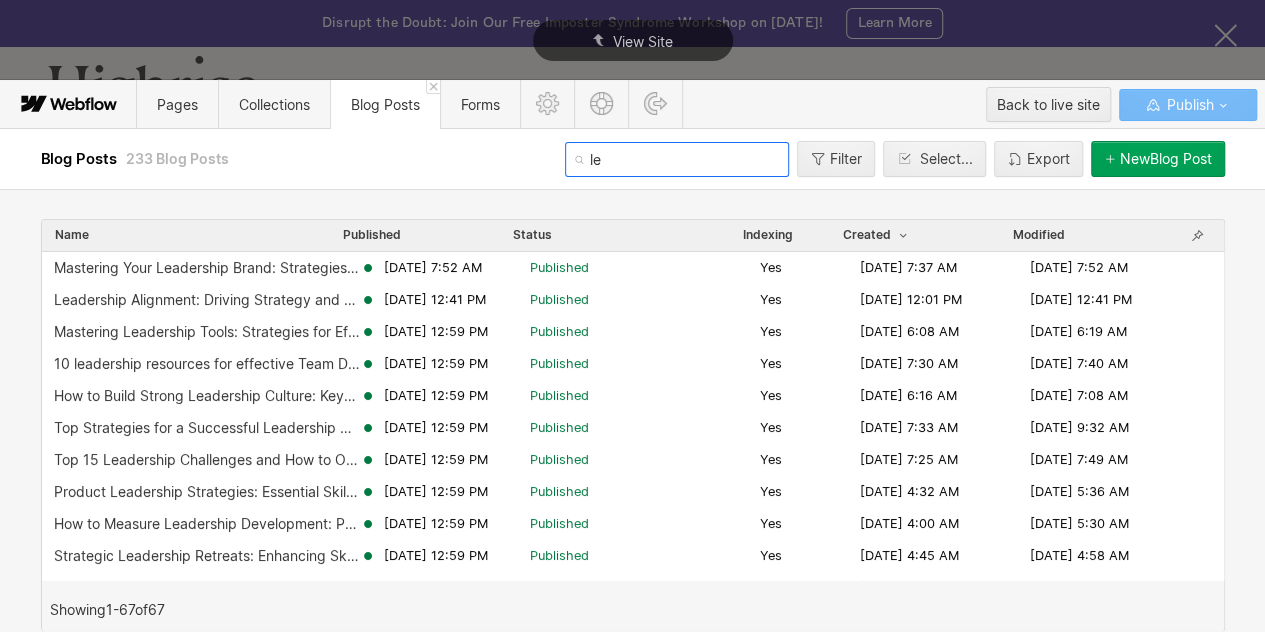 type on "l" 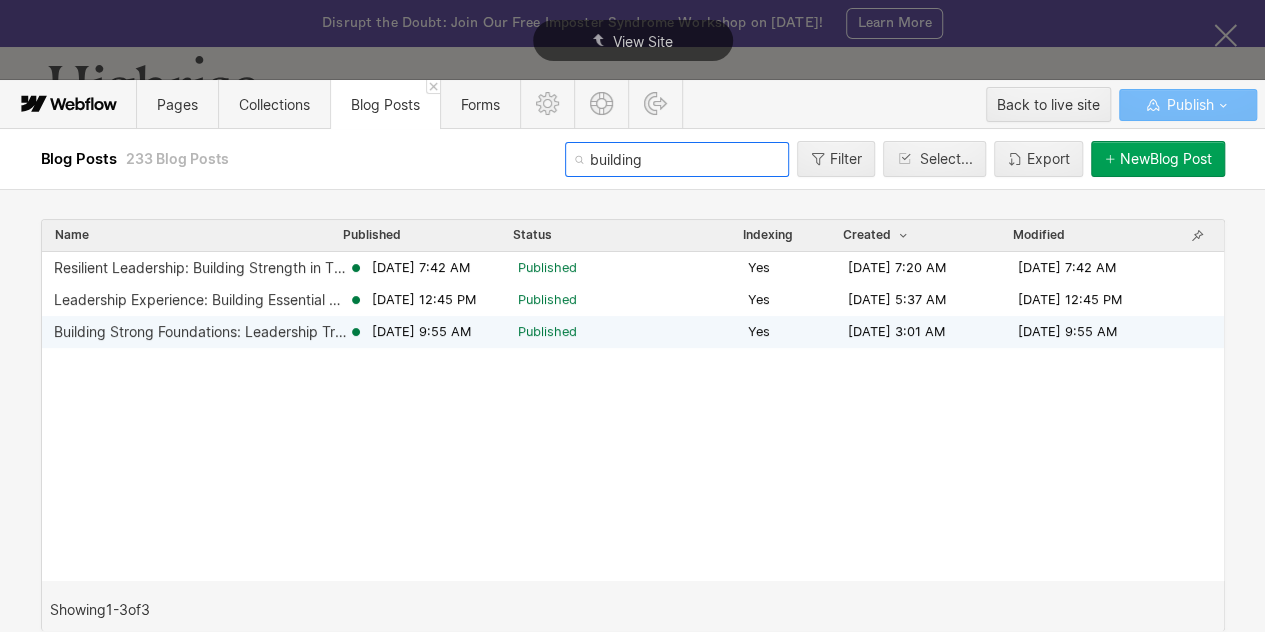 type on "building" 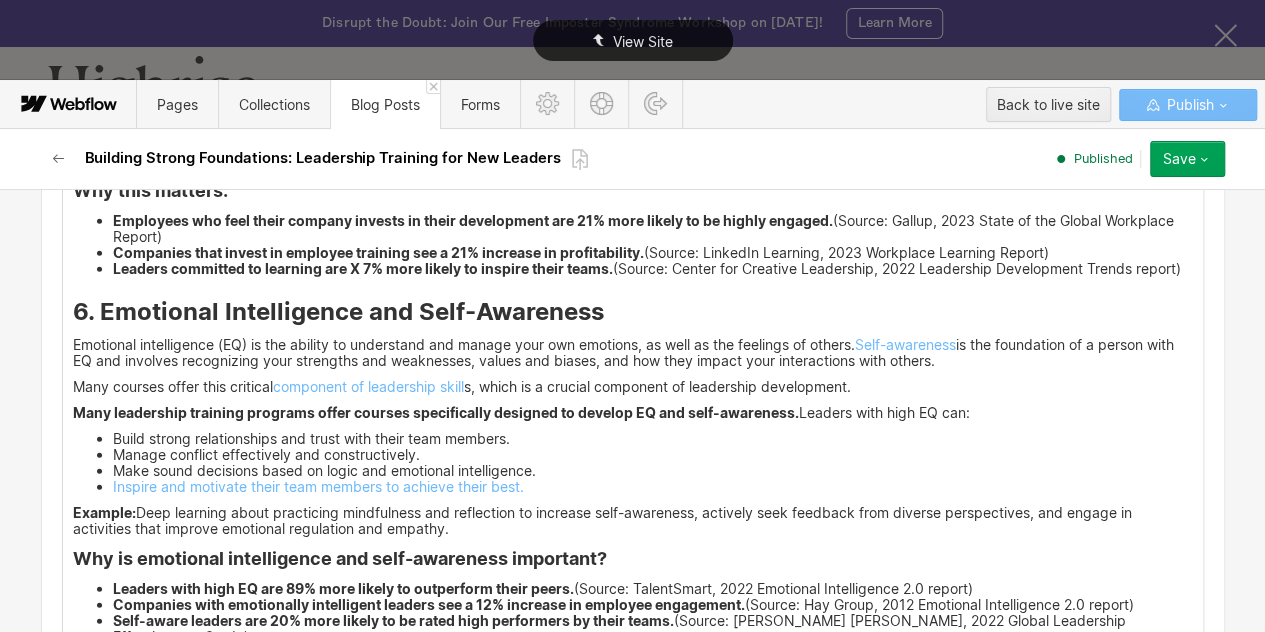 scroll, scrollTop: 3995, scrollLeft: 0, axis: vertical 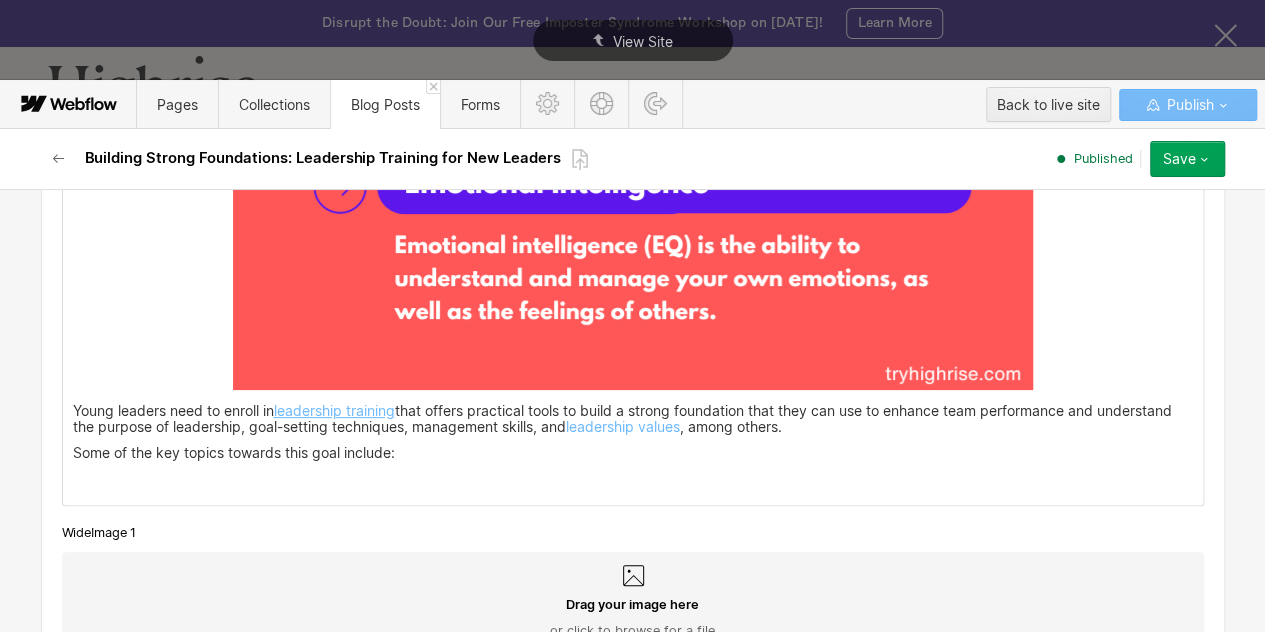 click on "leadership training" at bounding box center (334, 410) 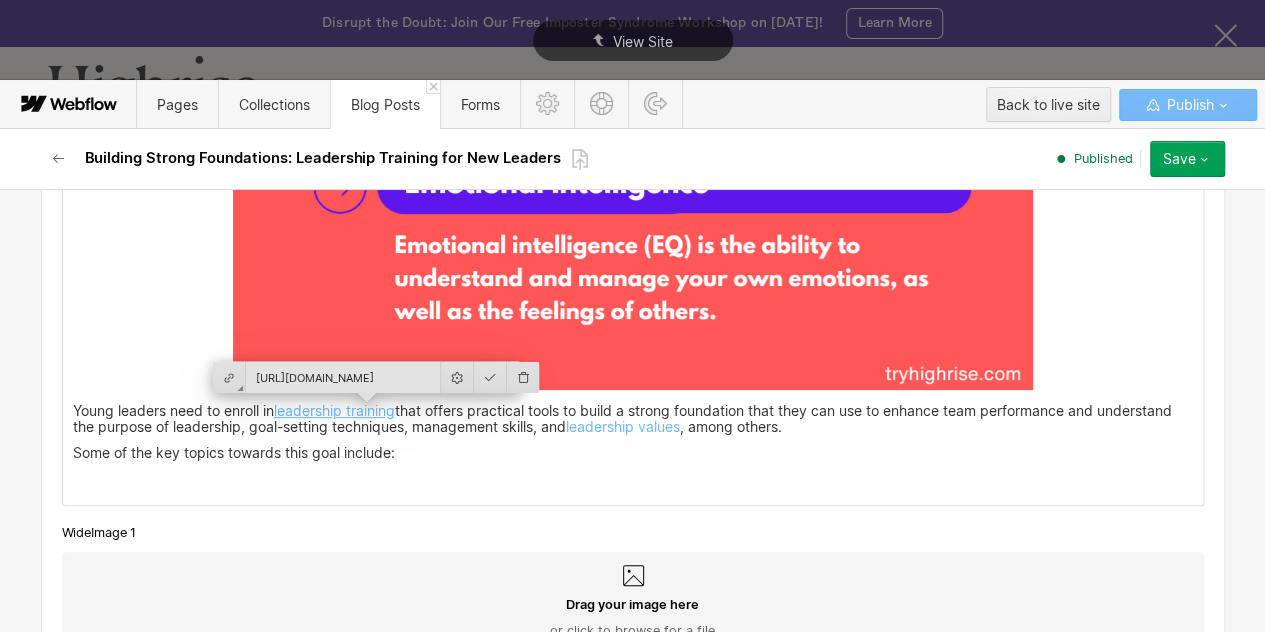 scroll, scrollTop: 3995, scrollLeft: 0, axis: vertical 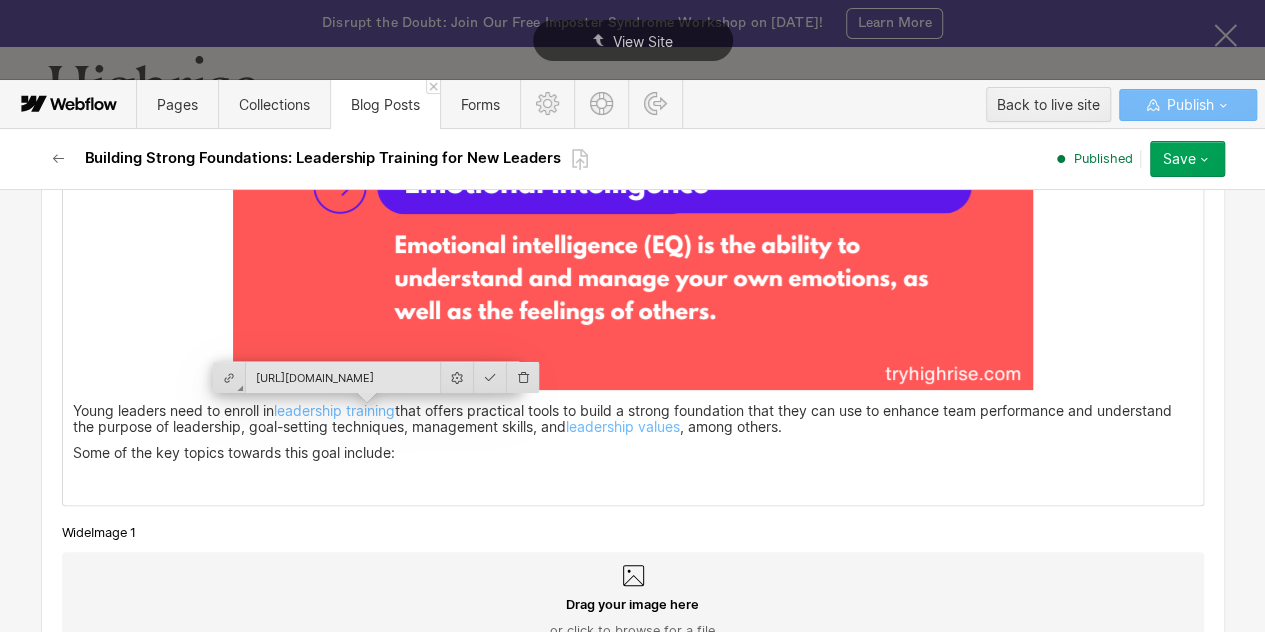 click on "https://www.tryhighrise.com/blog-posts/leadership-training-for-new-leaders" at bounding box center [343, 377] 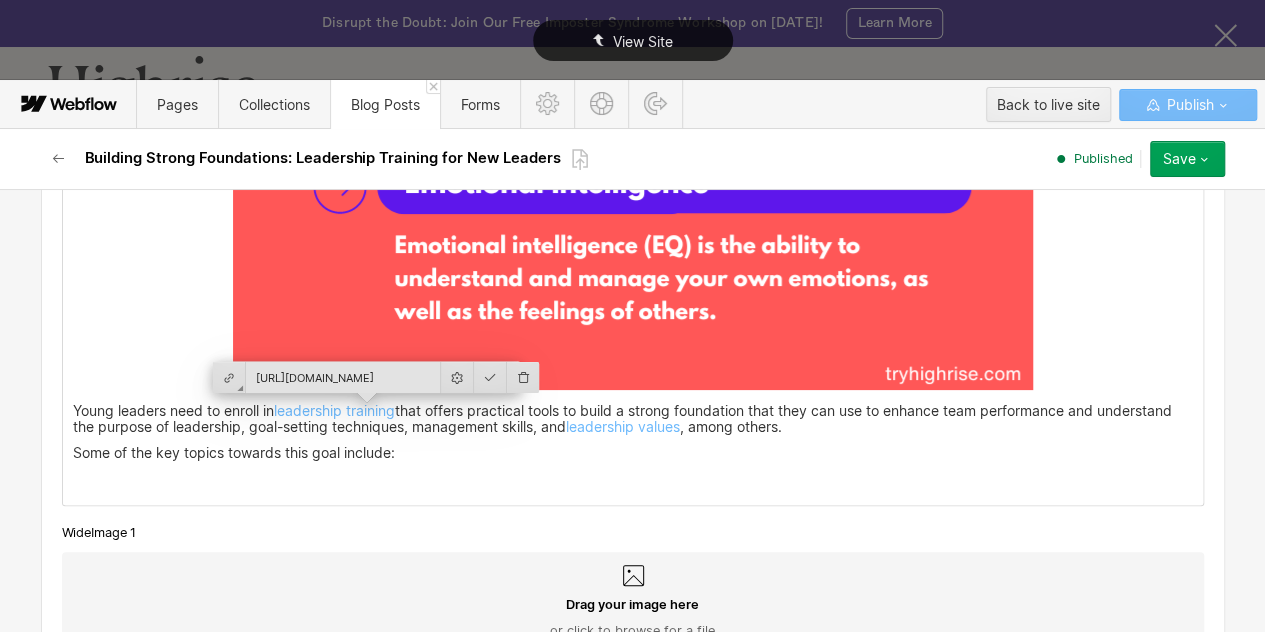scroll, scrollTop: 0, scrollLeft: 0, axis: both 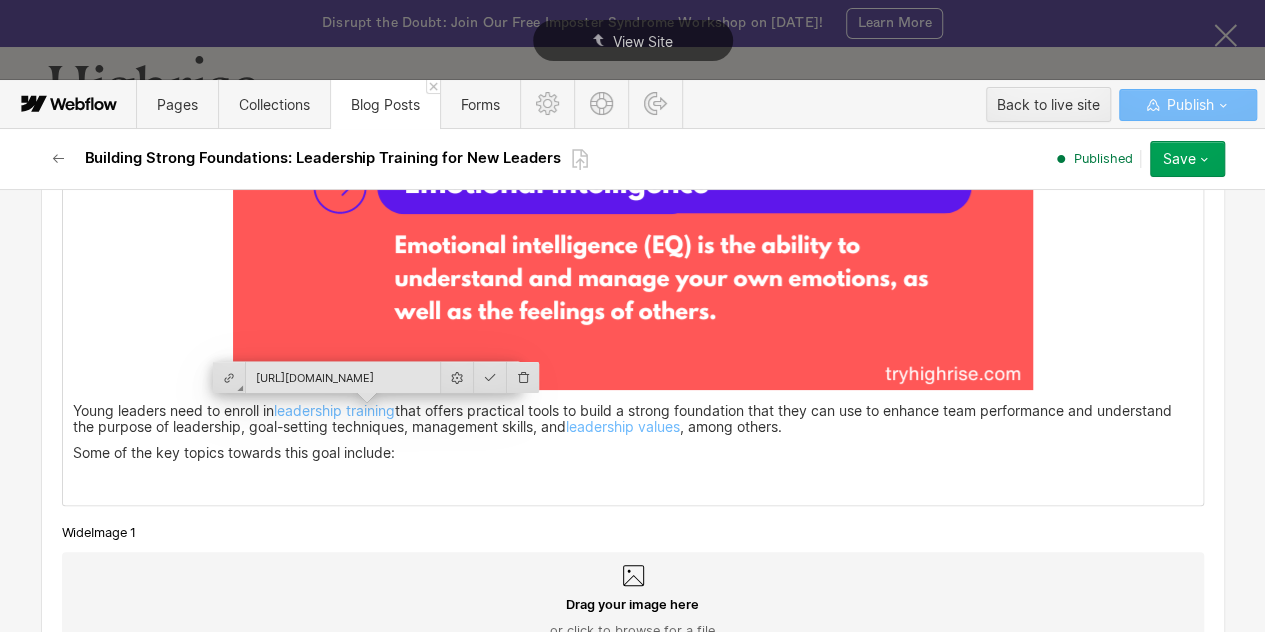 click on "Young leaders need to enroll in  leadership training  that offers practical tools to build a strong foundation that they can use to enhance team performance and understand the purpose of leadership, goal-setting techniques, management skills, and  leadership values , among others." at bounding box center (633, 419) 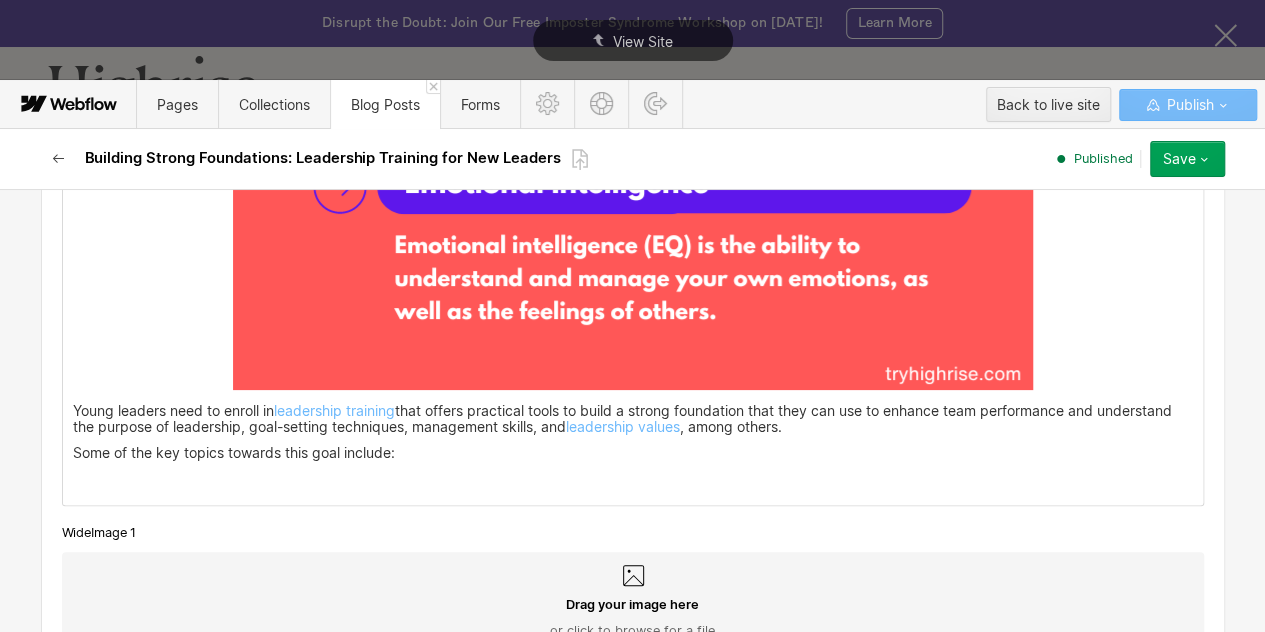 click 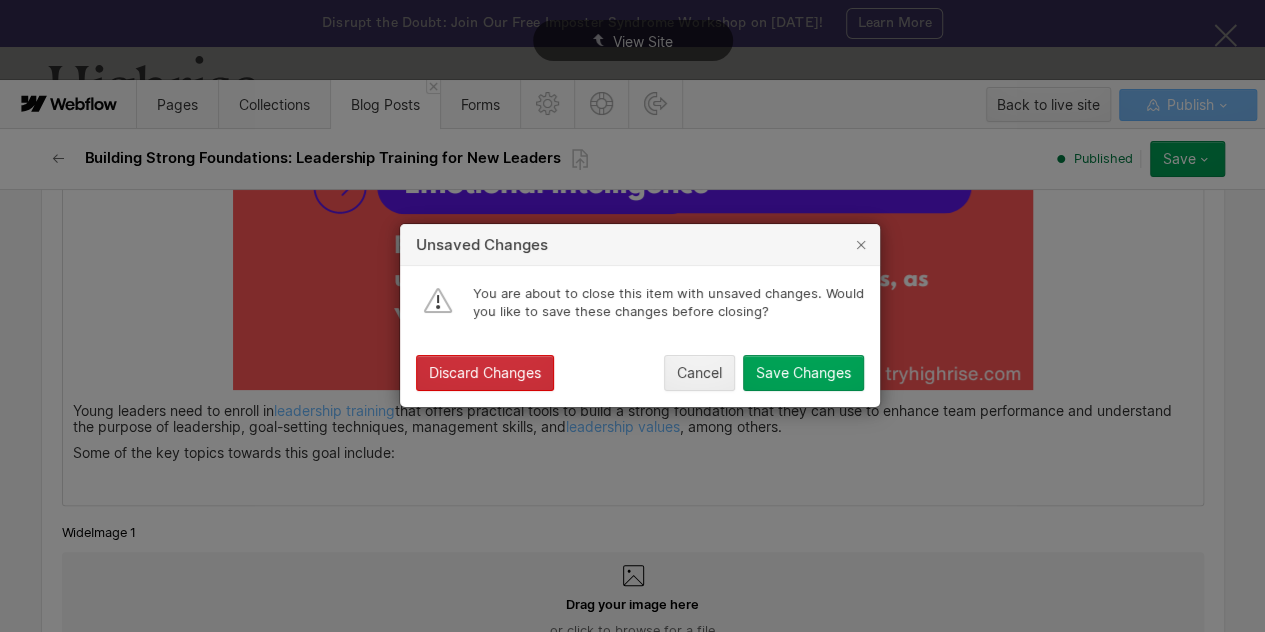 click on "Discard Changes" at bounding box center [485, 374] 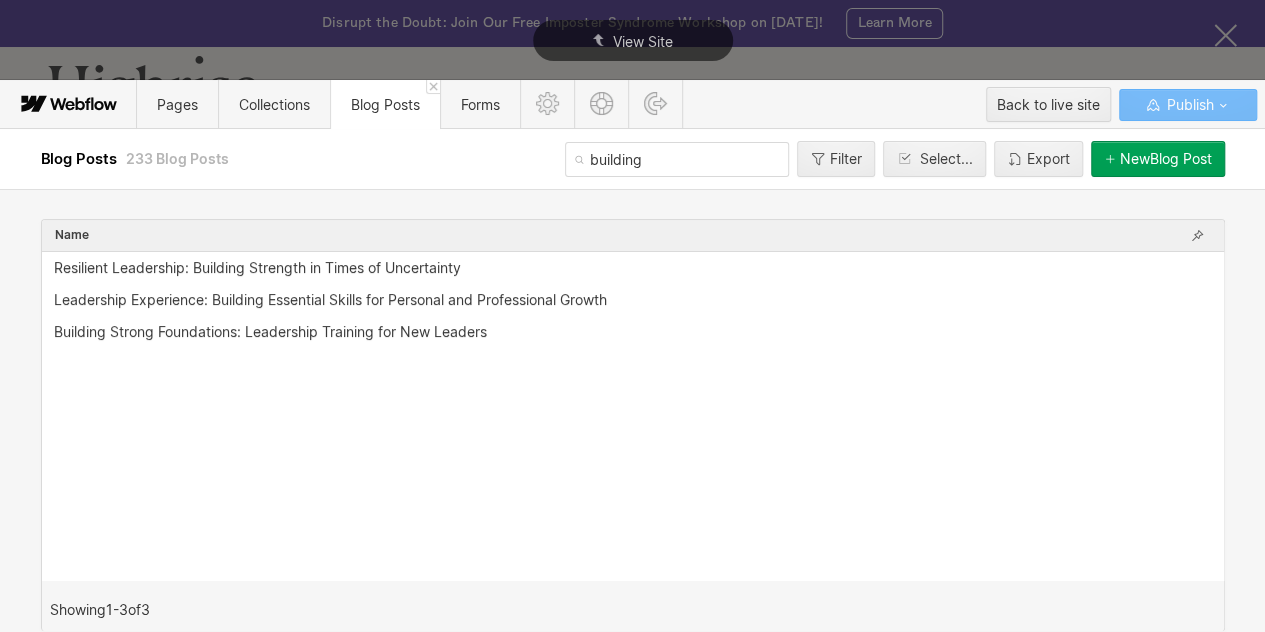 click on "building" at bounding box center (677, 159) 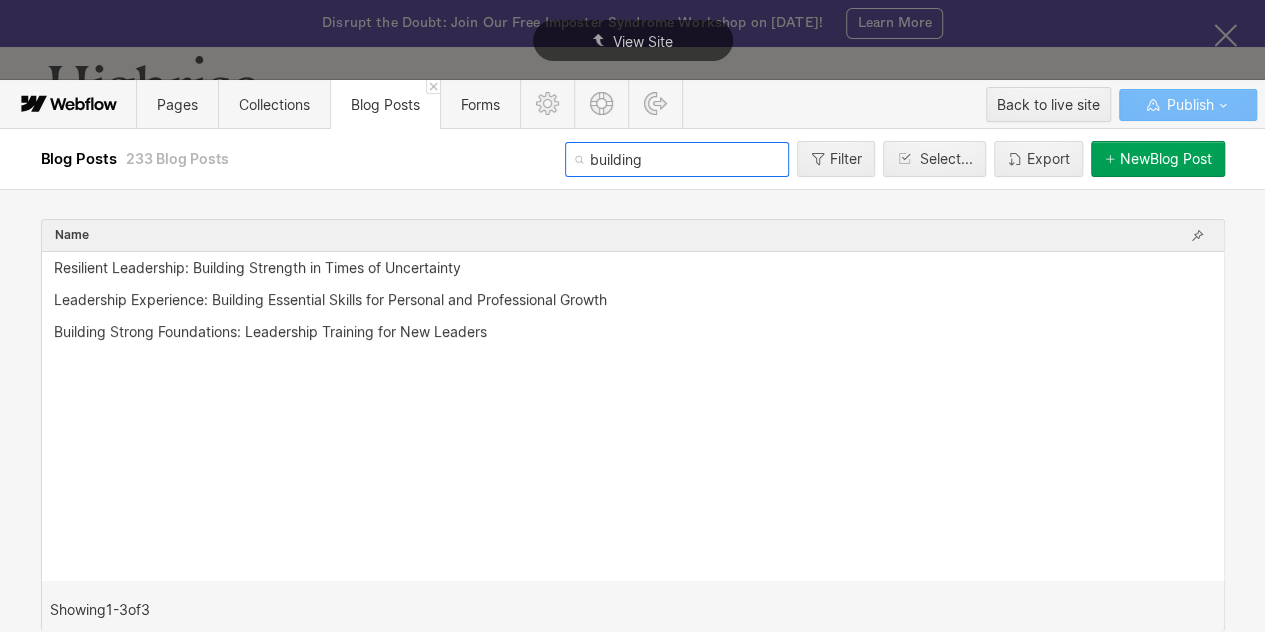 click on "building" at bounding box center (677, 159) 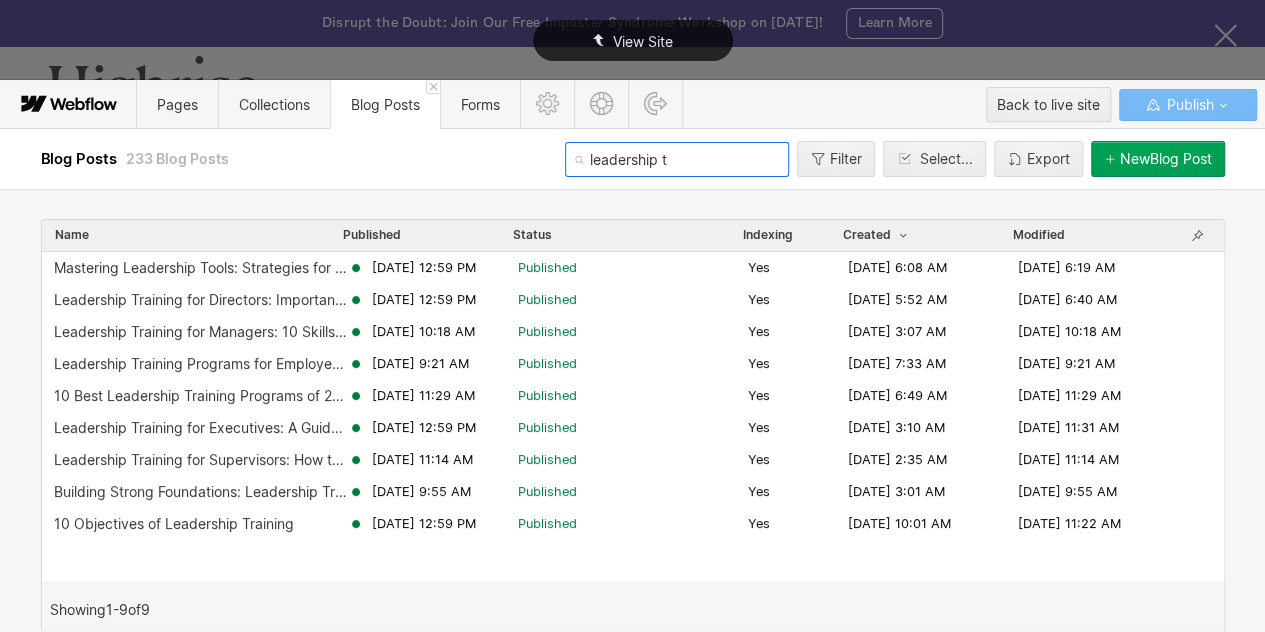 type on "leadership t" 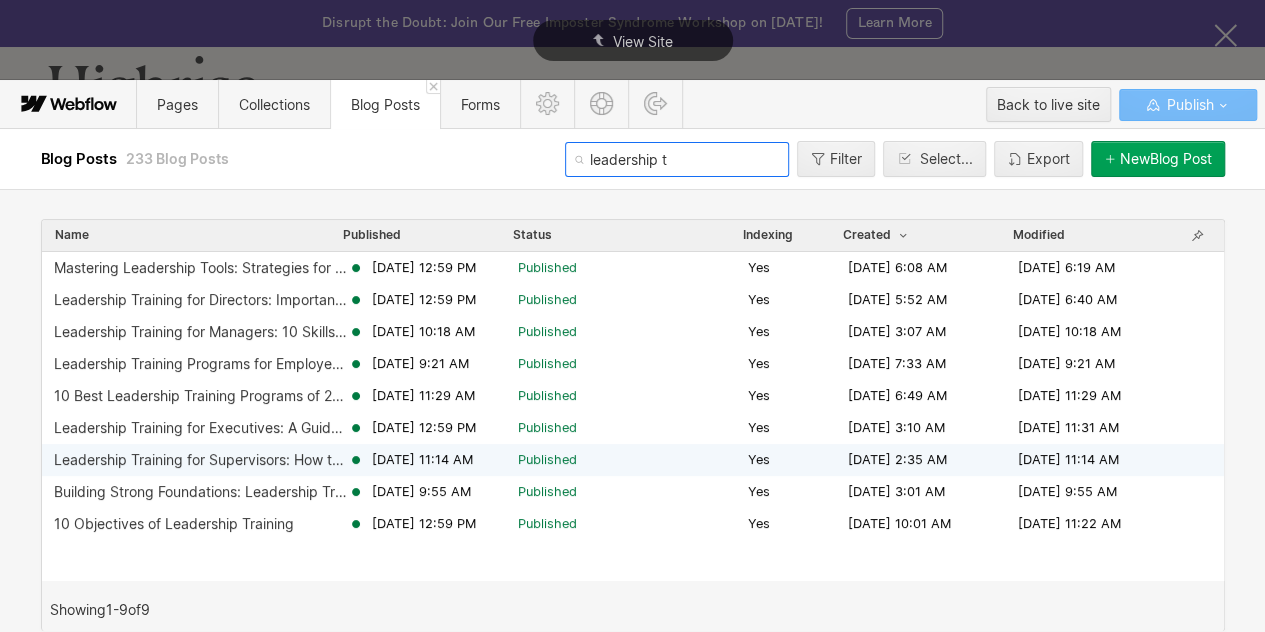 click on "Leadership Training for Supervisors: How to Do It Right" at bounding box center (201, 460) 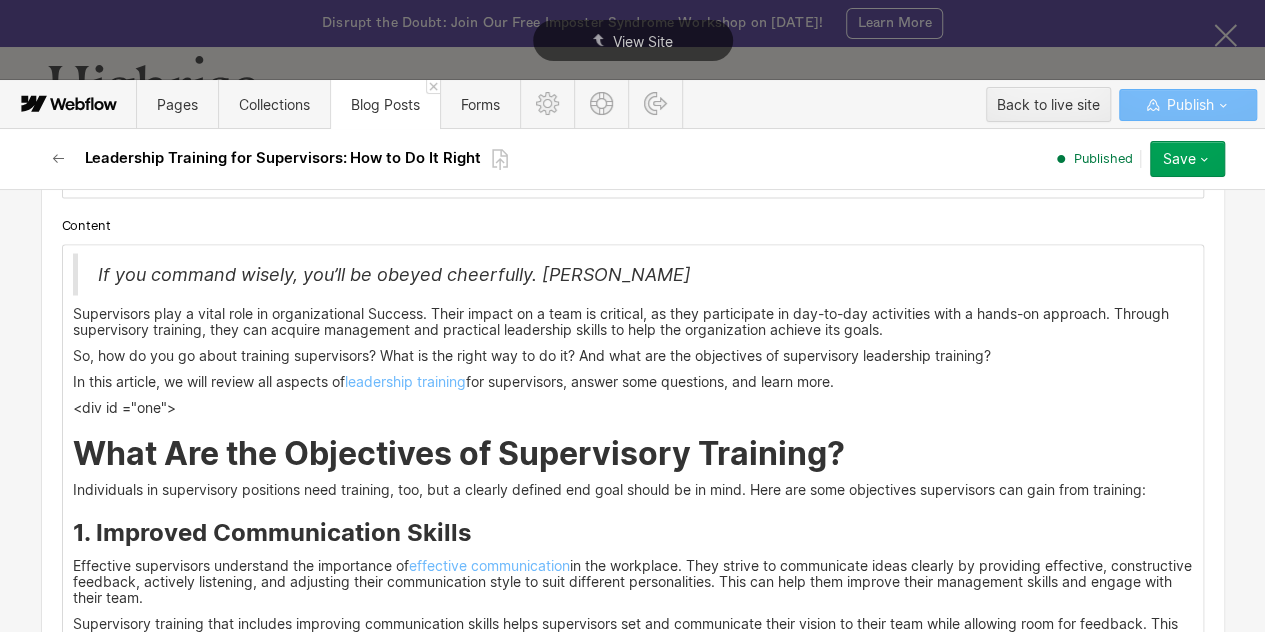 scroll, scrollTop: 1898, scrollLeft: 0, axis: vertical 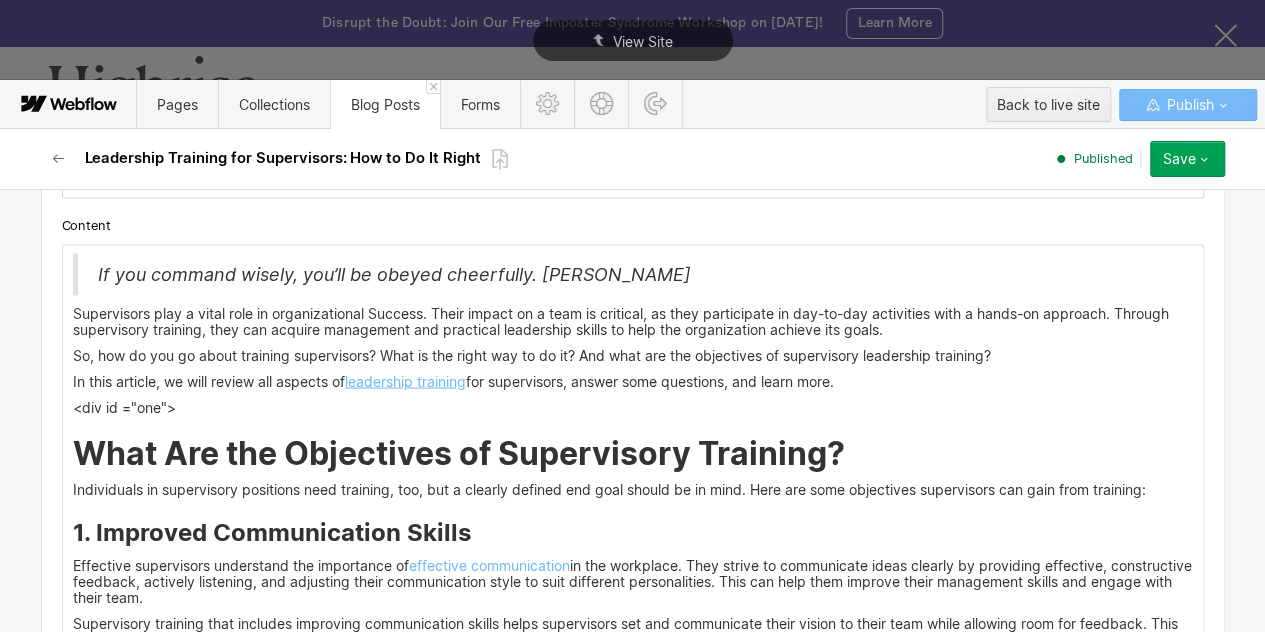 click on "leadership training" at bounding box center [405, 380] 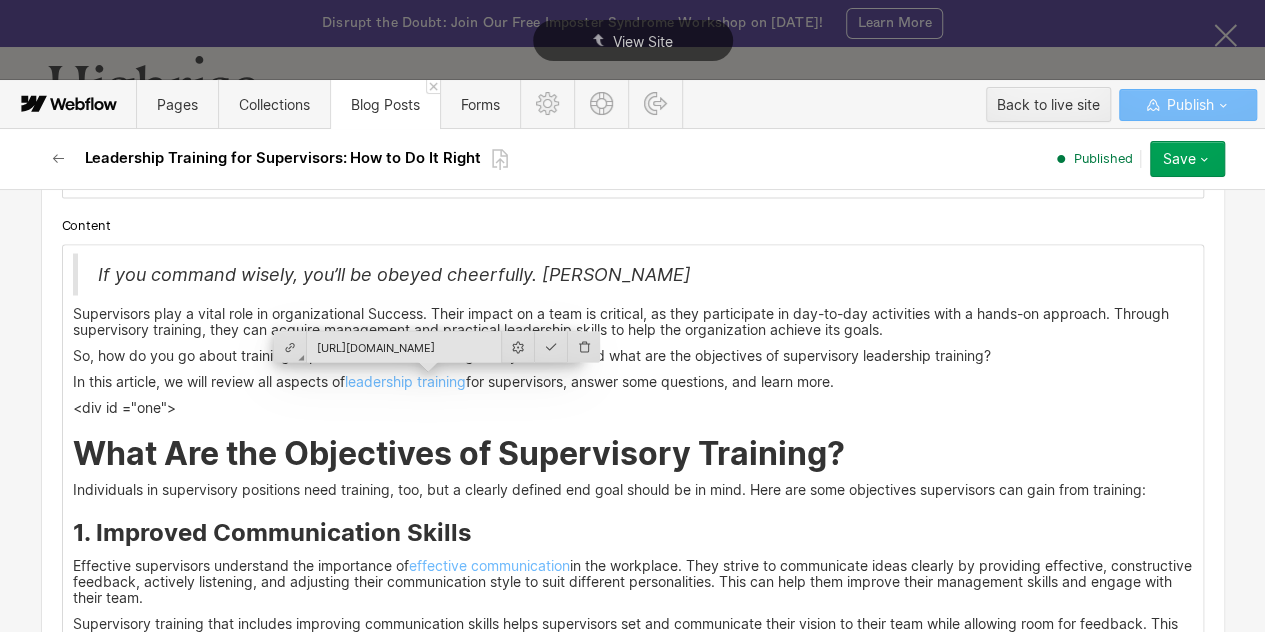 click on "https://www.tryhighrise.com/blog-posts/leadership-training-for-employees" at bounding box center [404, 346] 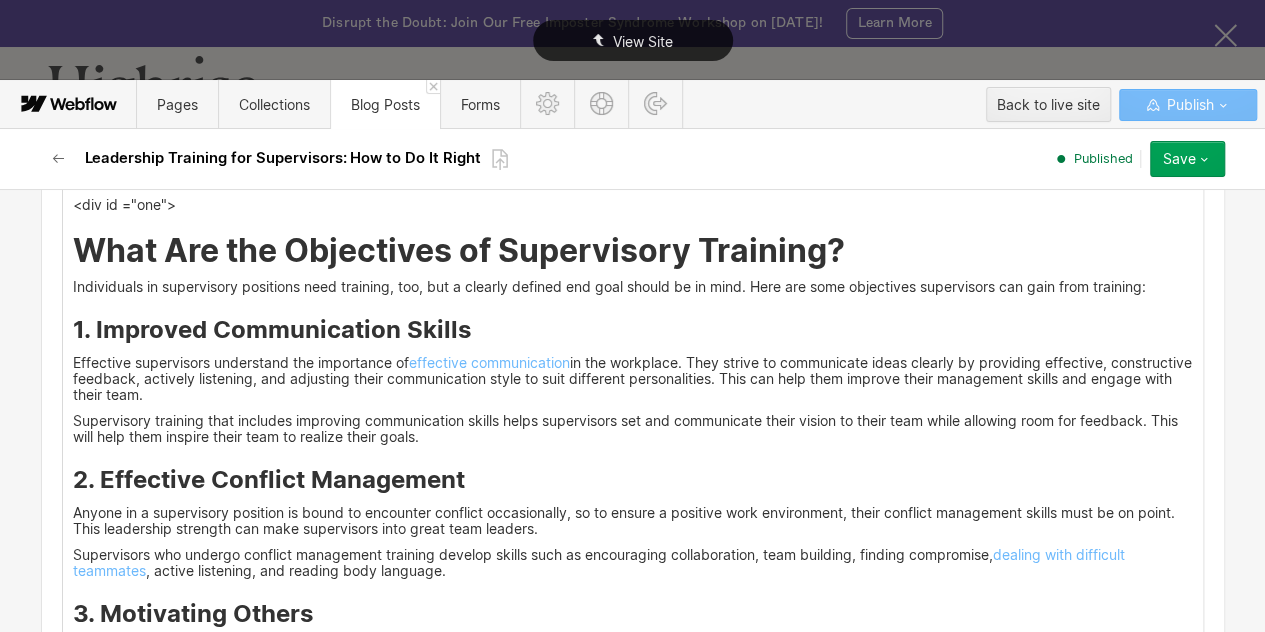 scroll, scrollTop: 1842, scrollLeft: 0, axis: vertical 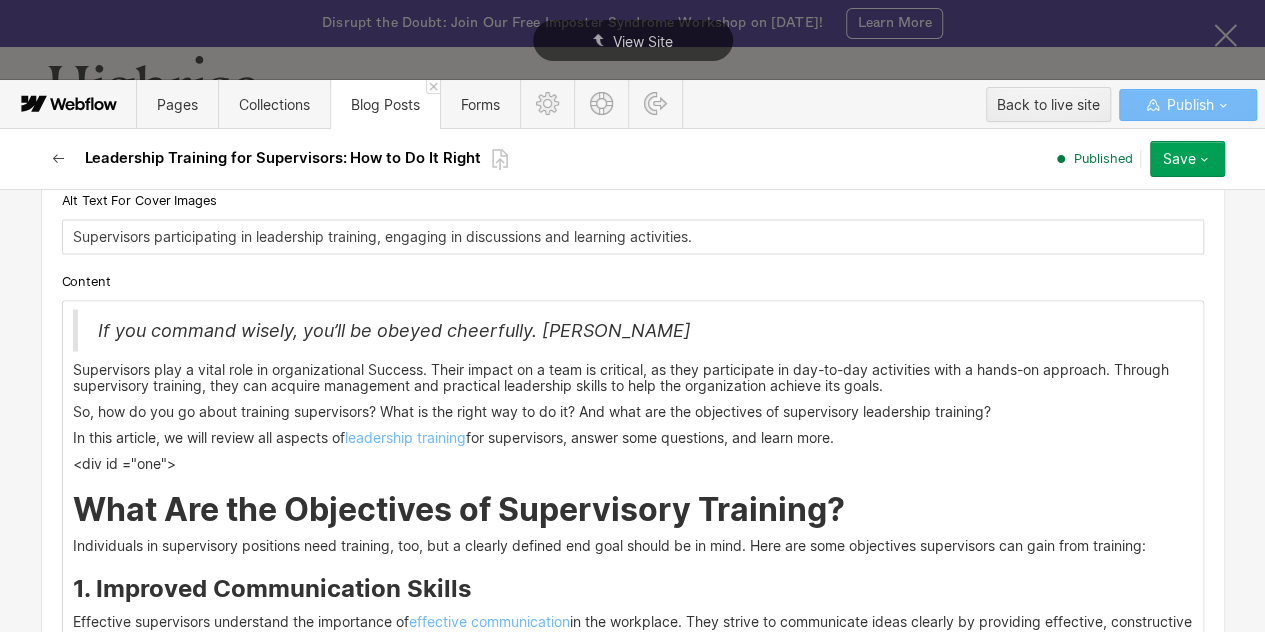 click at bounding box center (59, 159) 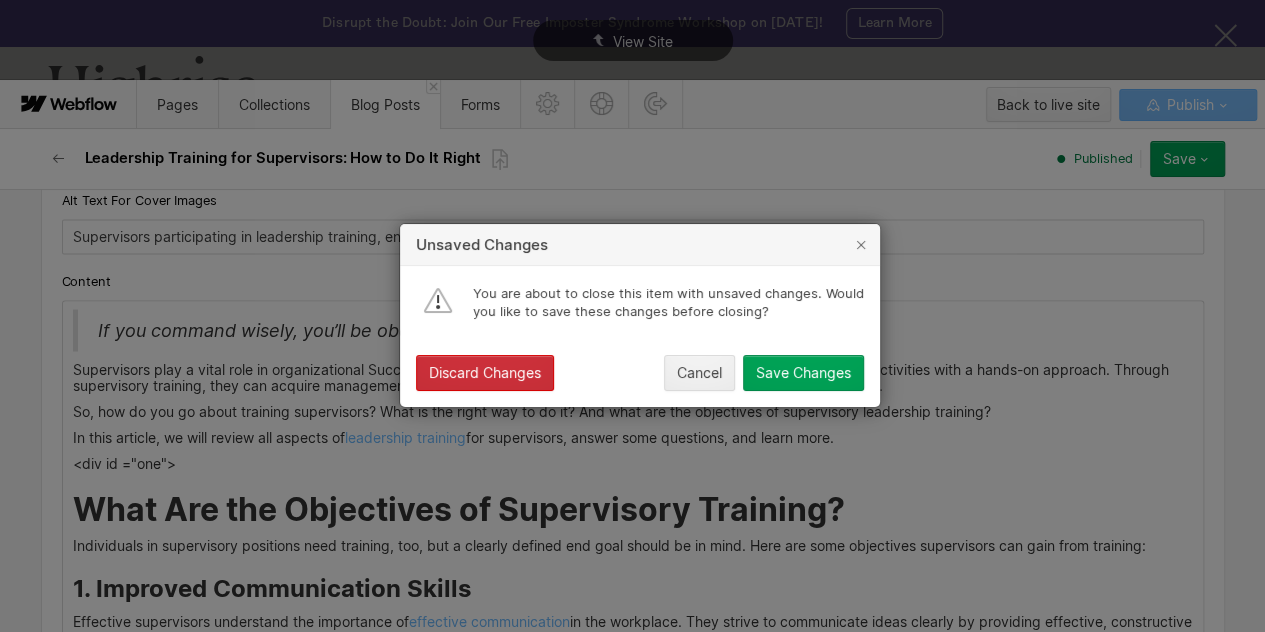 click on "Discard Changes" at bounding box center (485, 374) 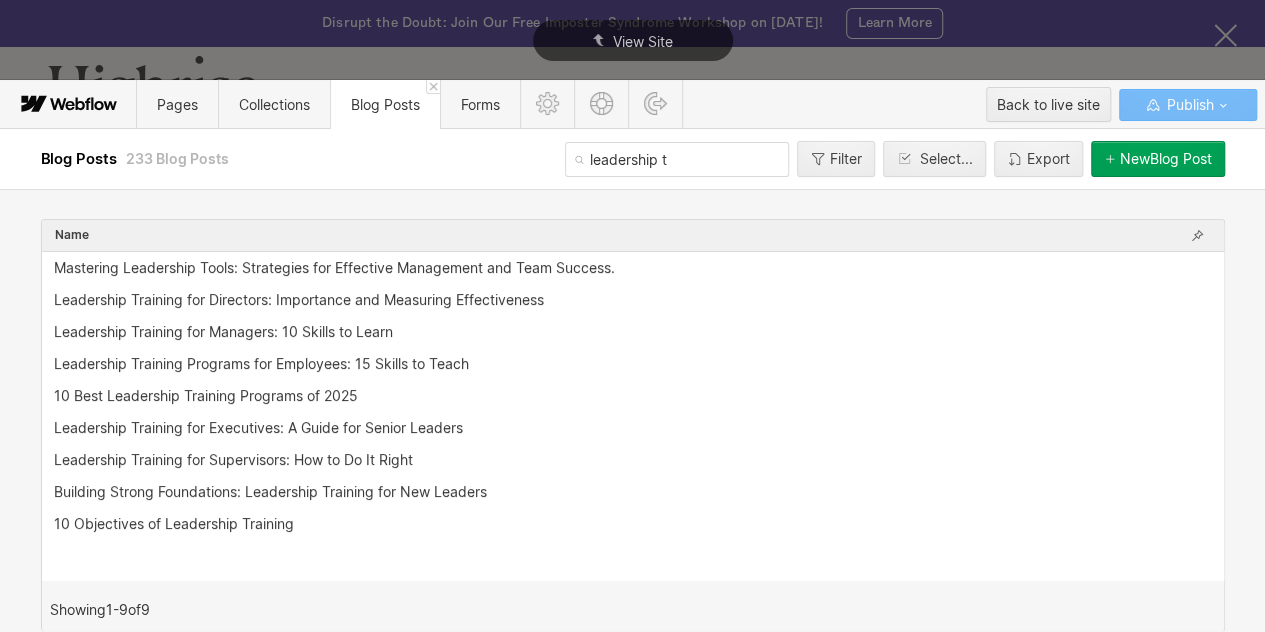 click on "leadership t" at bounding box center (677, 159) 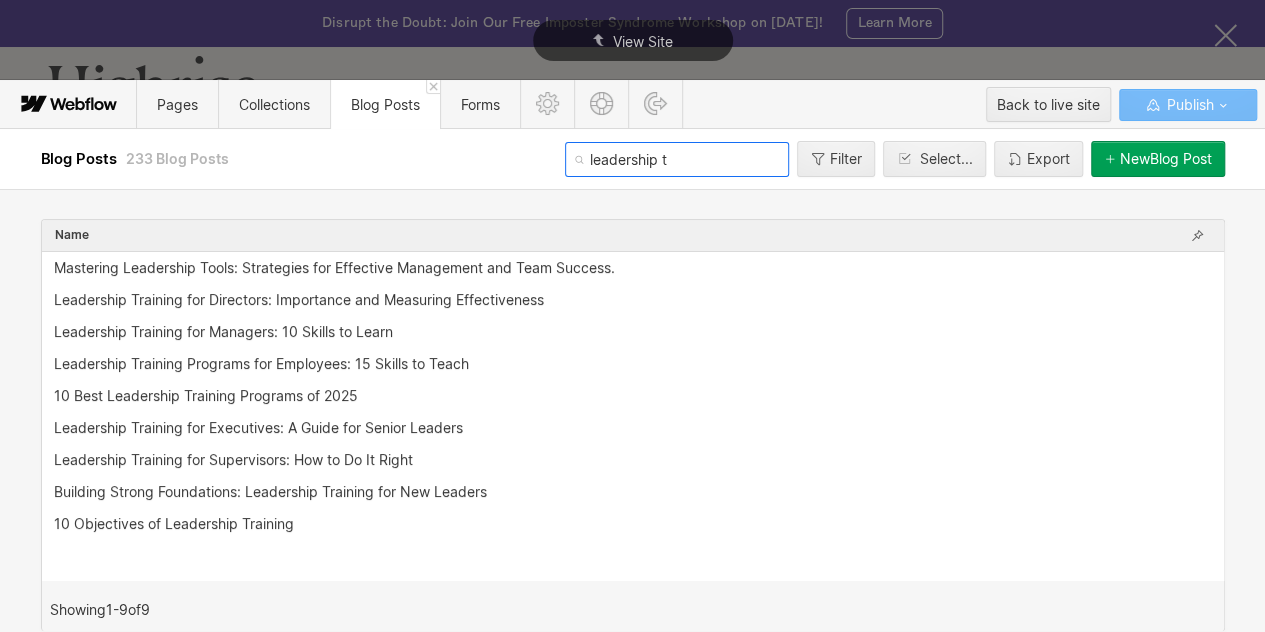 click on "leadership t" at bounding box center [677, 159] 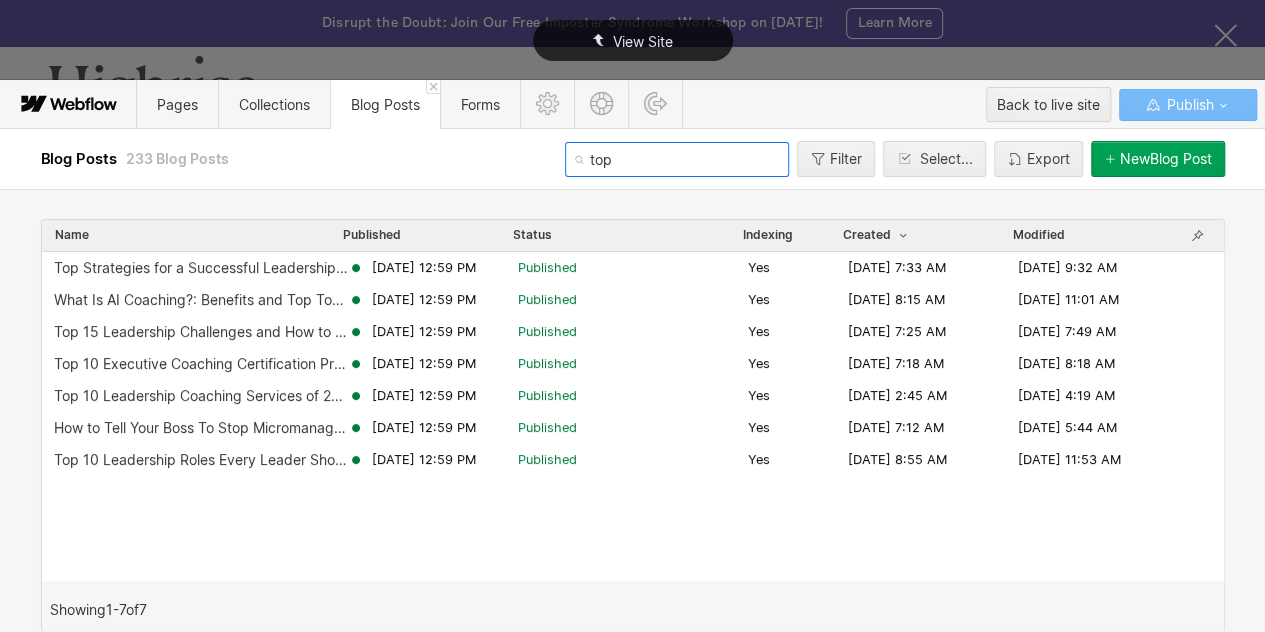 type on "top" 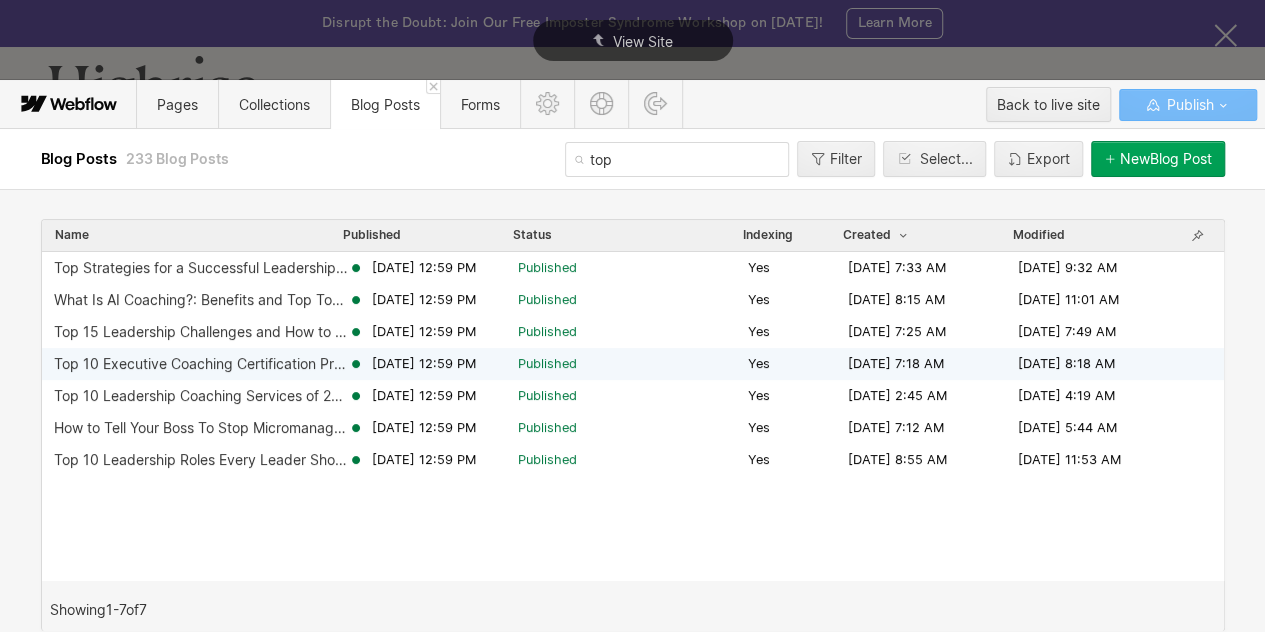 click on "Top 10 Executive Coaching Certification Programs to Elevate Your Career" at bounding box center (201, 364) 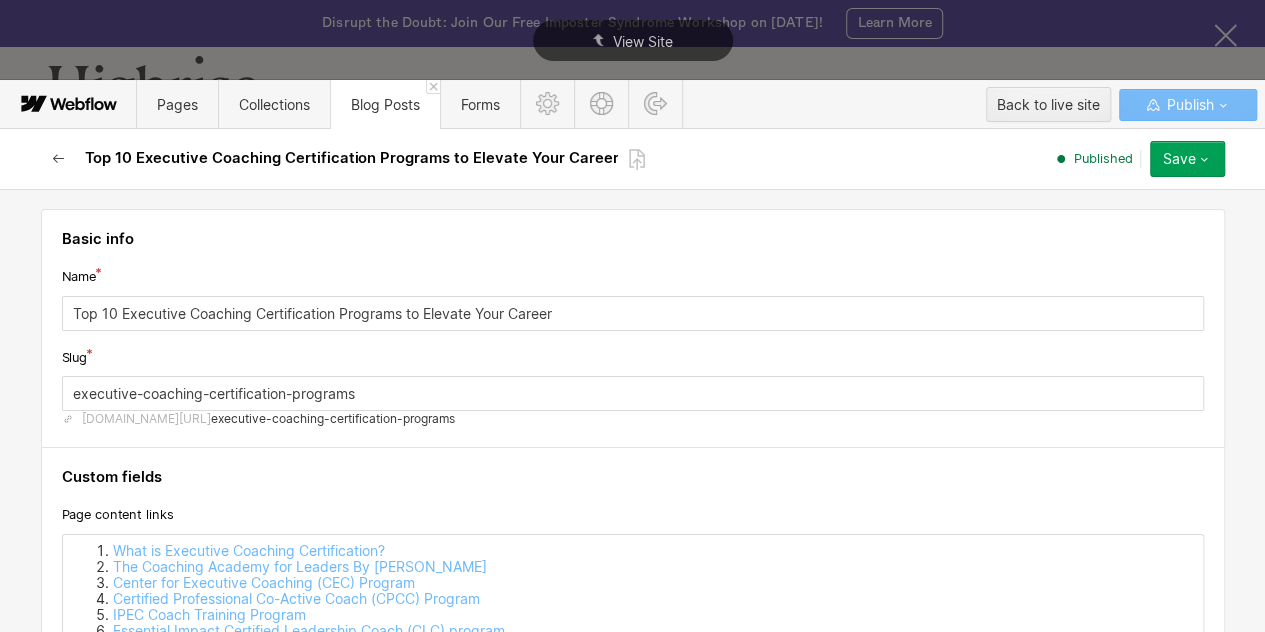 click at bounding box center [59, 159] 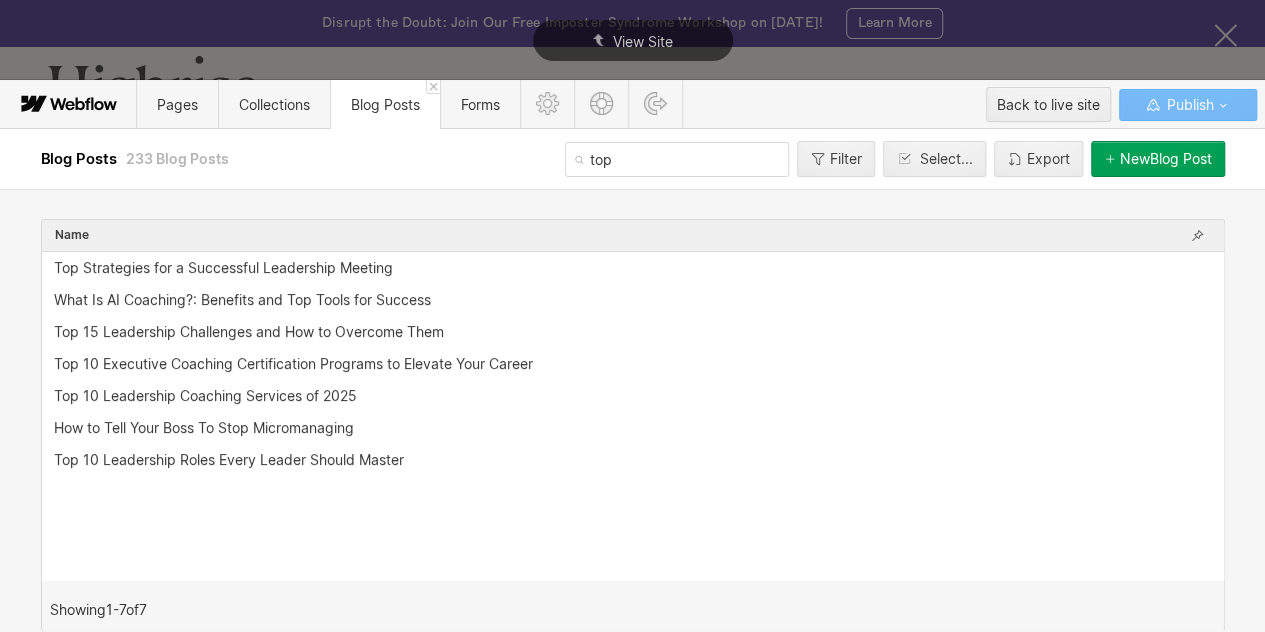 click on "top" at bounding box center (677, 159) 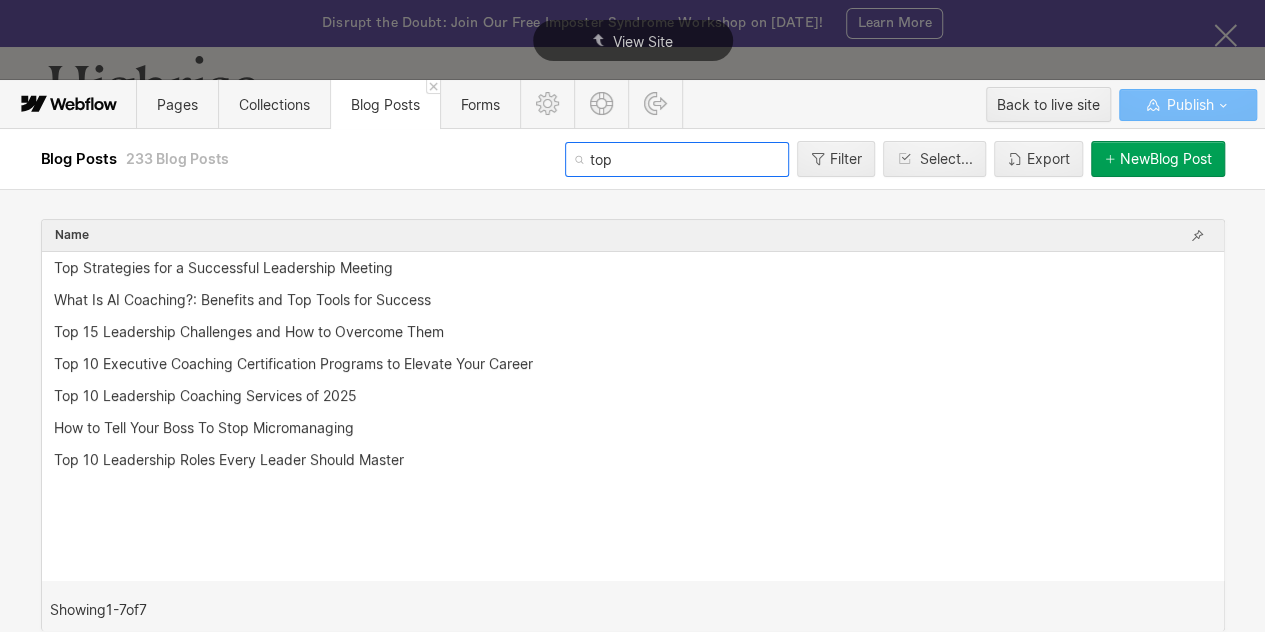 click on "top" at bounding box center [677, 159] 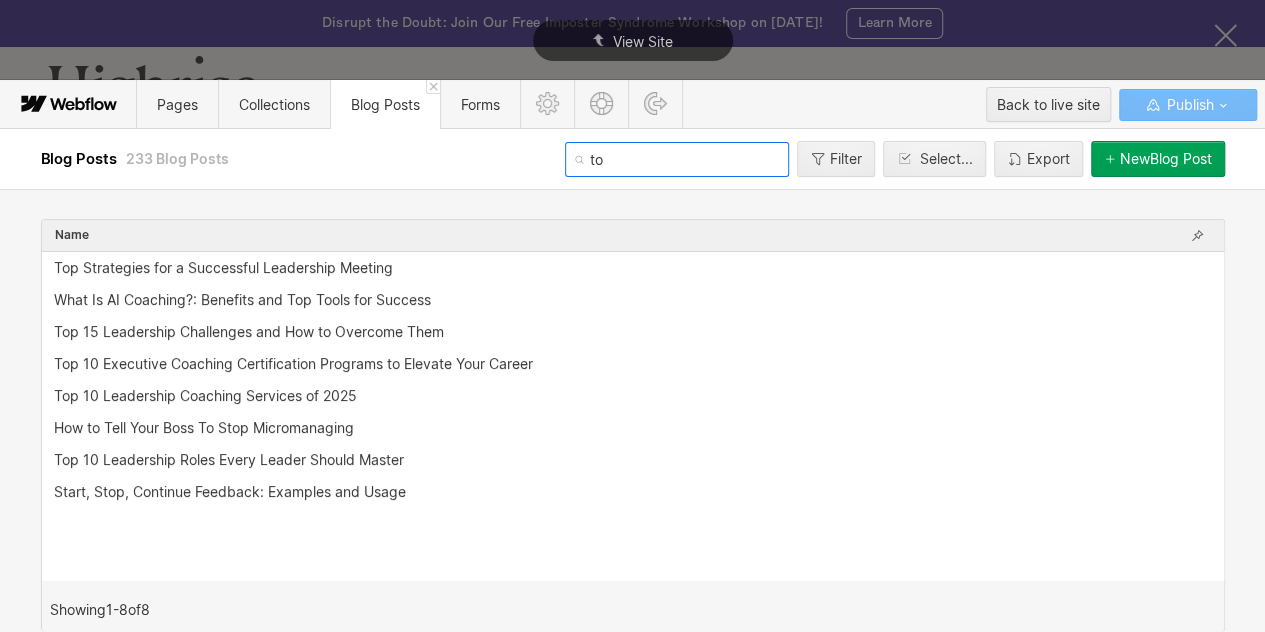 type on "t" 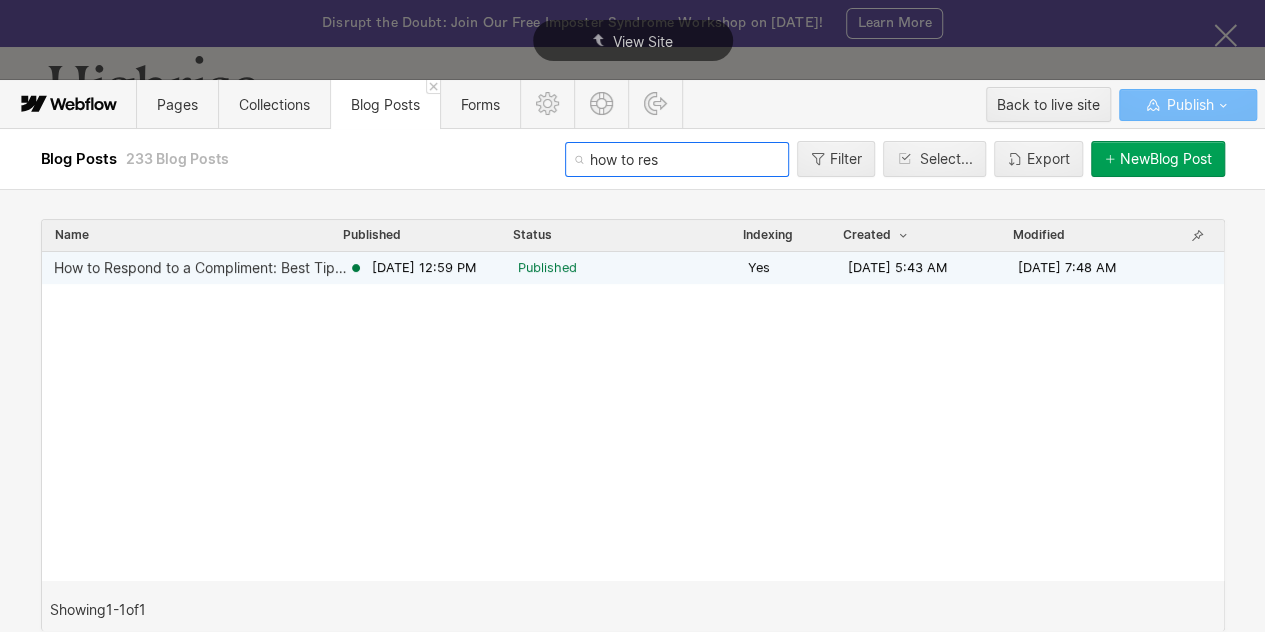 type on "how to res" 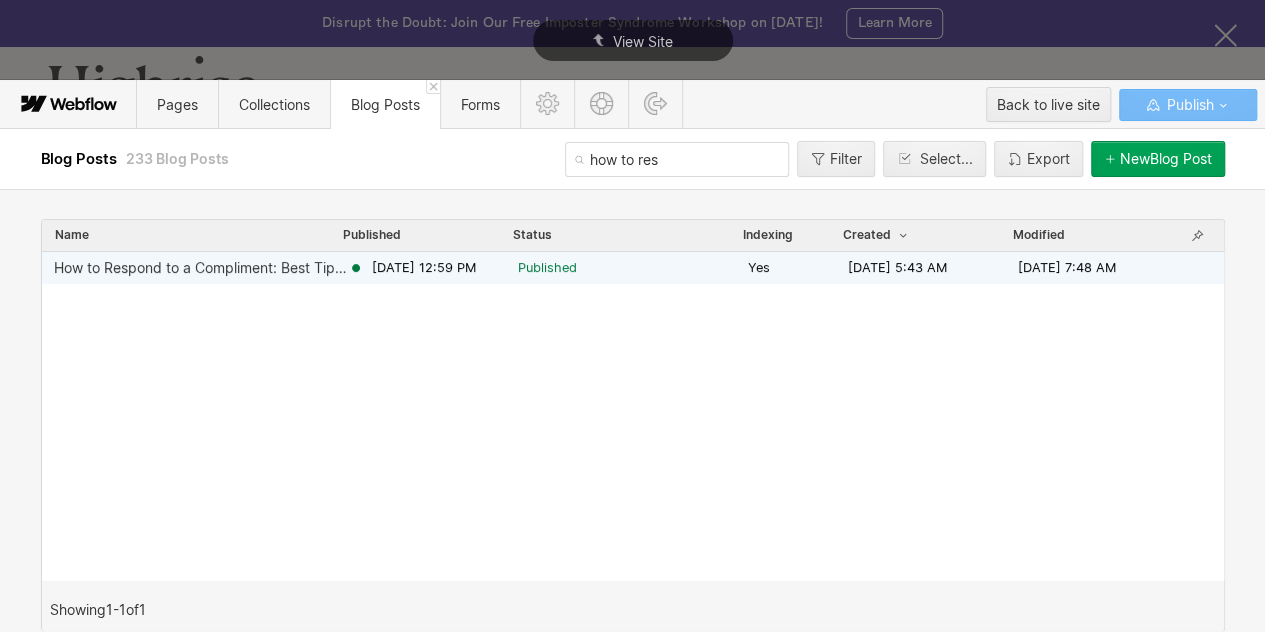 click on "How to Respond to a Compliment: Best Tips and Examples to Use" at bounding box center [201, 268] 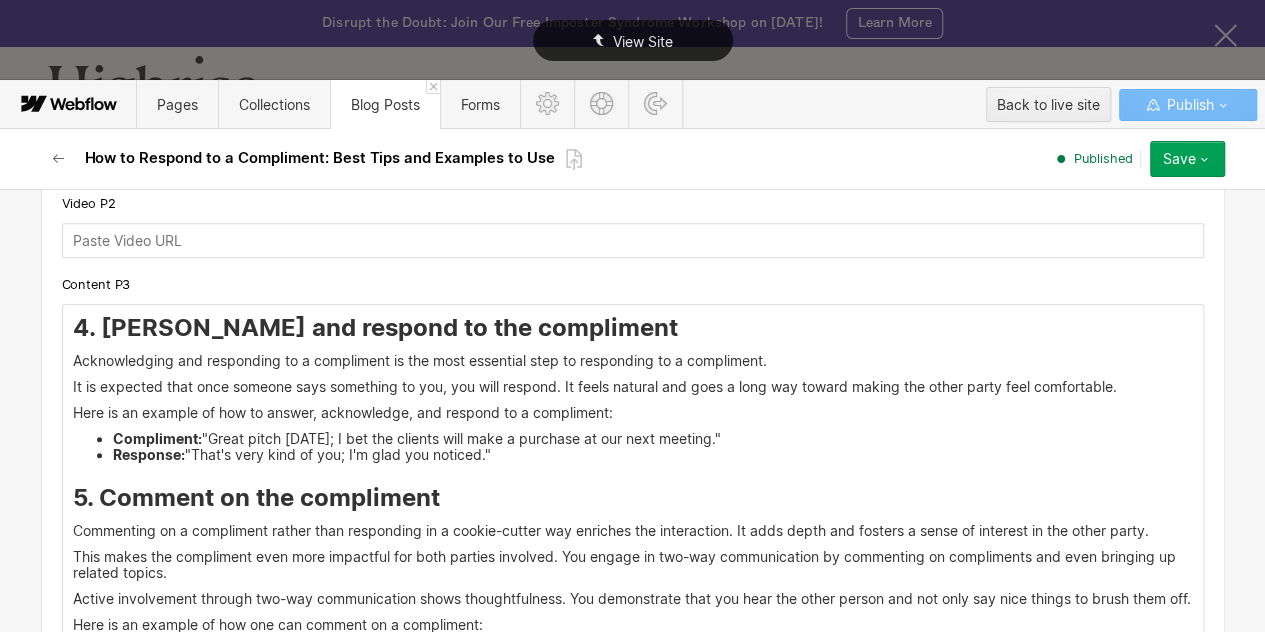 scroll, scrollTop: 4624, scrollLeft: 0, axis: vertical 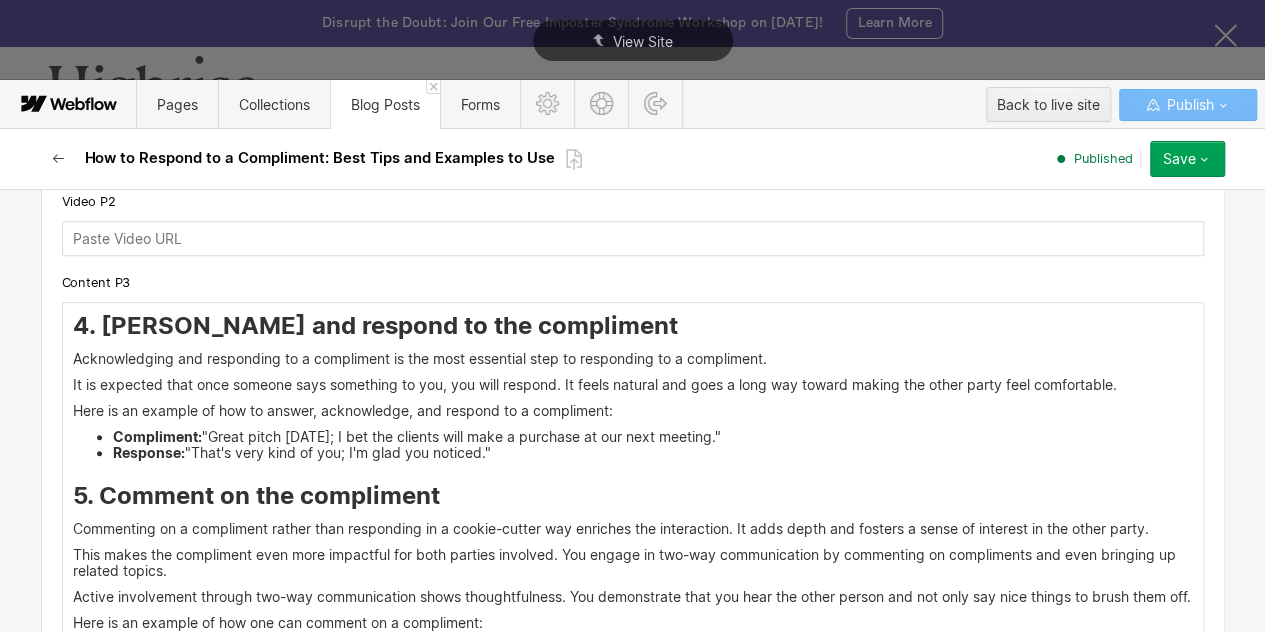 click 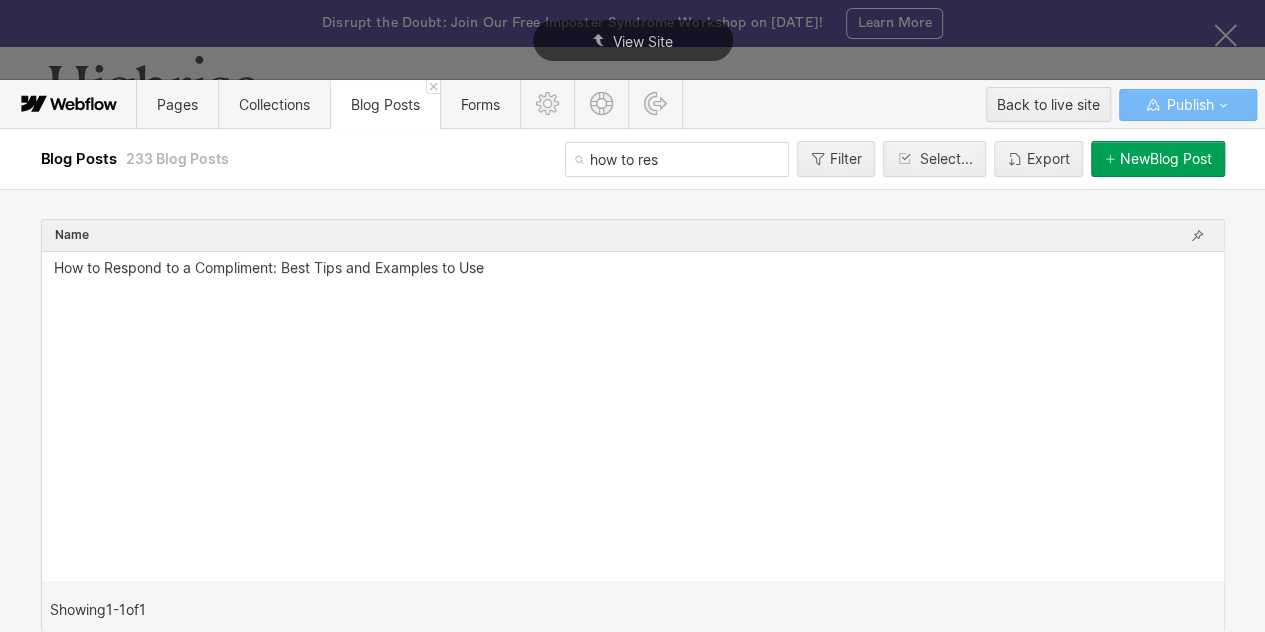 click on "how to res" at bounding box center [677, 159] 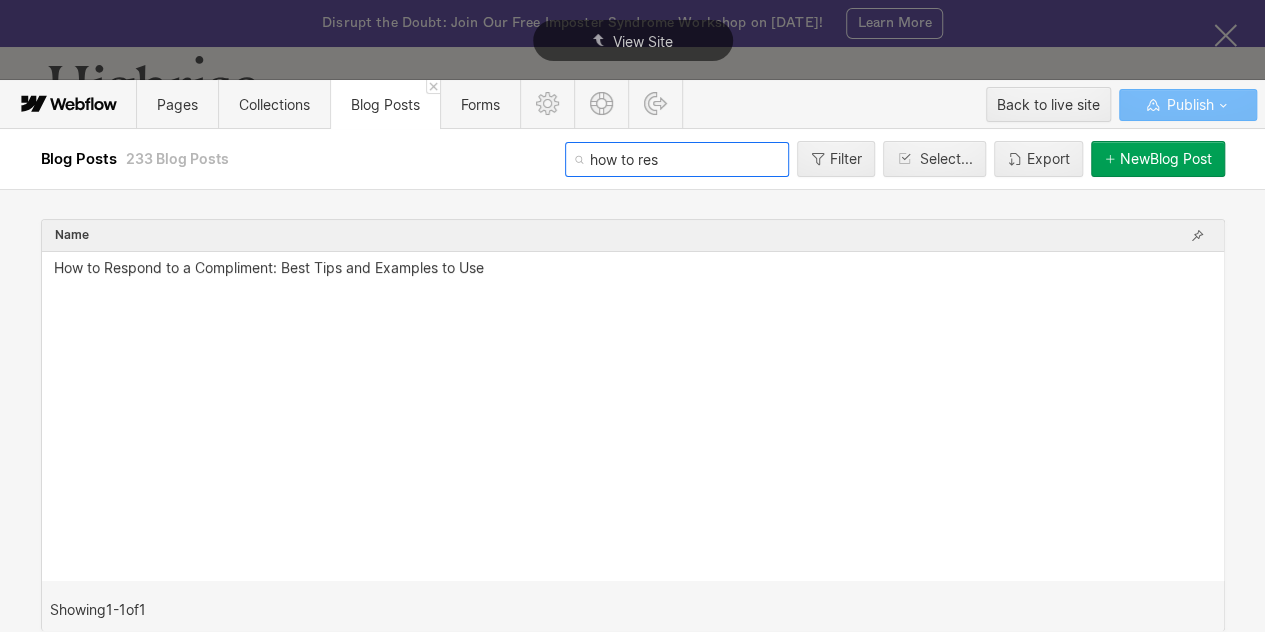 click on "how to res" at bounding box center (677, 159) 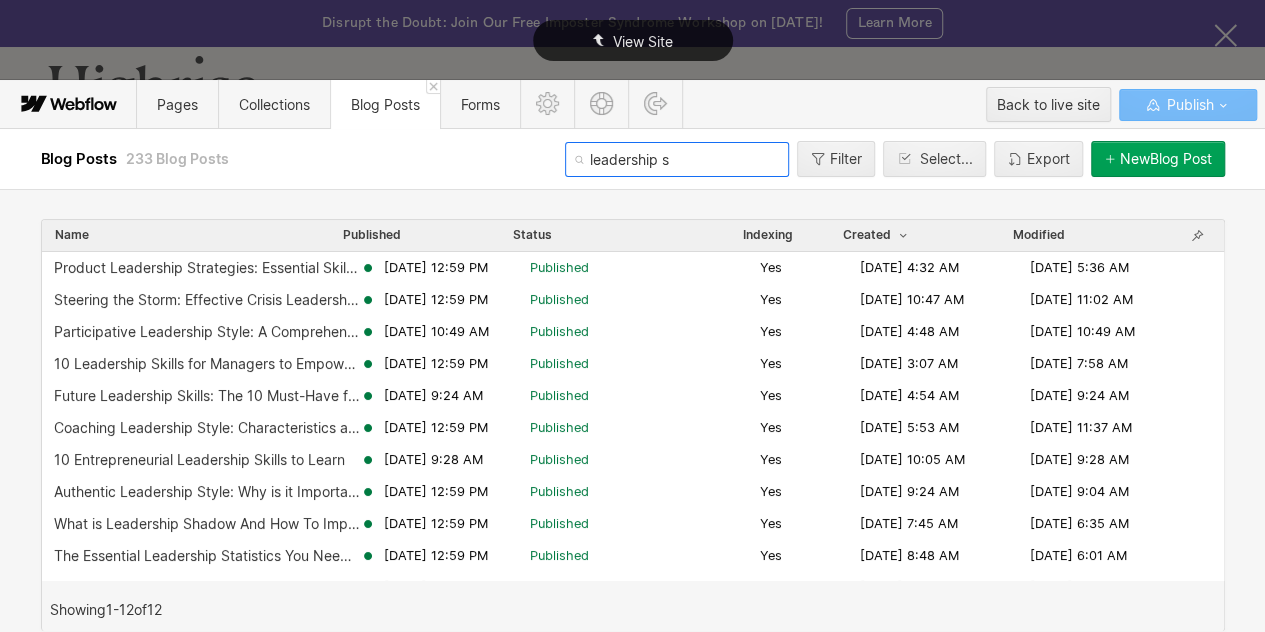 type on "leadership s" 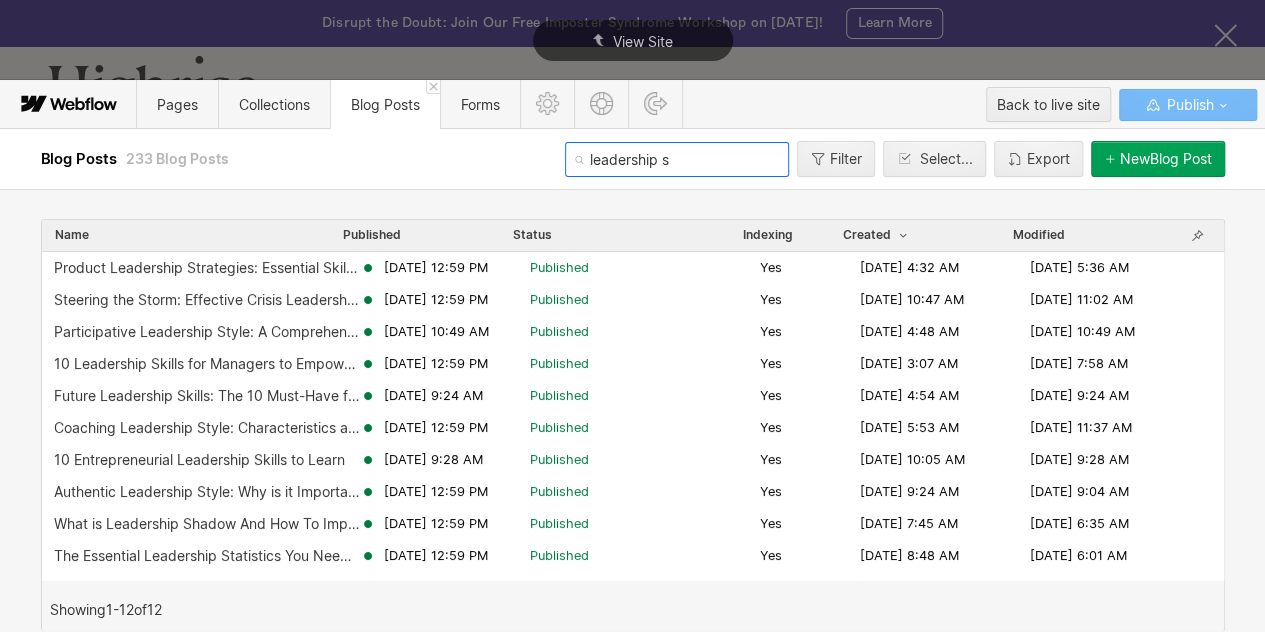 click on "leadership s" at bounding box center [677, 159] 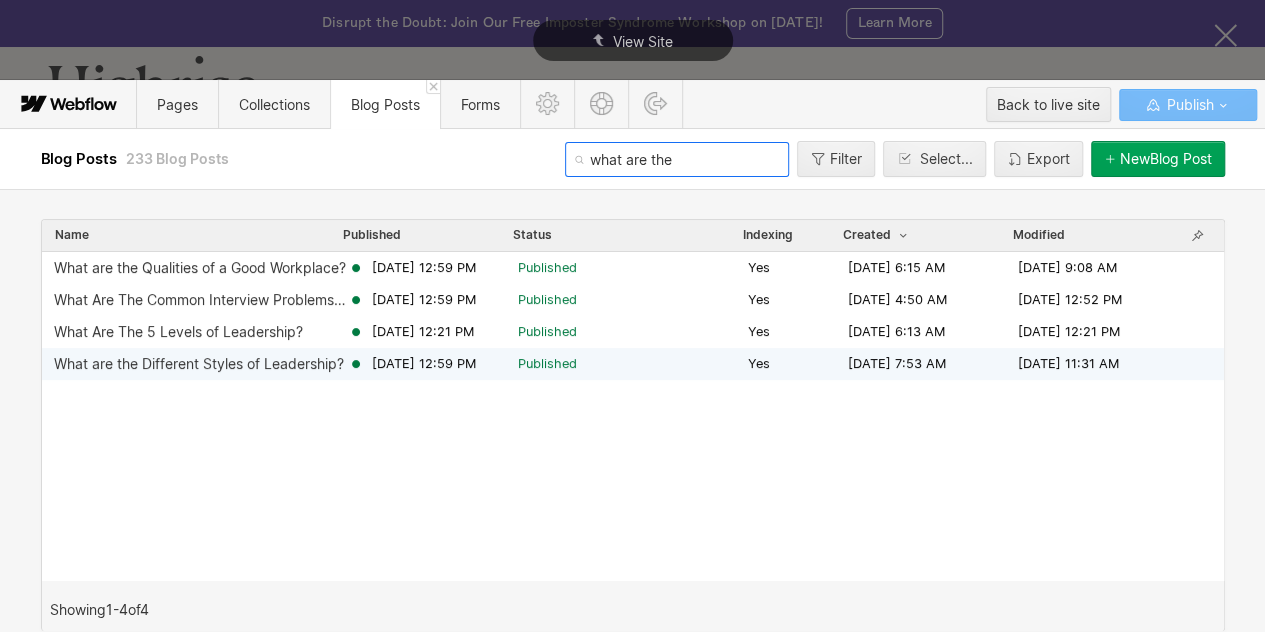 type on "what are the" 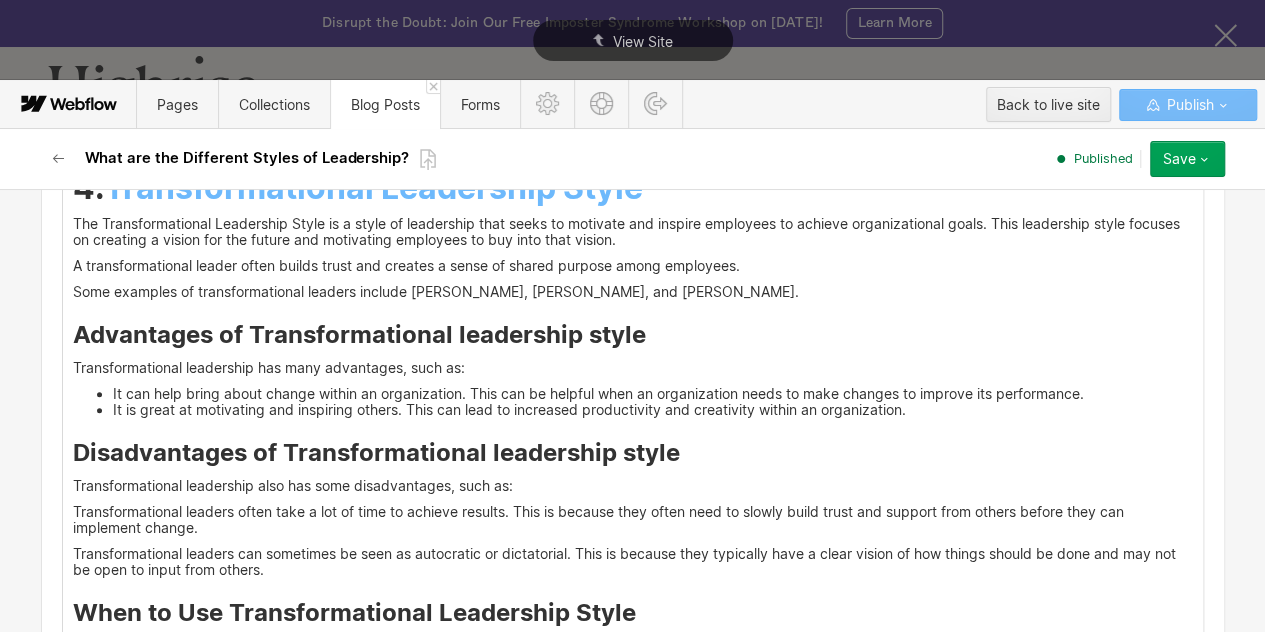 scroll, scrollTop: 7044, scrollLeft: 0, axis: vertical 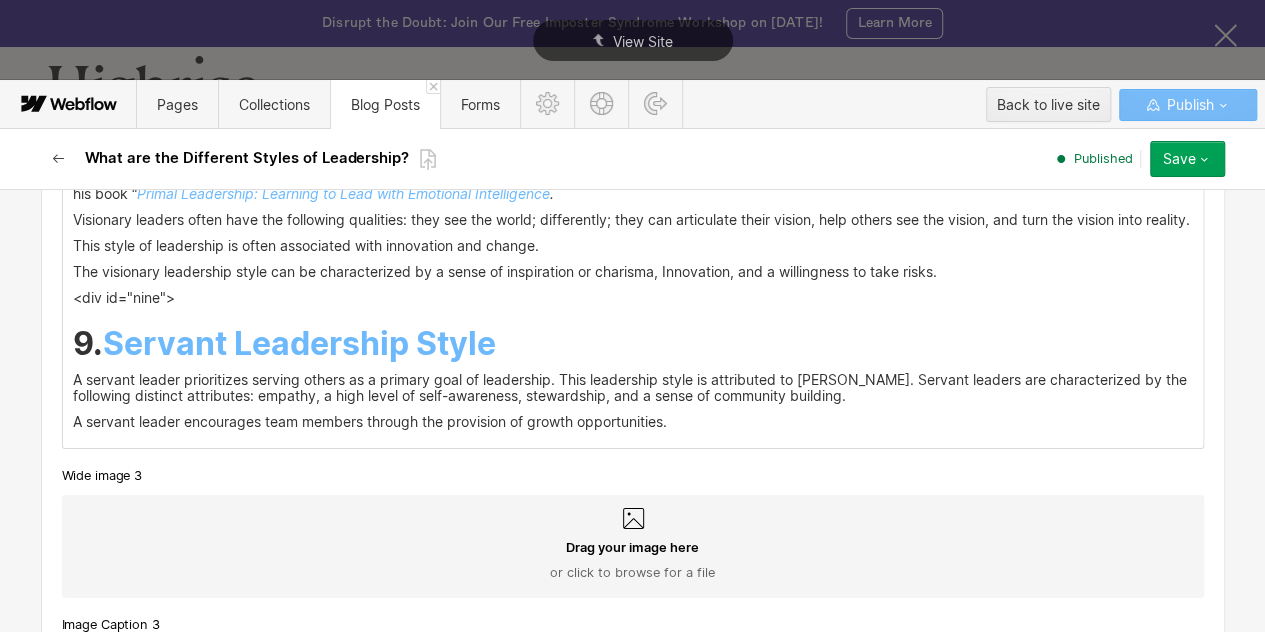 click 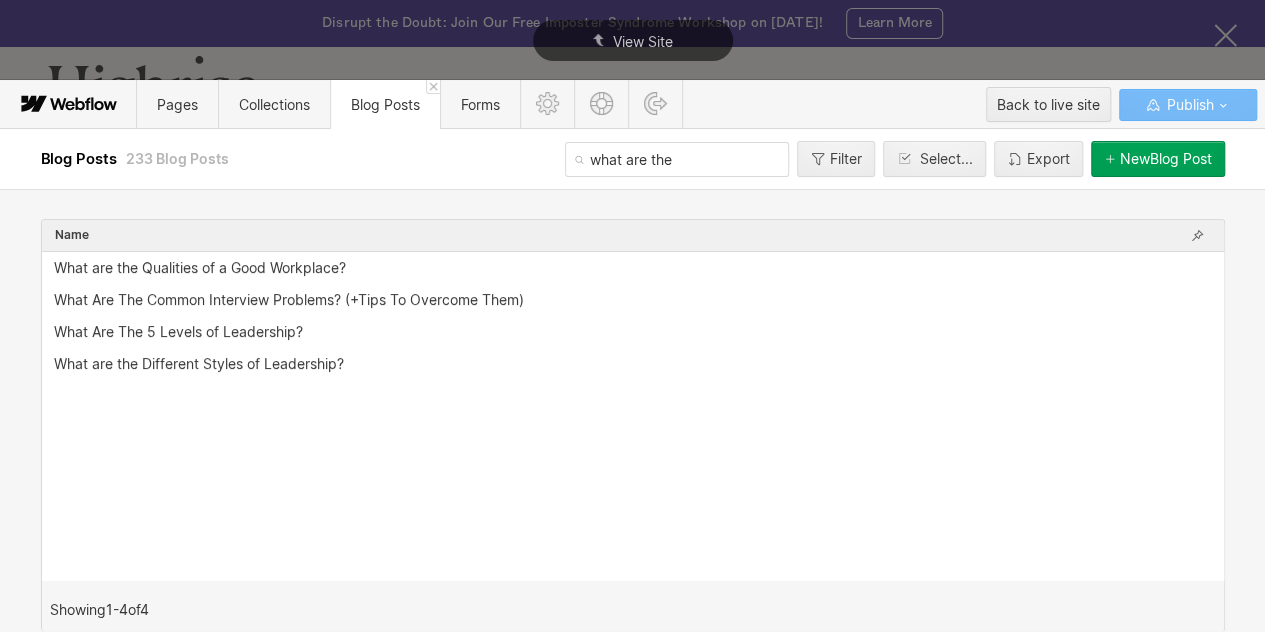 click on "what are the" at bounding box center (677, 159) 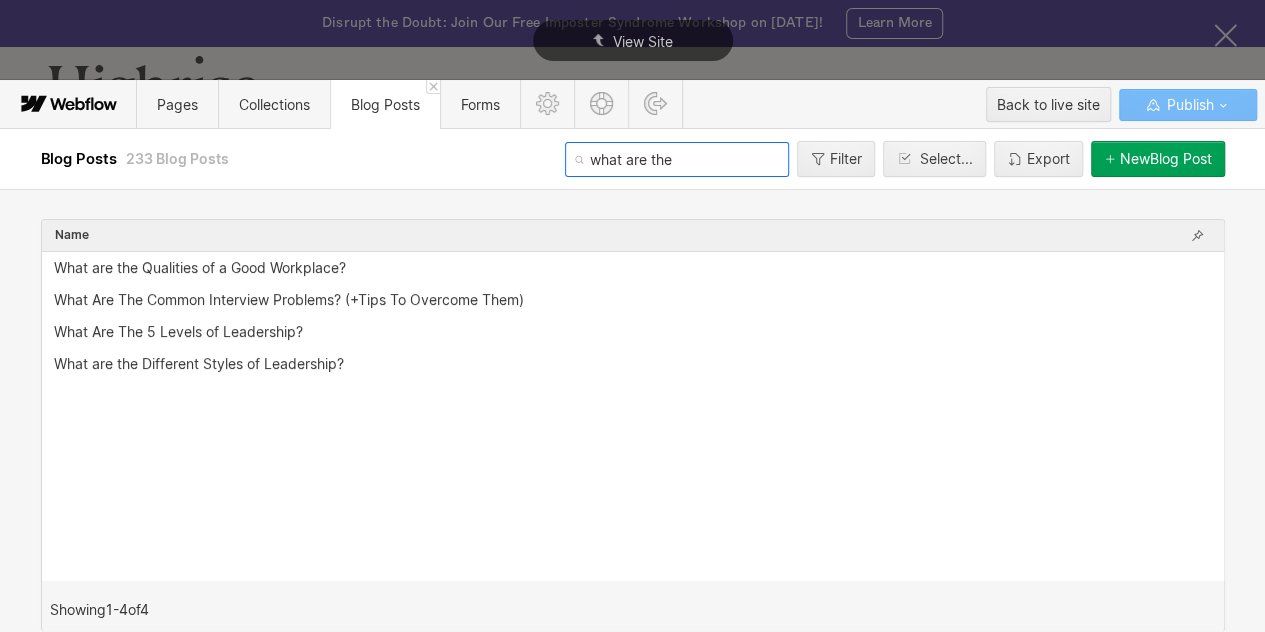 click on "what are the" at bounding box center [677, 159] 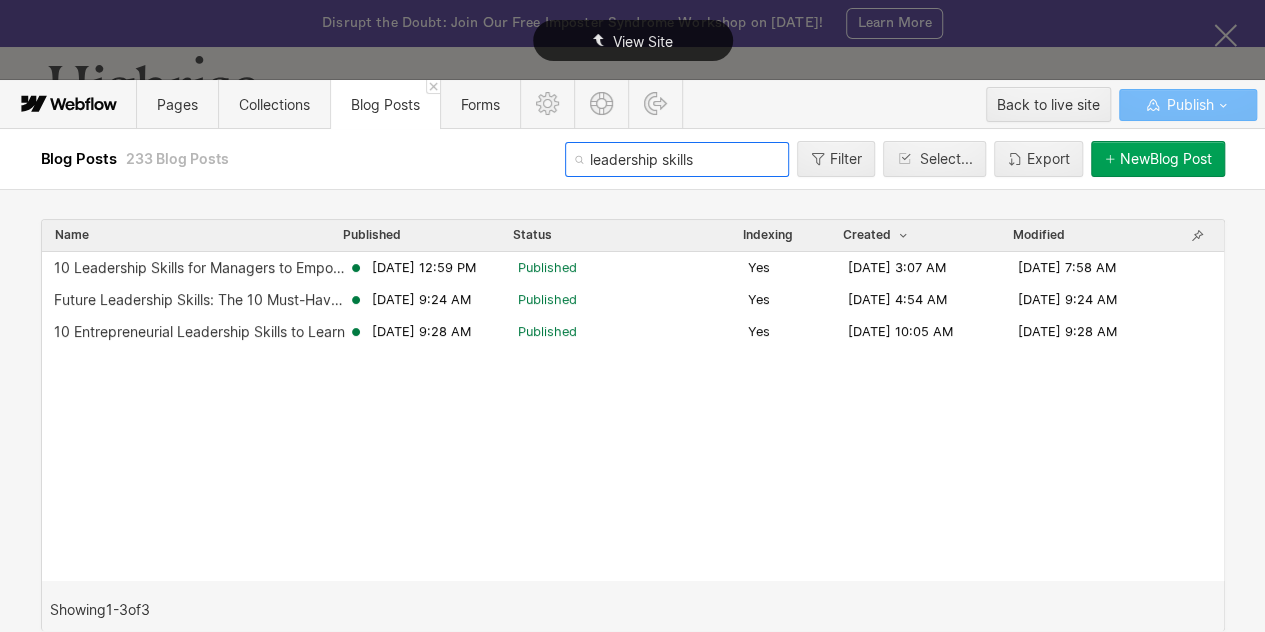 type on "leadership skills" 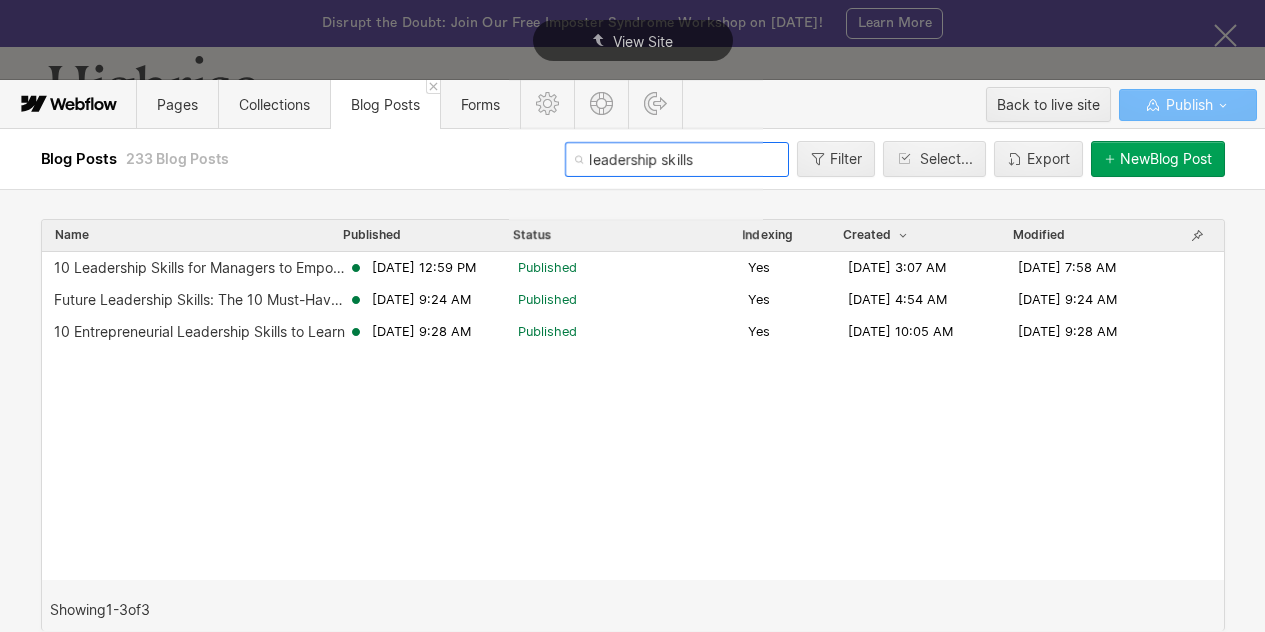 scroll, scrollTop: 0, scrollLeft: 0, axis: both 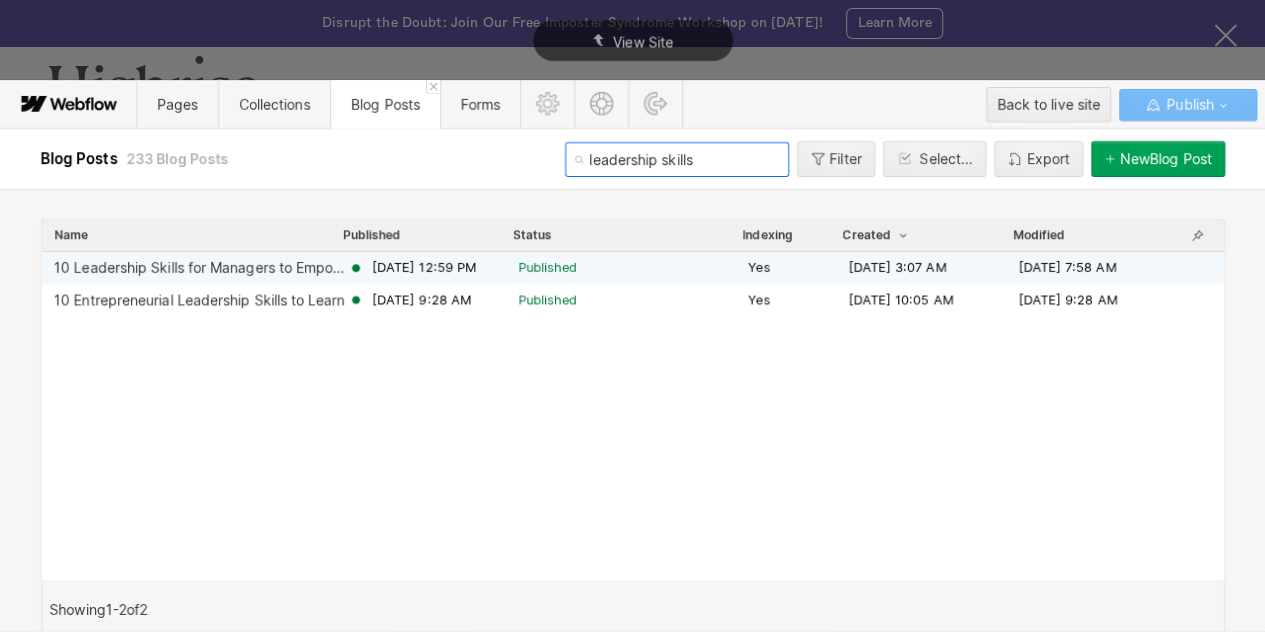 type on "leadership skills" 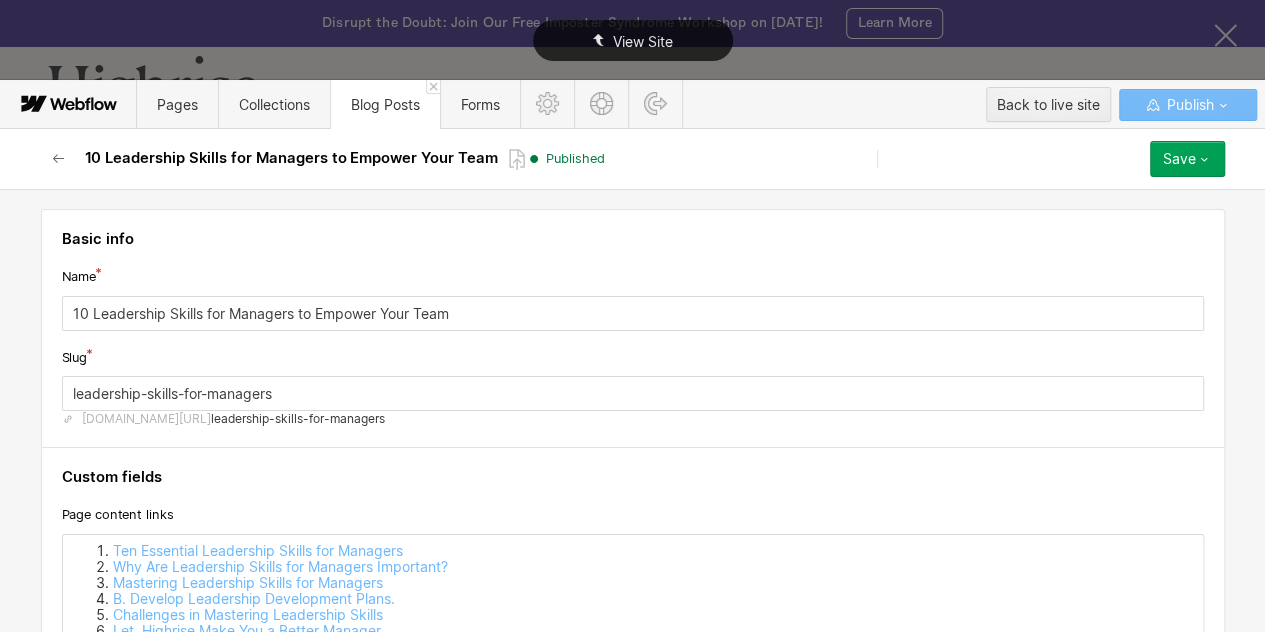 scroll, scrollTop: 1790, scrollLeft: 0, axis: vertical 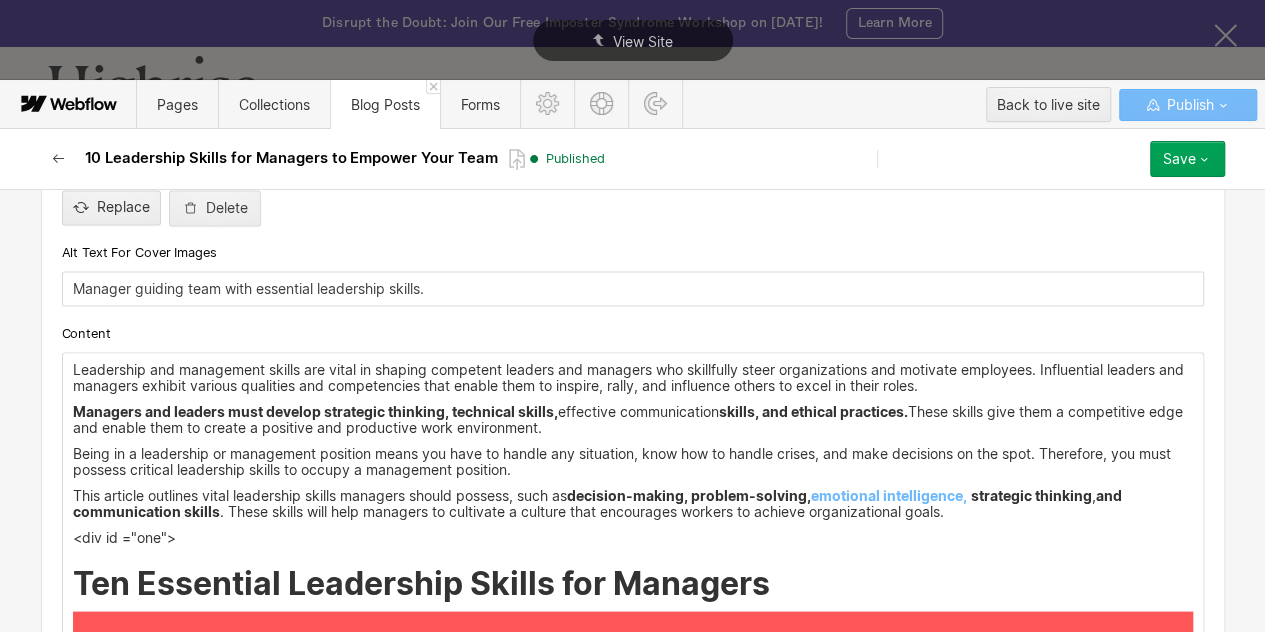 click 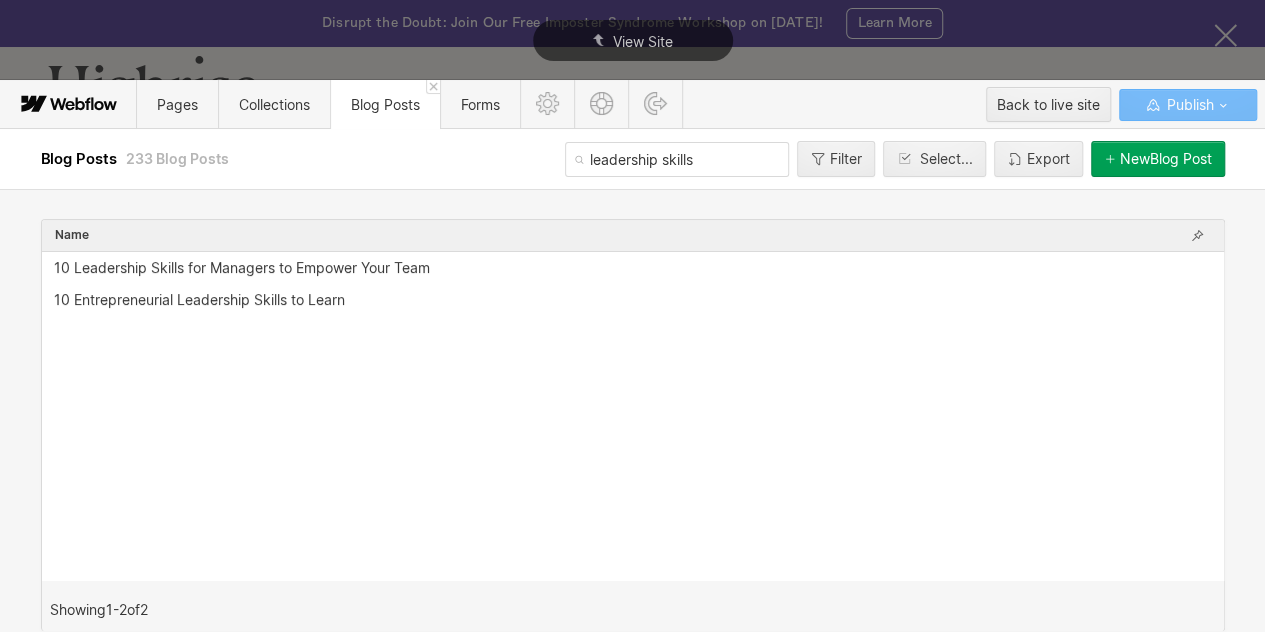 click on "leadership skills" at bounding box center [677, 159] 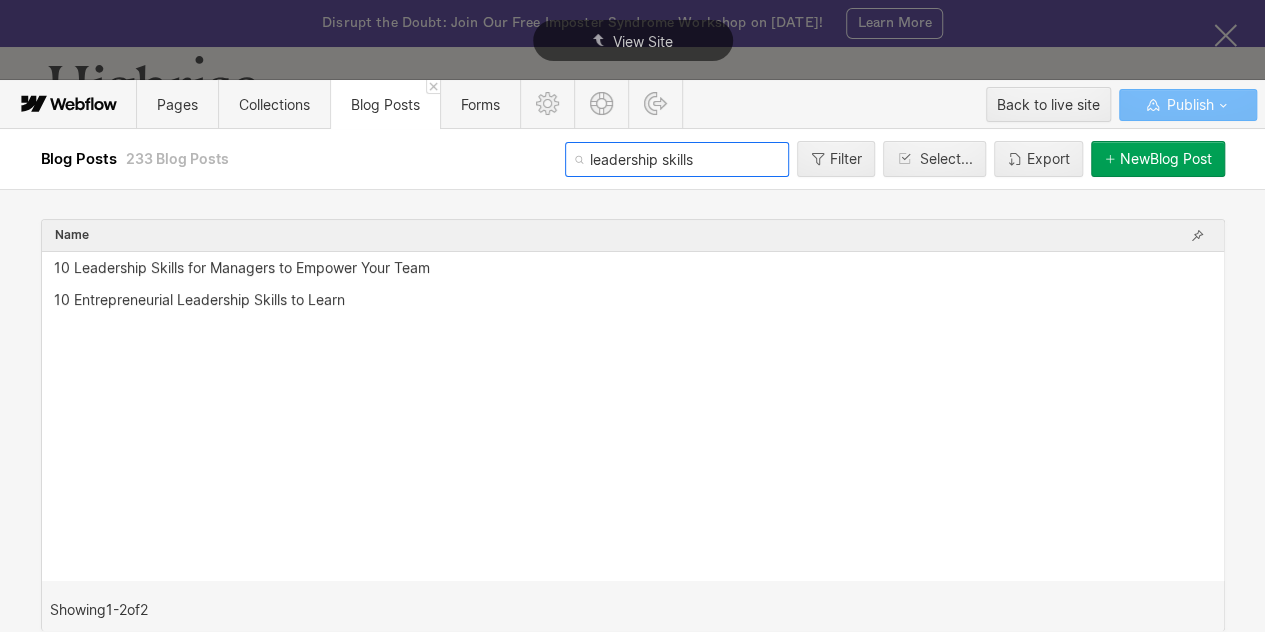 click on "leadership skills" at bounding box center (677, 159) 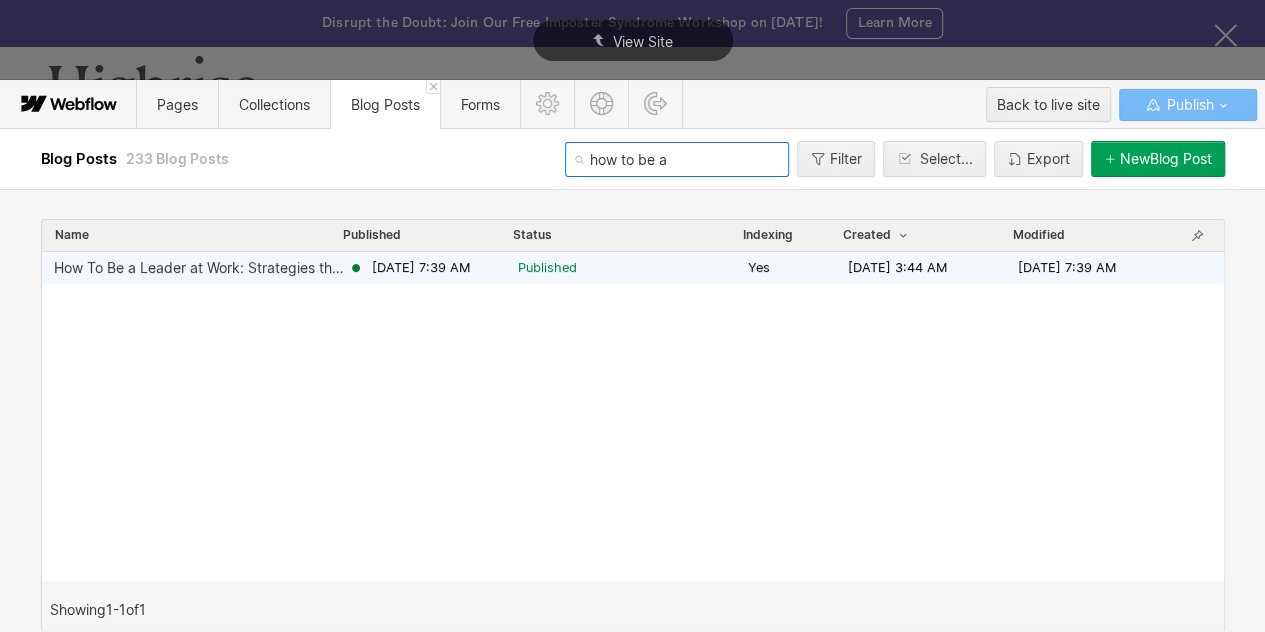 type on "how to be a" 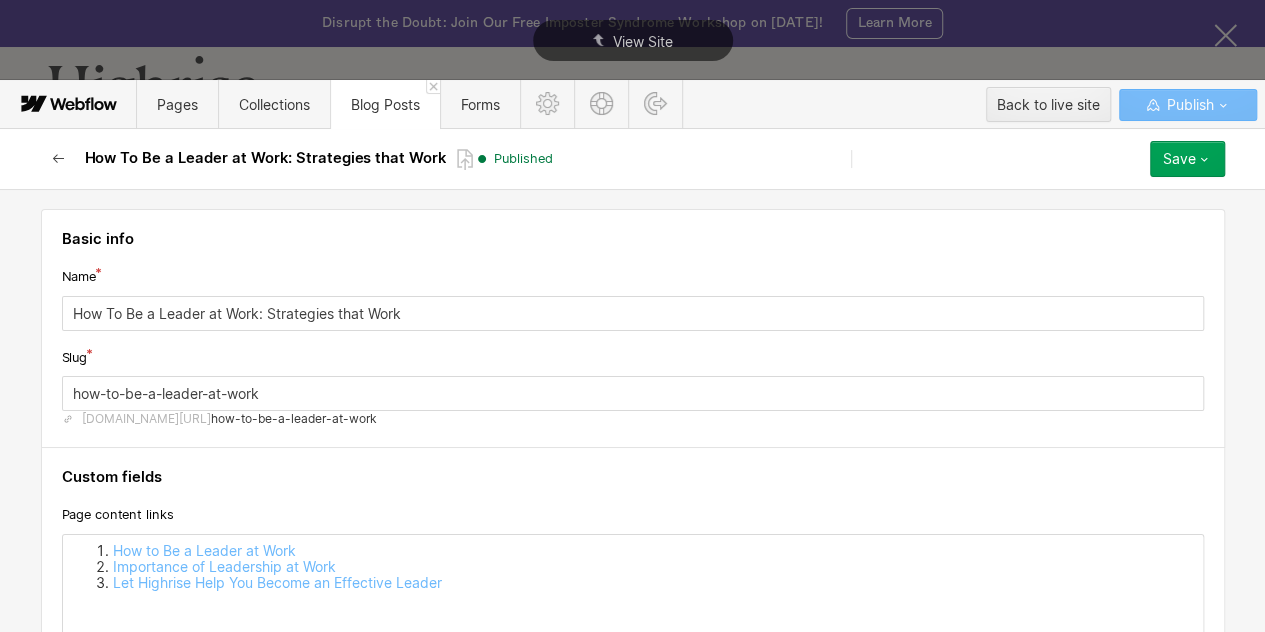 click 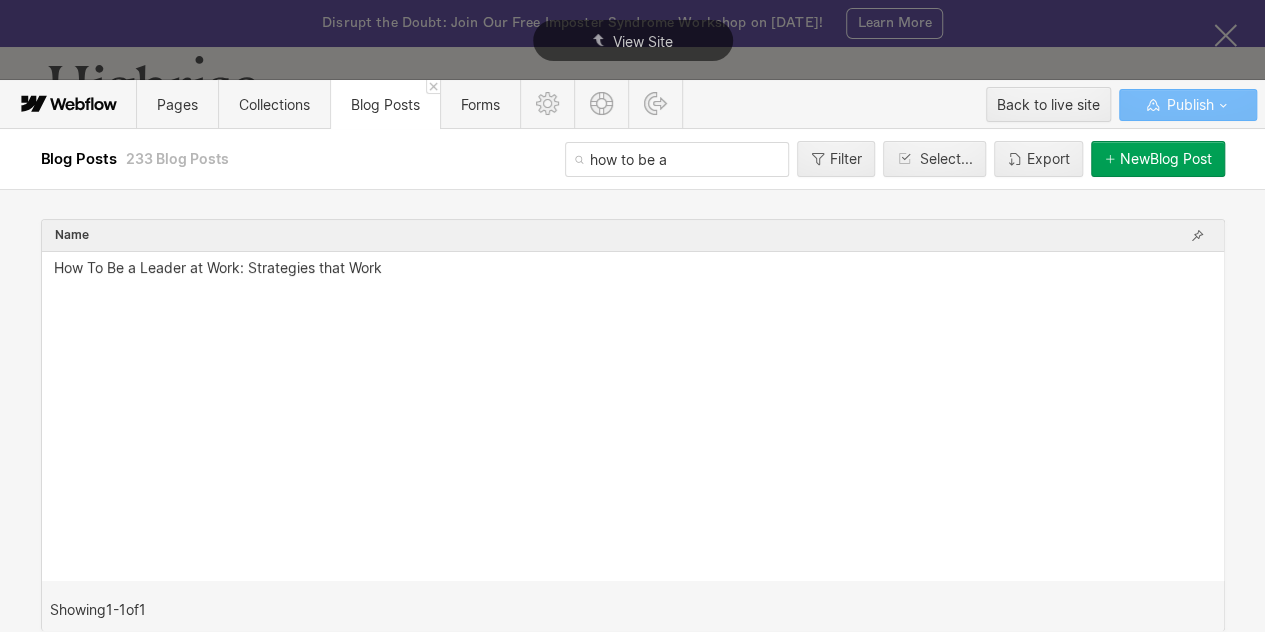 click on "how to be a" at bounding box center (677, 159) 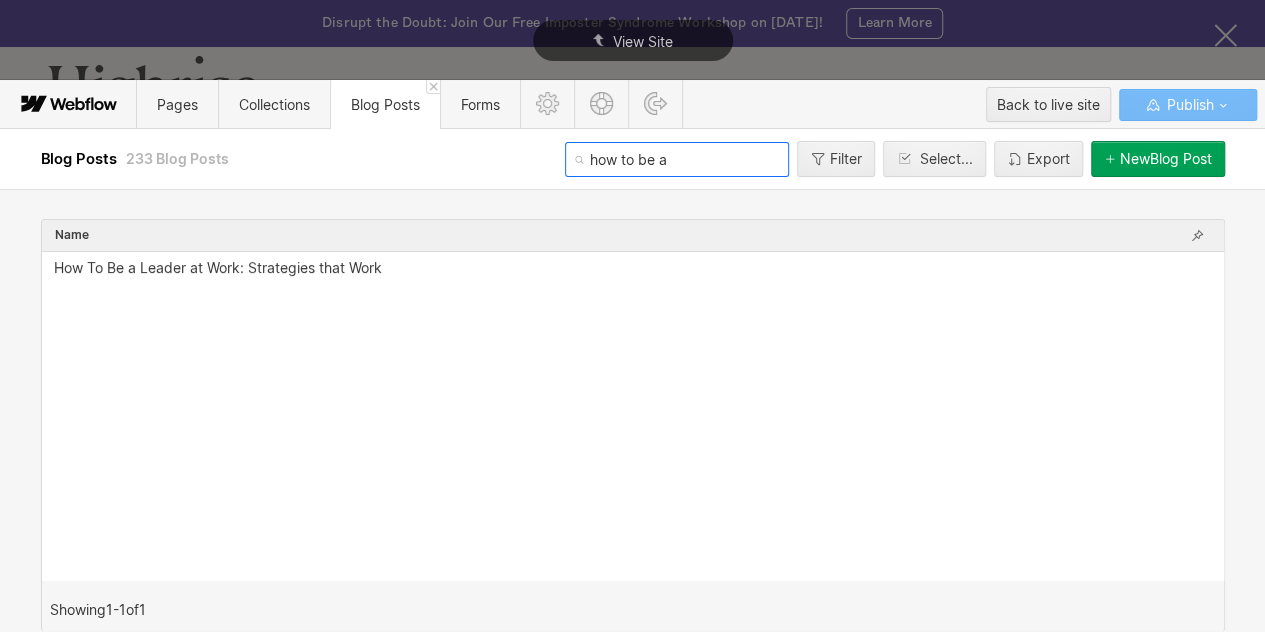 click on "how to be a" at bounding box center (677, 159) 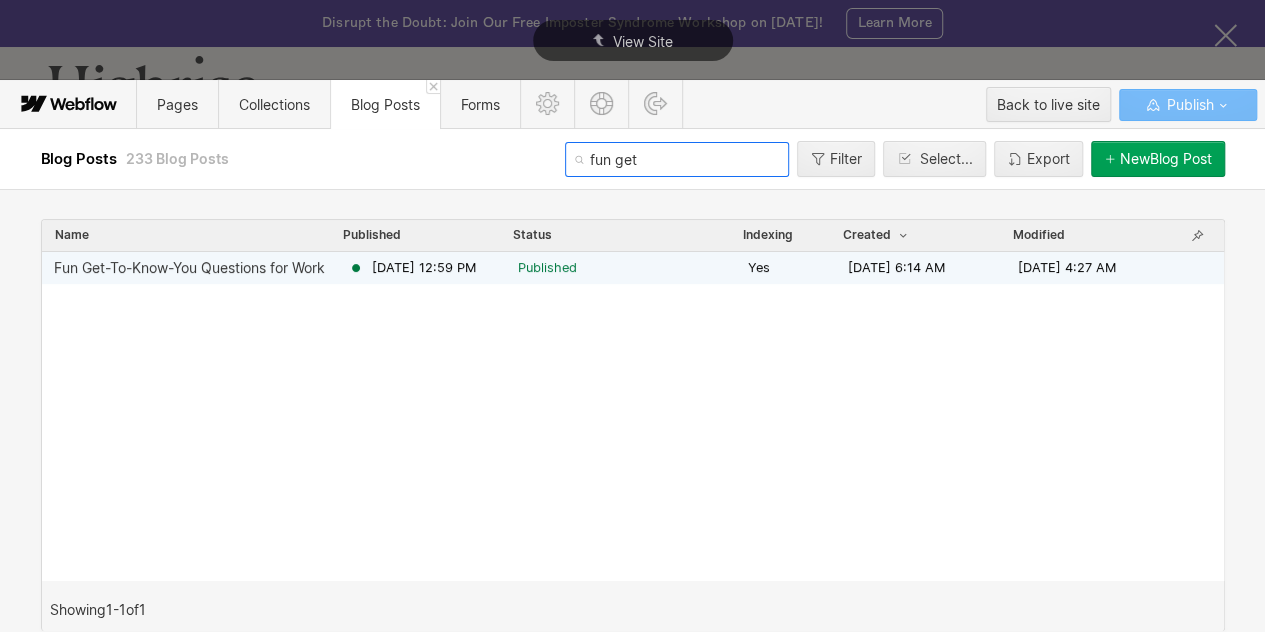 type on "fun get" 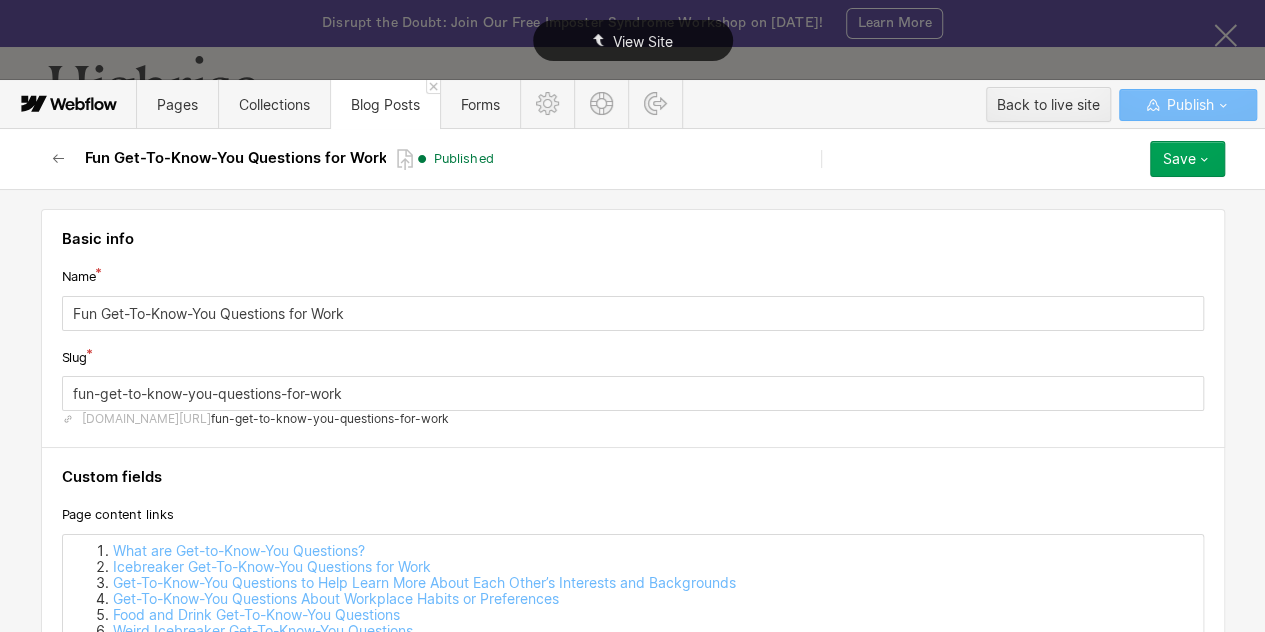 scroll, scrollTop: 1920, scrollLeft: 0, axis: vertical 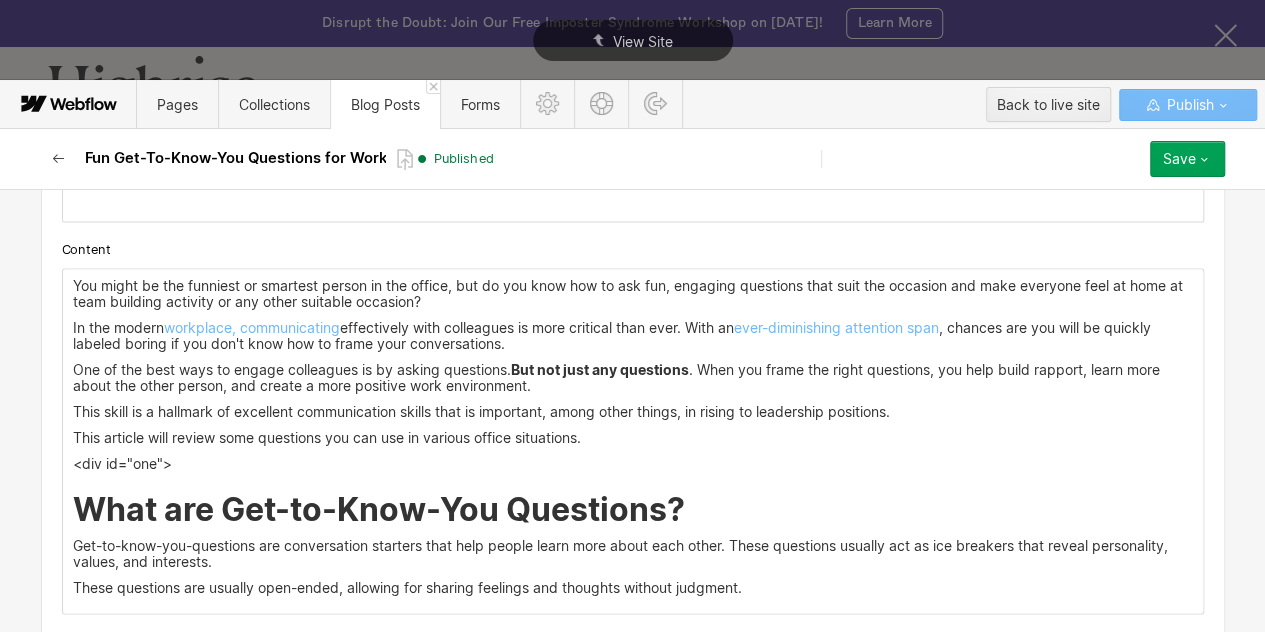 click 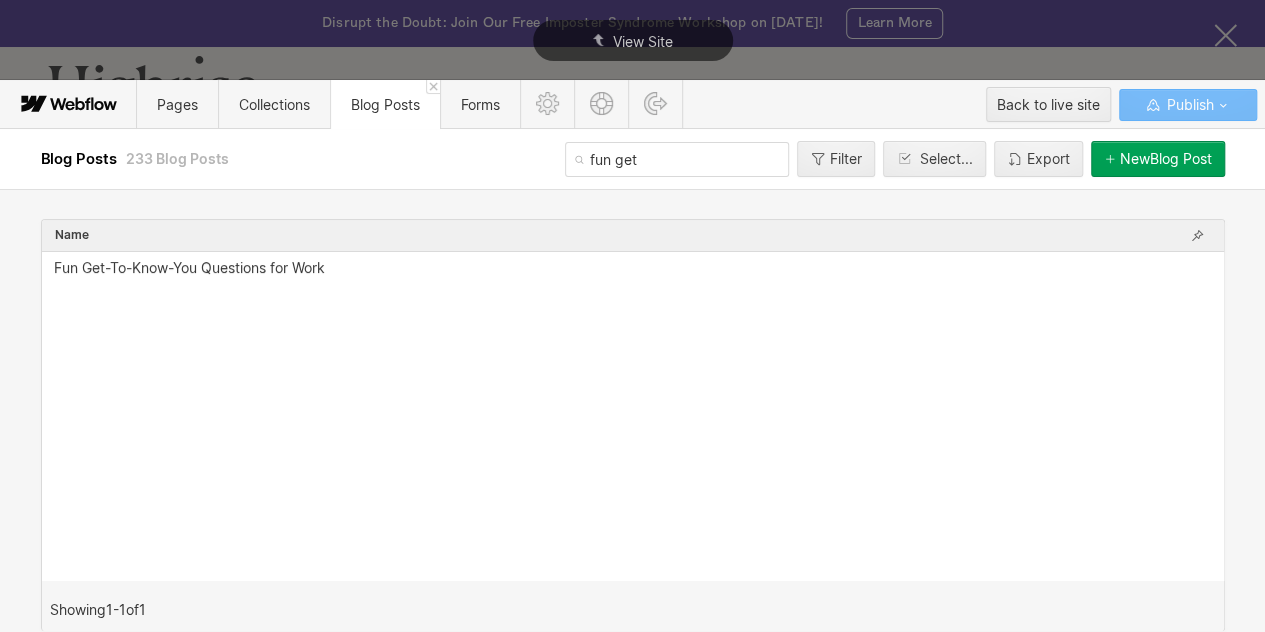 click on "fun get" at bounding box center [677, 159] 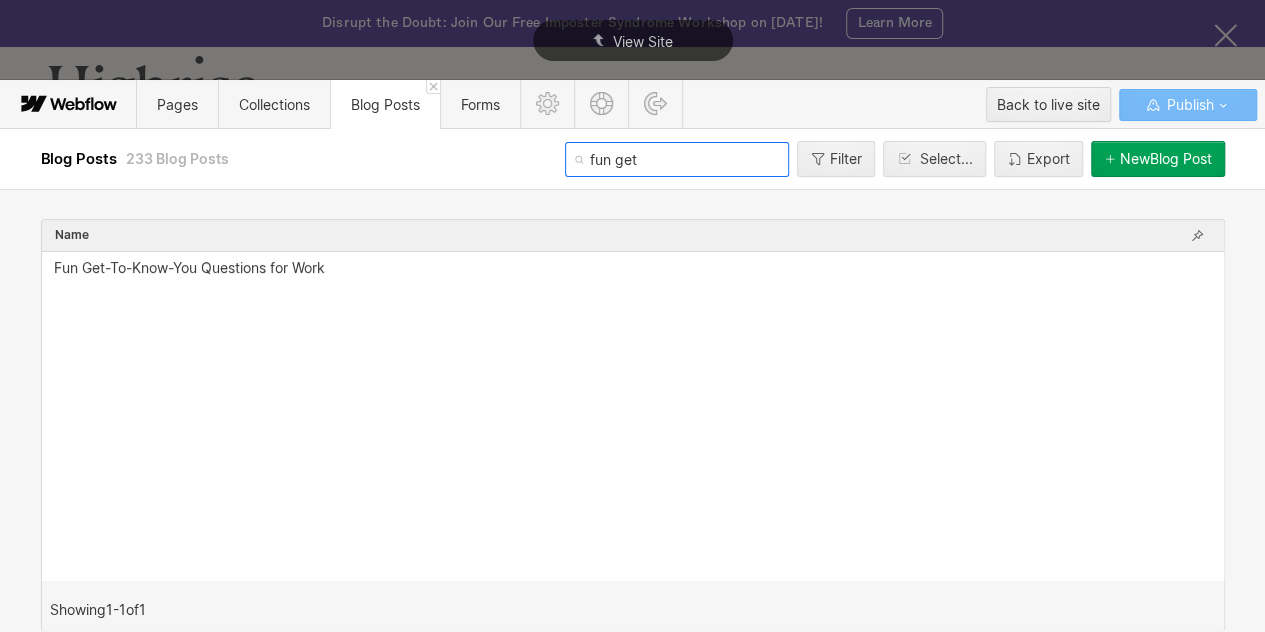 click on "fun get" at bounding box center [677, 159] 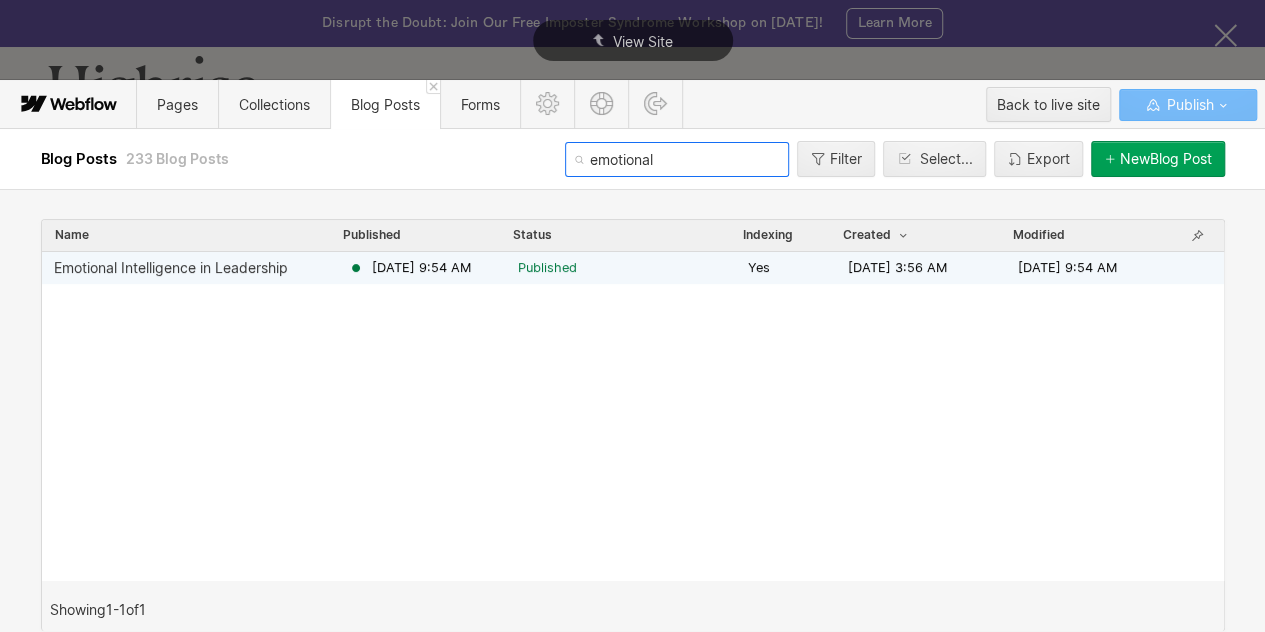 type on "emotional" 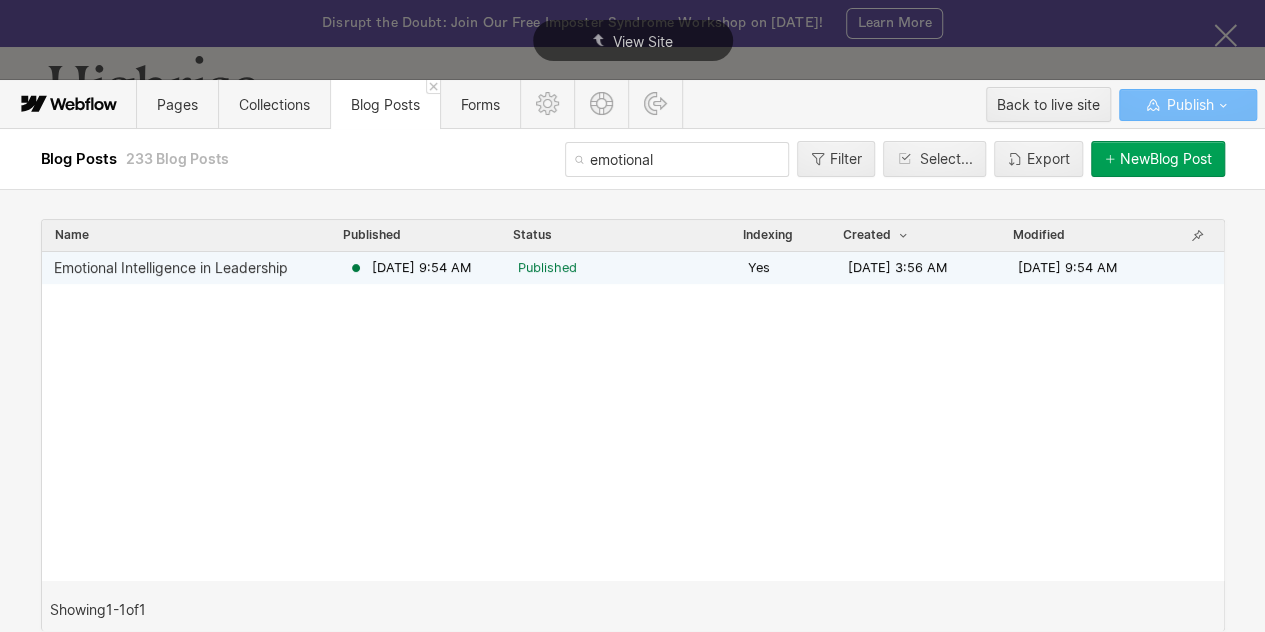 click on "Emotional Intelligence in Leadership" at bounding box center (171, 268) 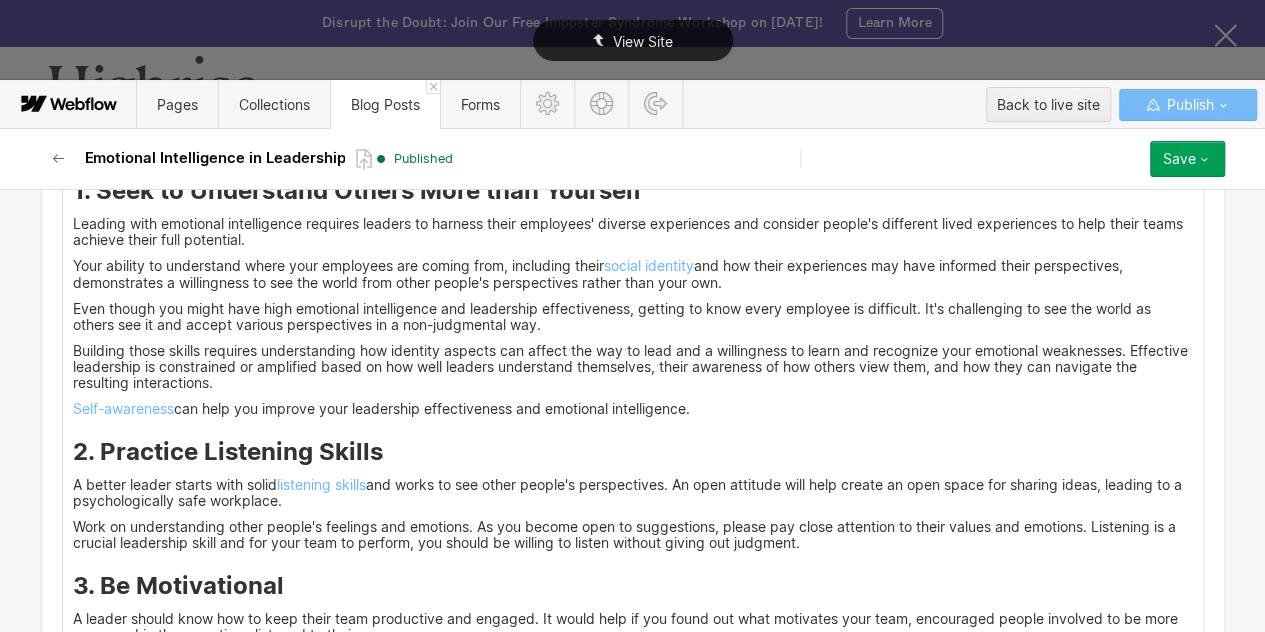 scroll, scrollTop: 6902, scrollLeft: 0, axis: vertical 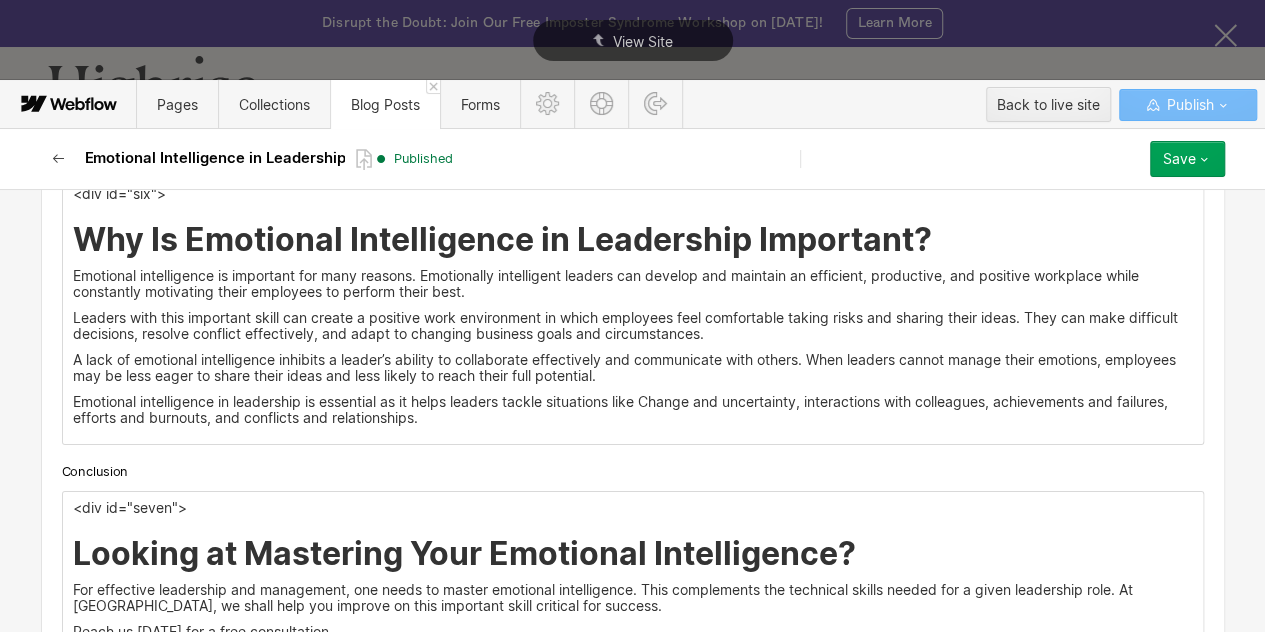 click 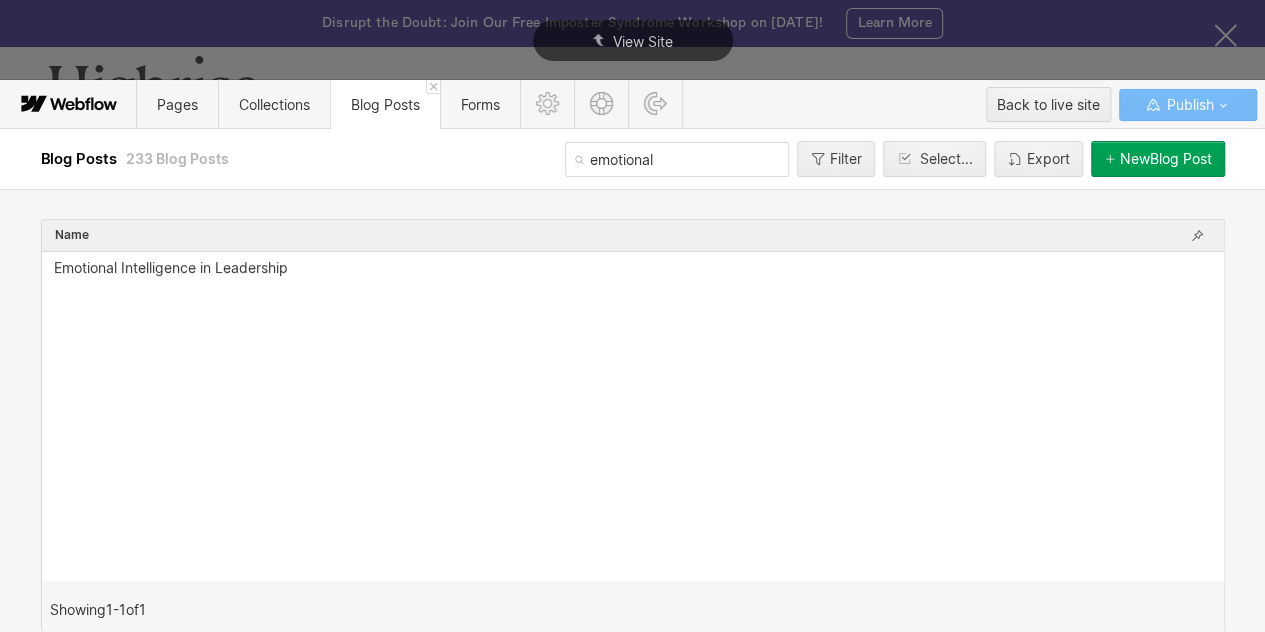 click on "emotional" at bounding box center [677, 159] 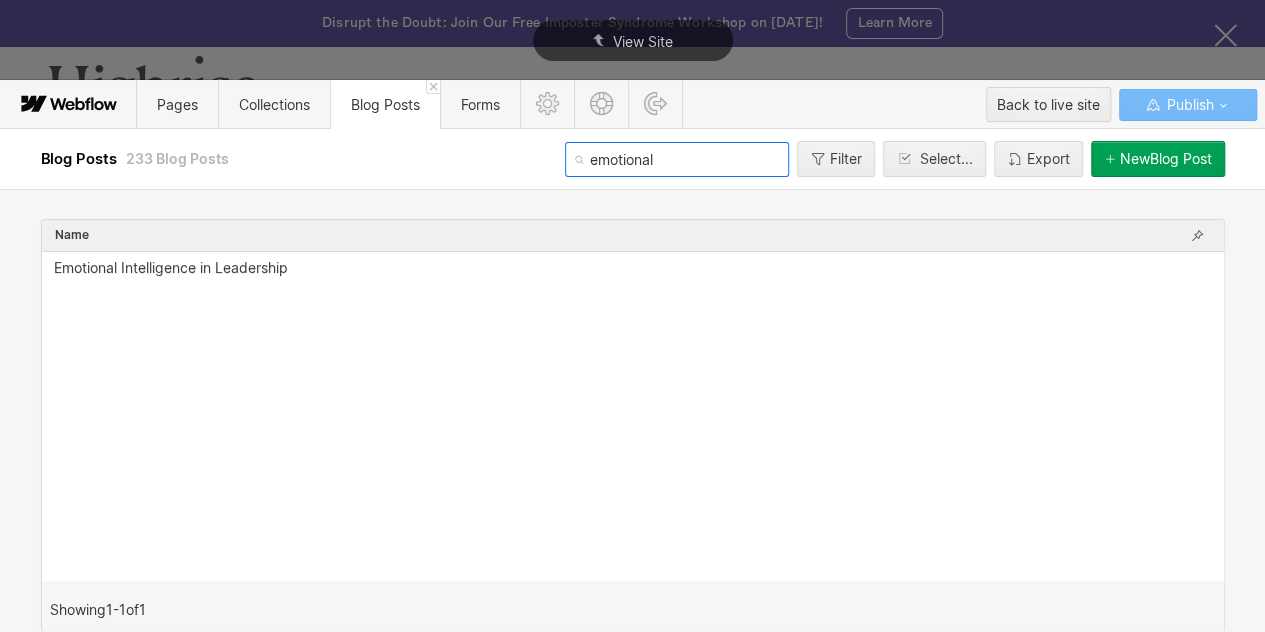click on "emotional" at bounding box center (677, 159) 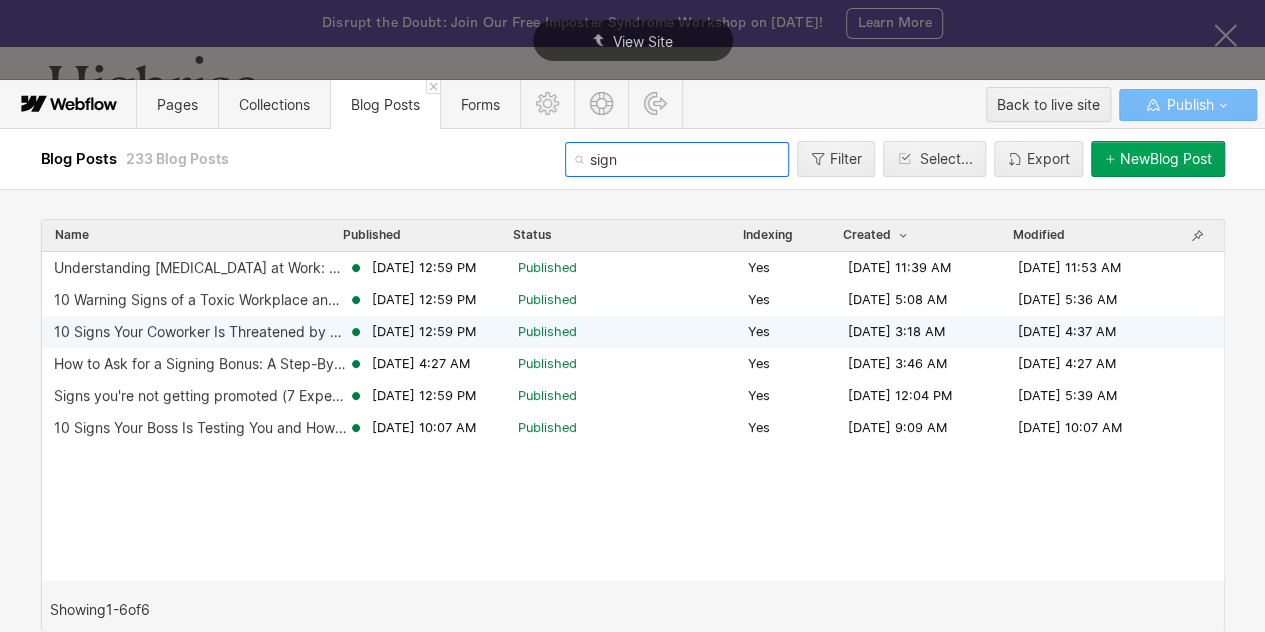 type on "sign" 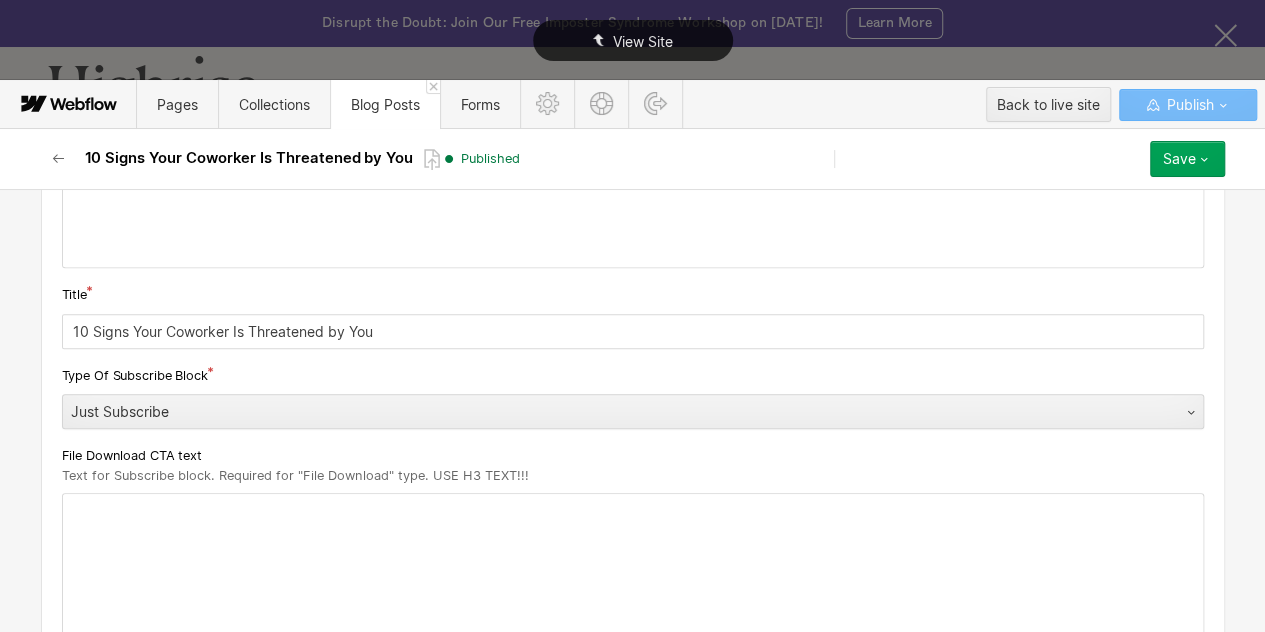 scroll, scrollTop: 5299, scrollLeft: 0, axis: vertical 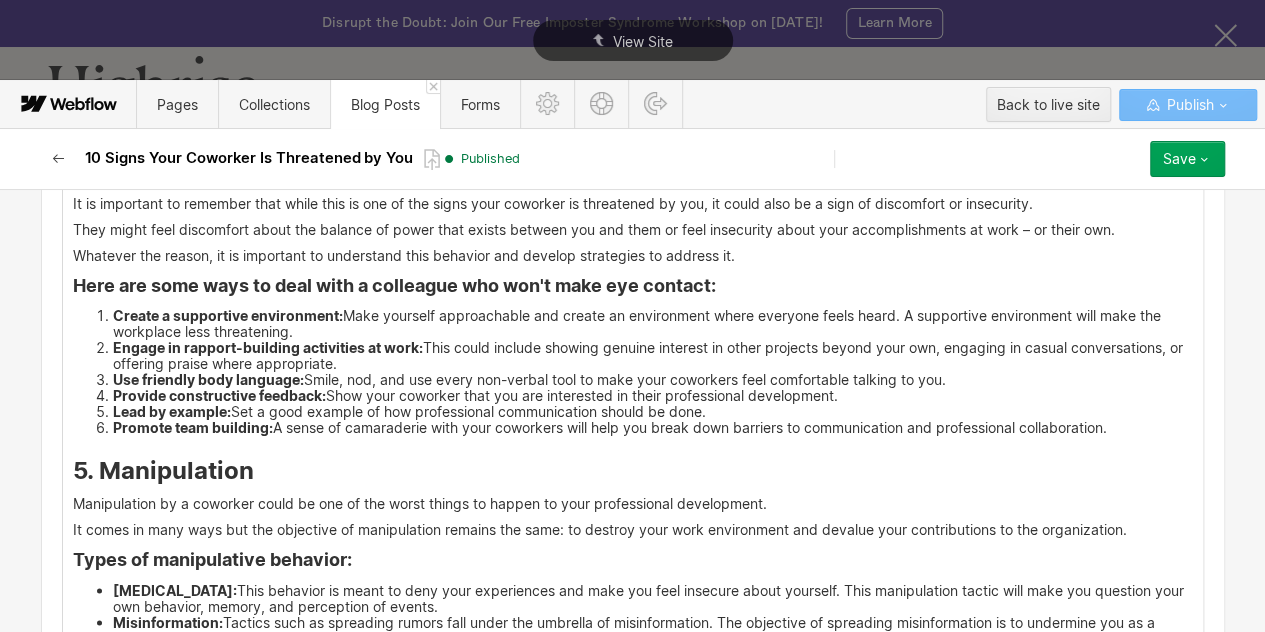 click 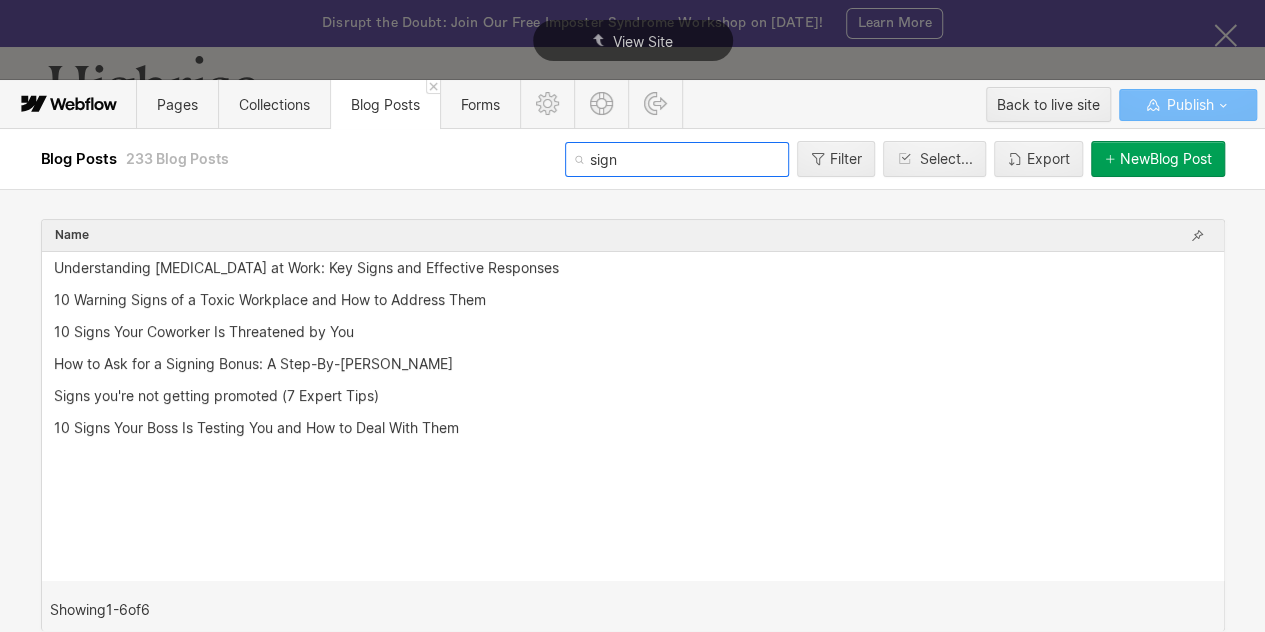 click on "sign" at bounding box center (677, 159) 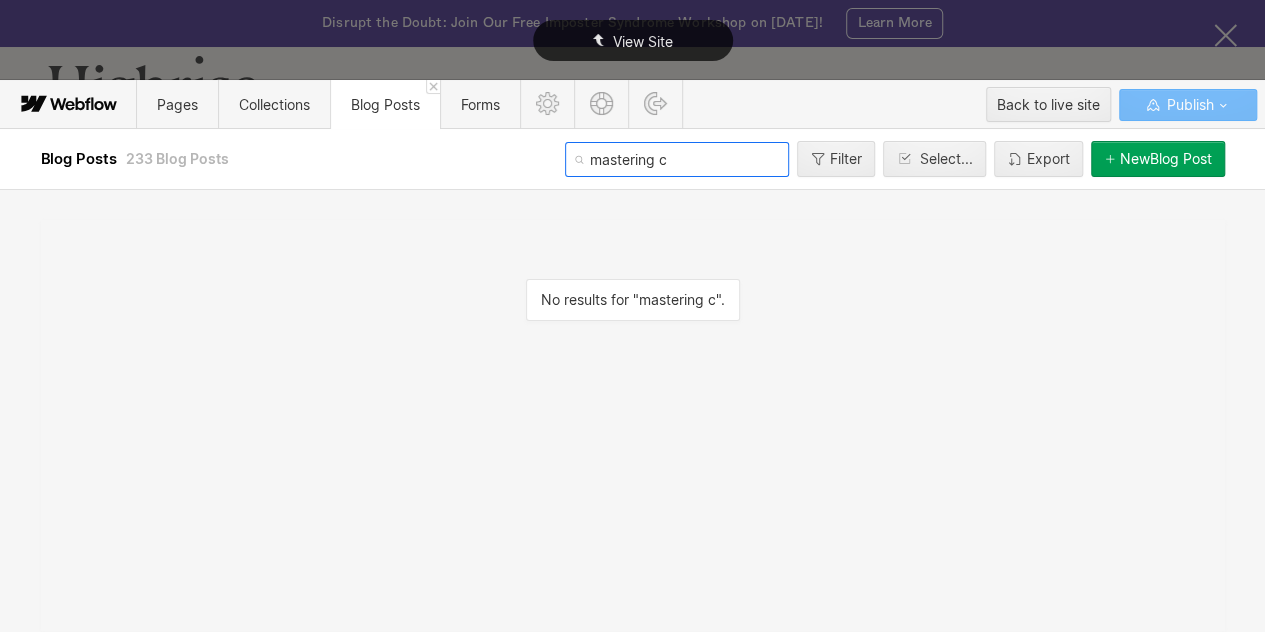 type on "mastering" 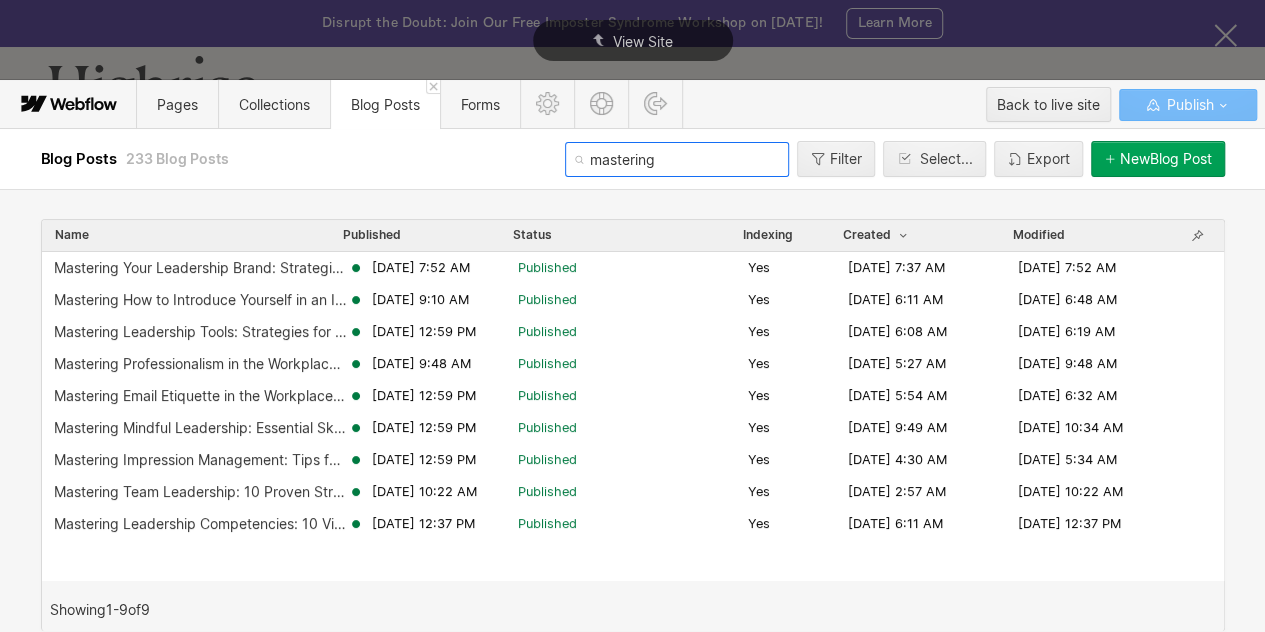 click on "mastering" at bounding box center (677, 159) 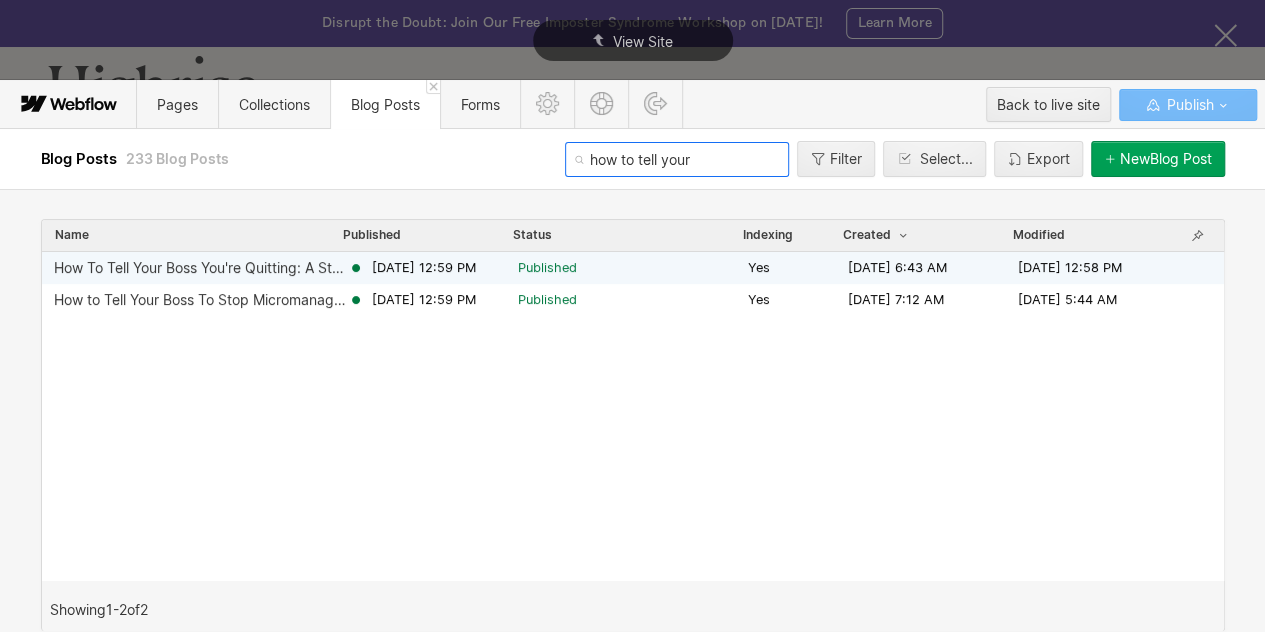 type on "how to tell your" 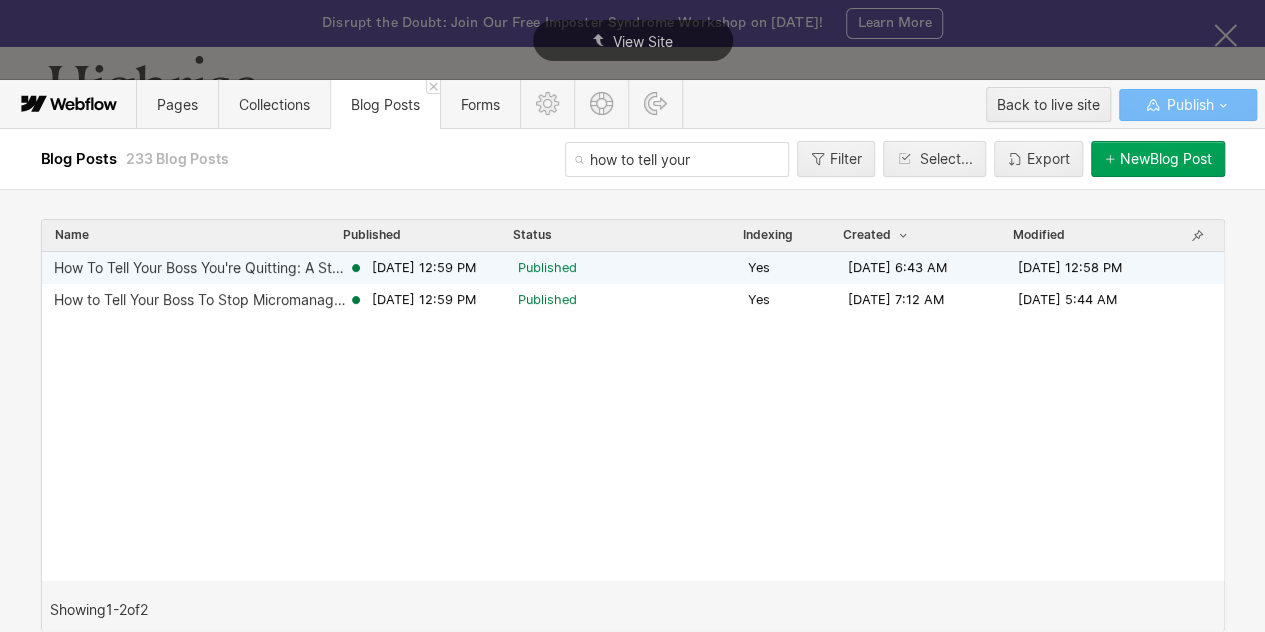 click on "How To Tell Your Boss You're Quitting: A Step-by-Step Guide Jun 10, 2025 12:59 PM Published Yes May 30, 2023 6:43 AM May 30, 2025 12:58 PM" at bounding box center [633, 268] 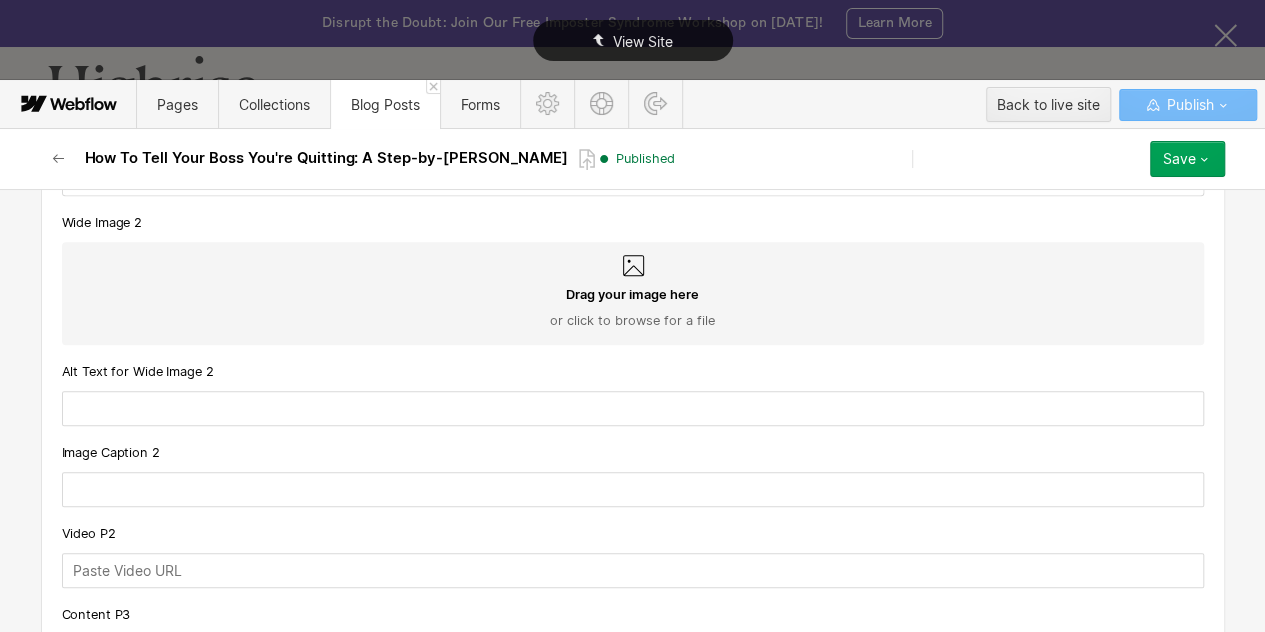 scroll, scrollTop: 4392, scrollLeft: 0, axis: vertical 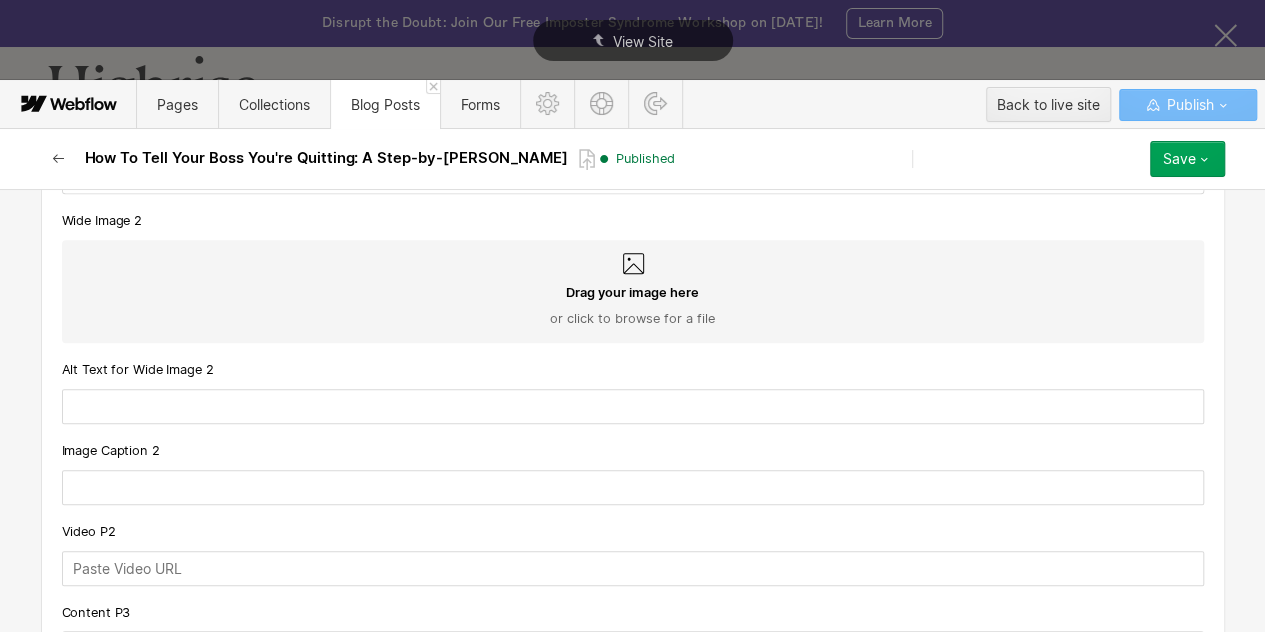 click 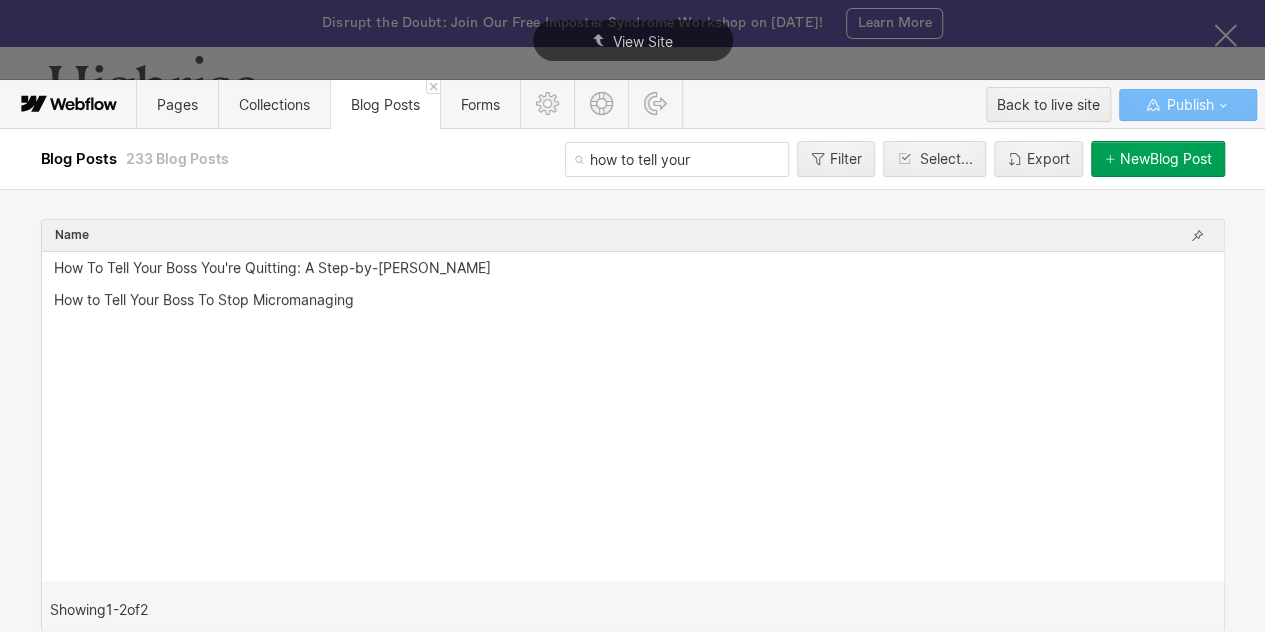 click on "how to tell your" at bounding box center (677, 159) 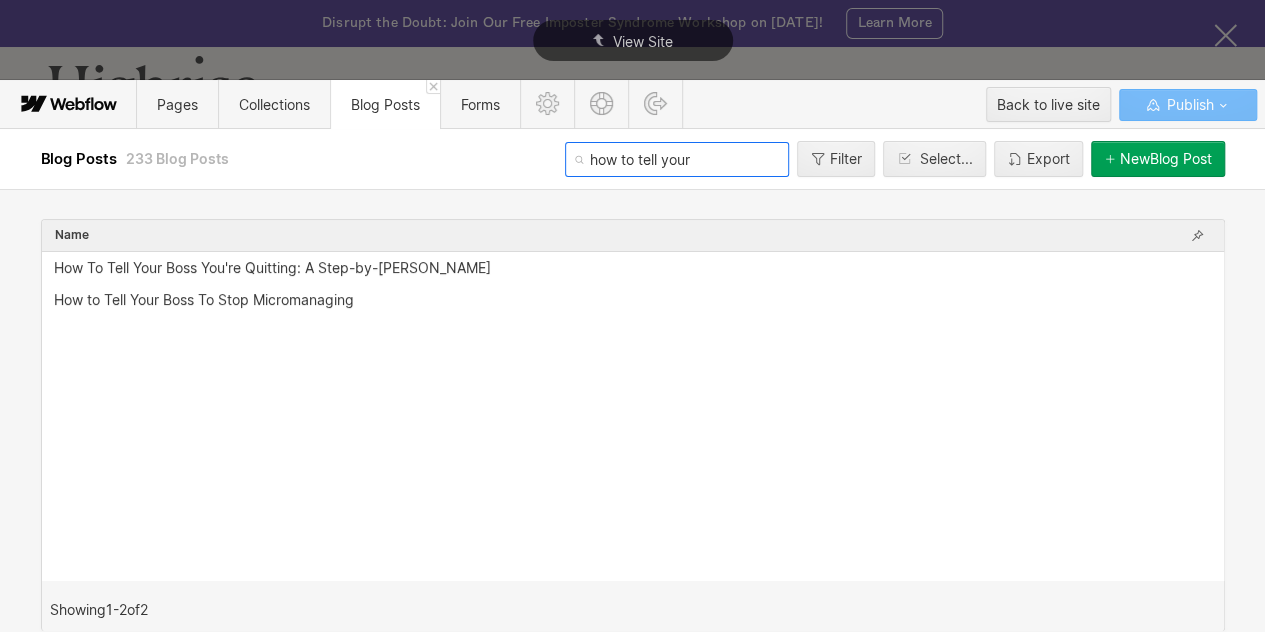 click on "how to tell your" at bounding box center (677, 159) 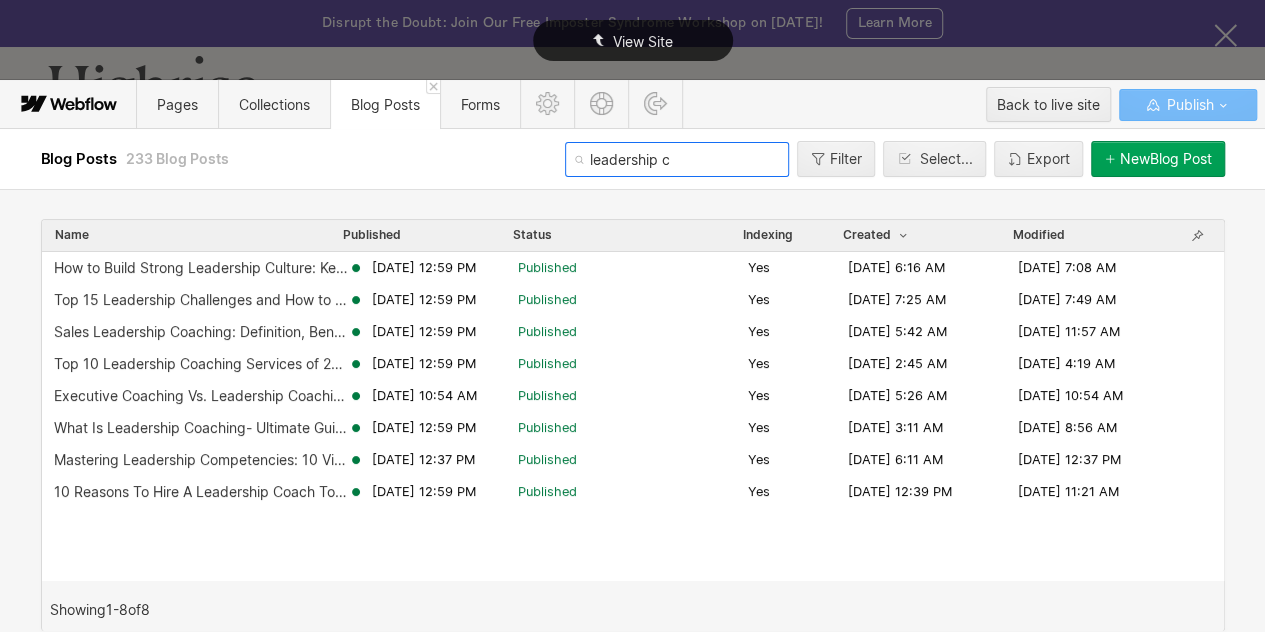 type on "leadership c" 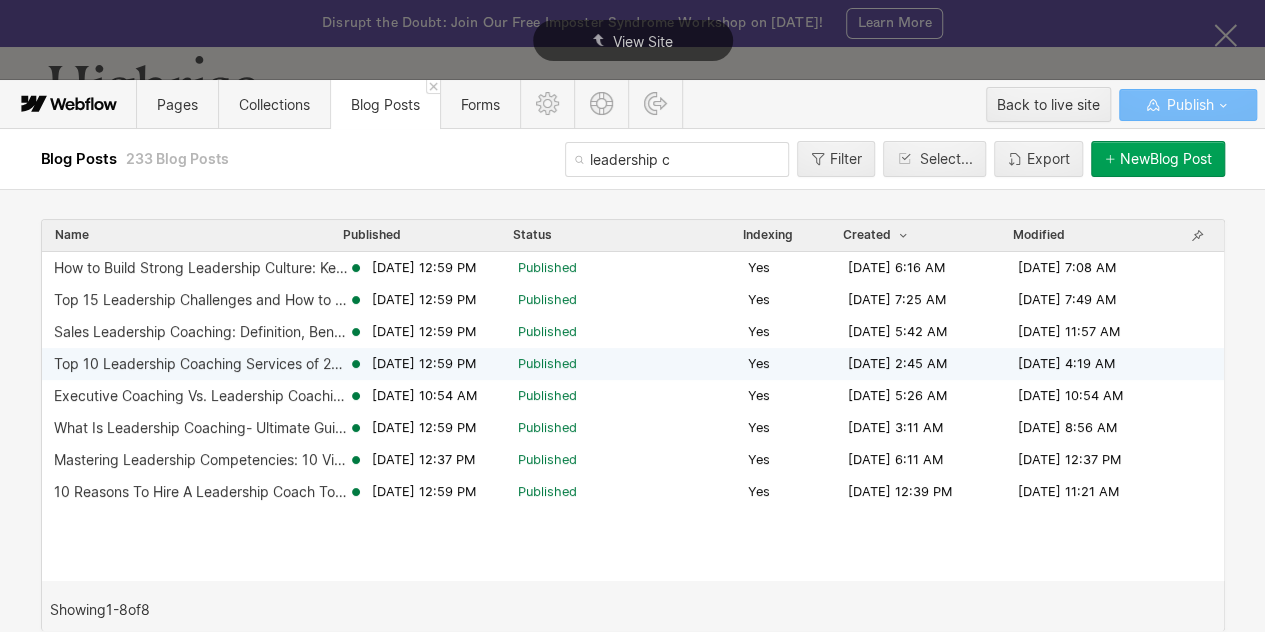 click on "Top 10 Leadership Coaching Services of 2025" at bounding box center [201, 364] 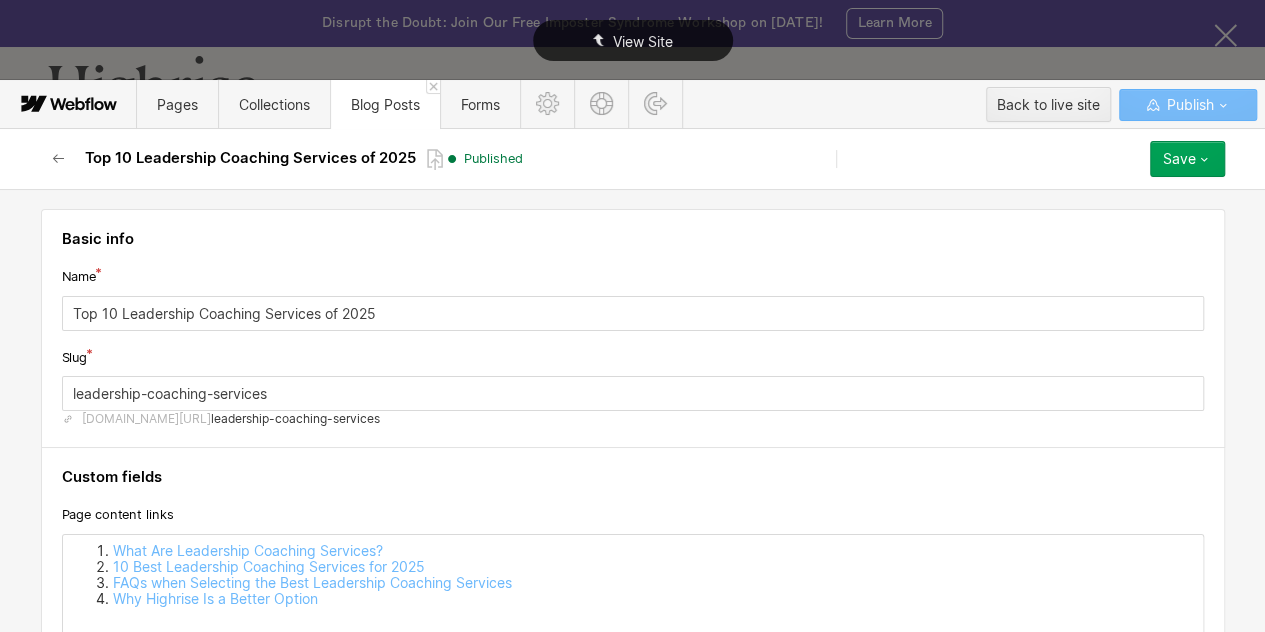 scroll, scrollTop: 1211, scrollLeft: 0, axis: vertical 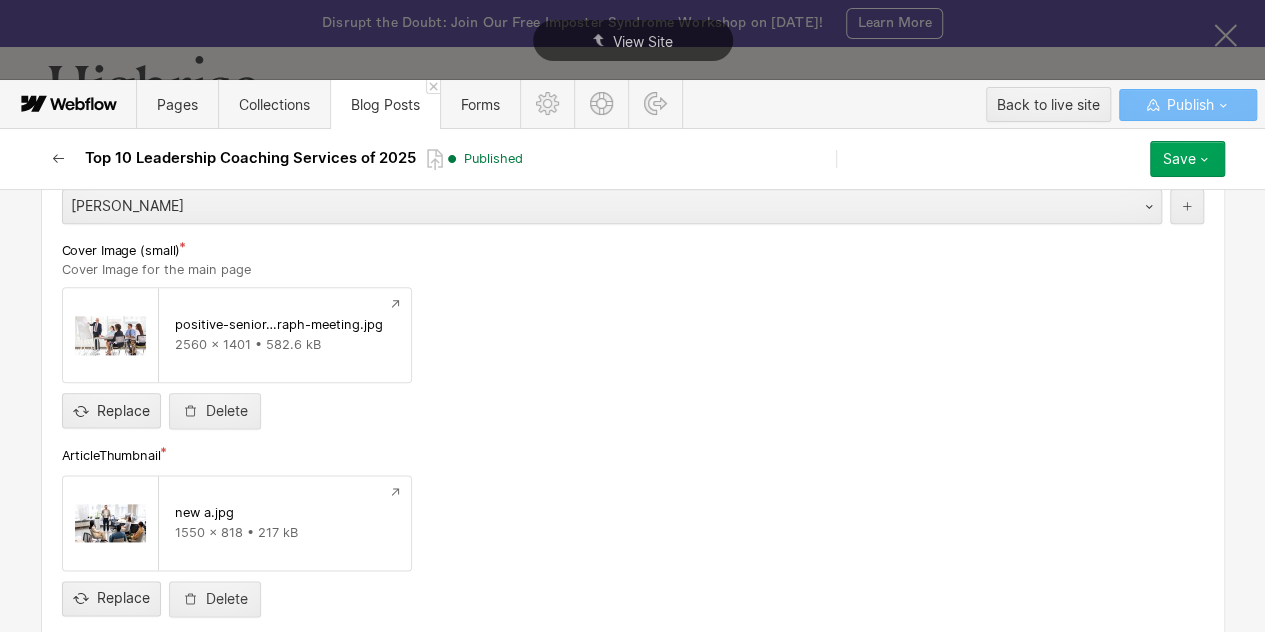 click at bounding box center [59, 159] 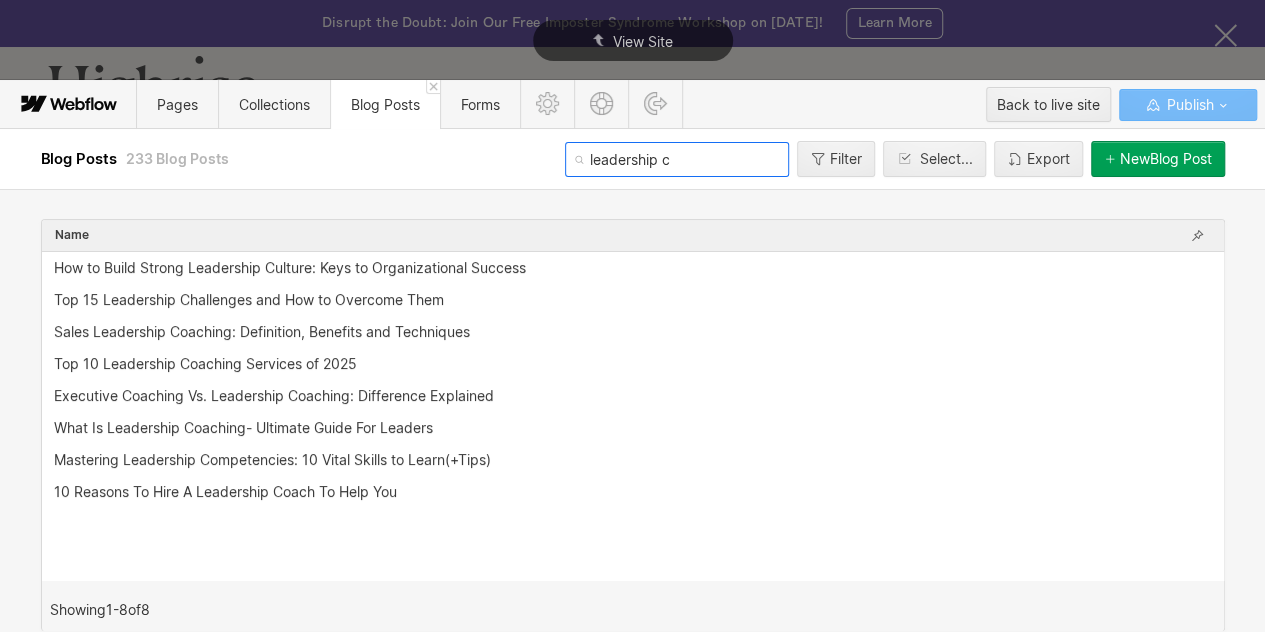 click on "leadership c" at bounding box center [677, 159] 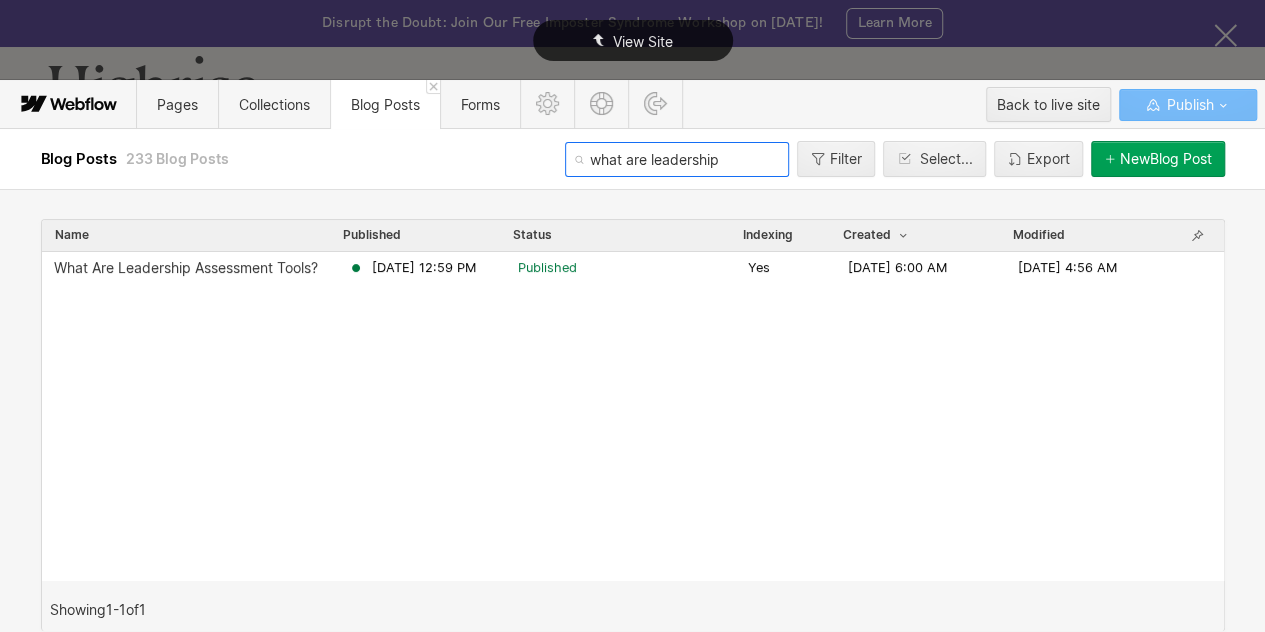 type on "what are leadership" 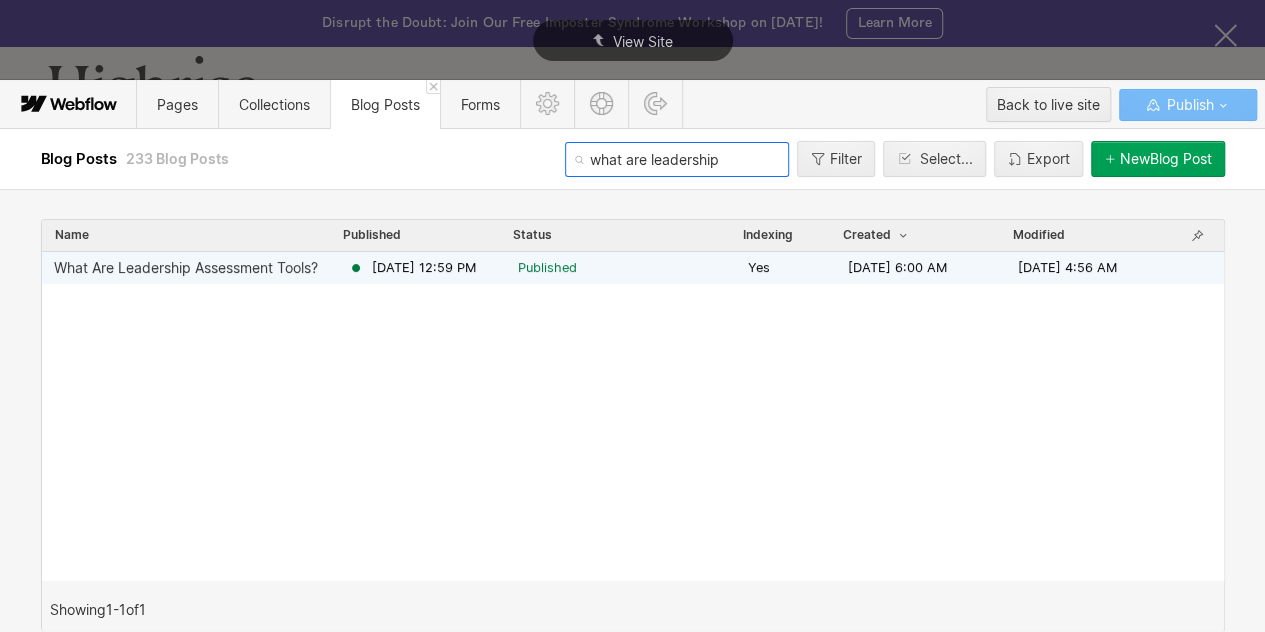 click on "What Are Leadership Assessment Tools?" at bounding box center [186, 268] 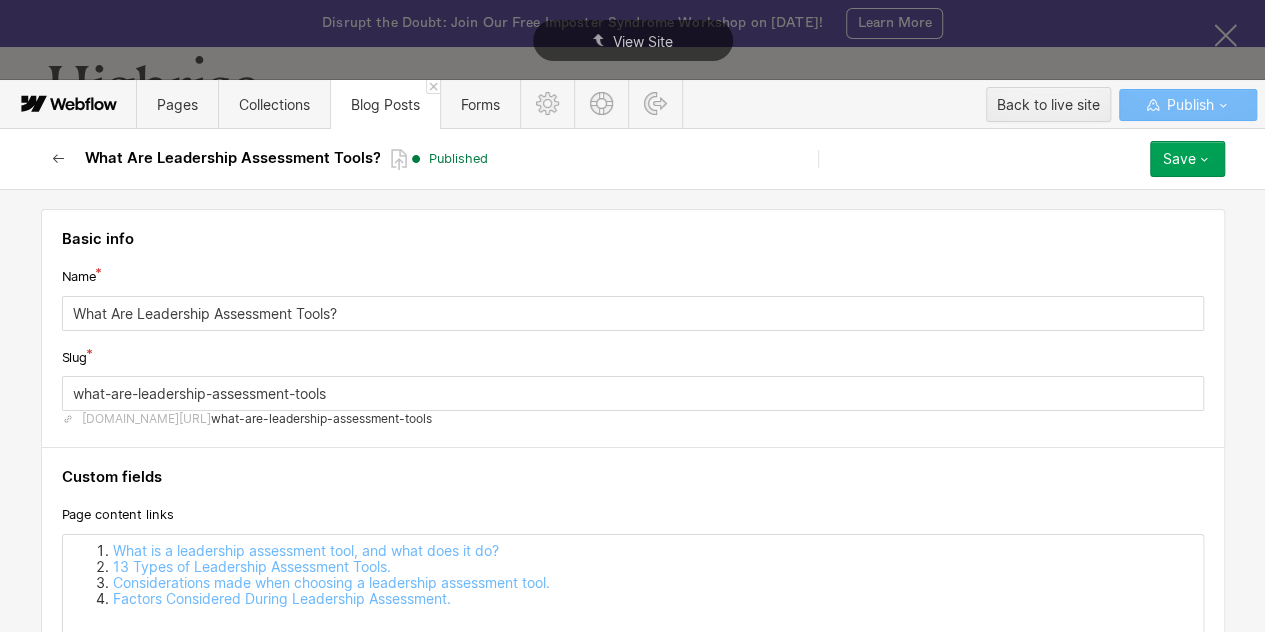 click at bounding box center [59, 159] 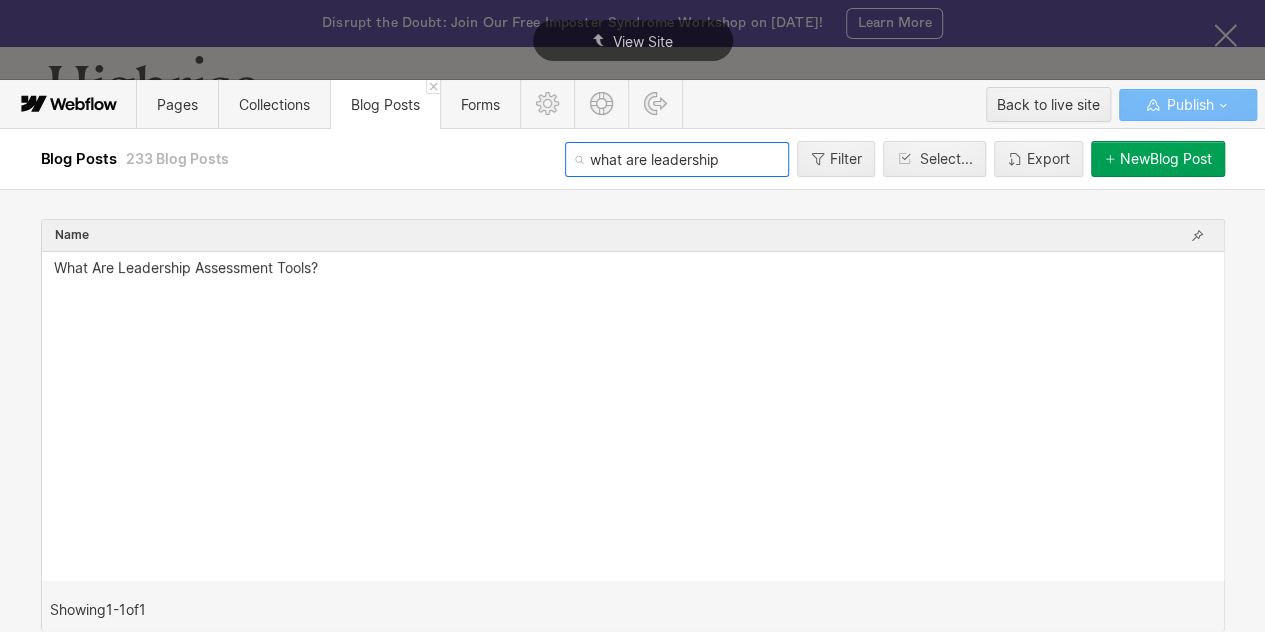 click on "what are leadership" at bounding box center [677, 159] 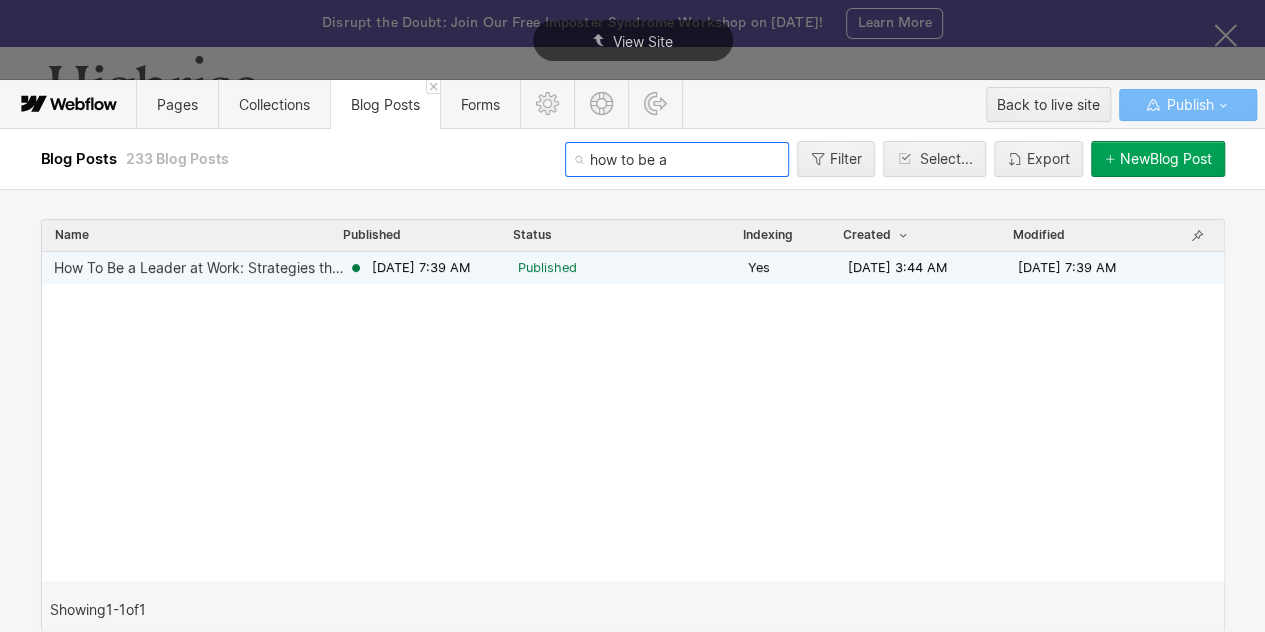 type on "how to be a" 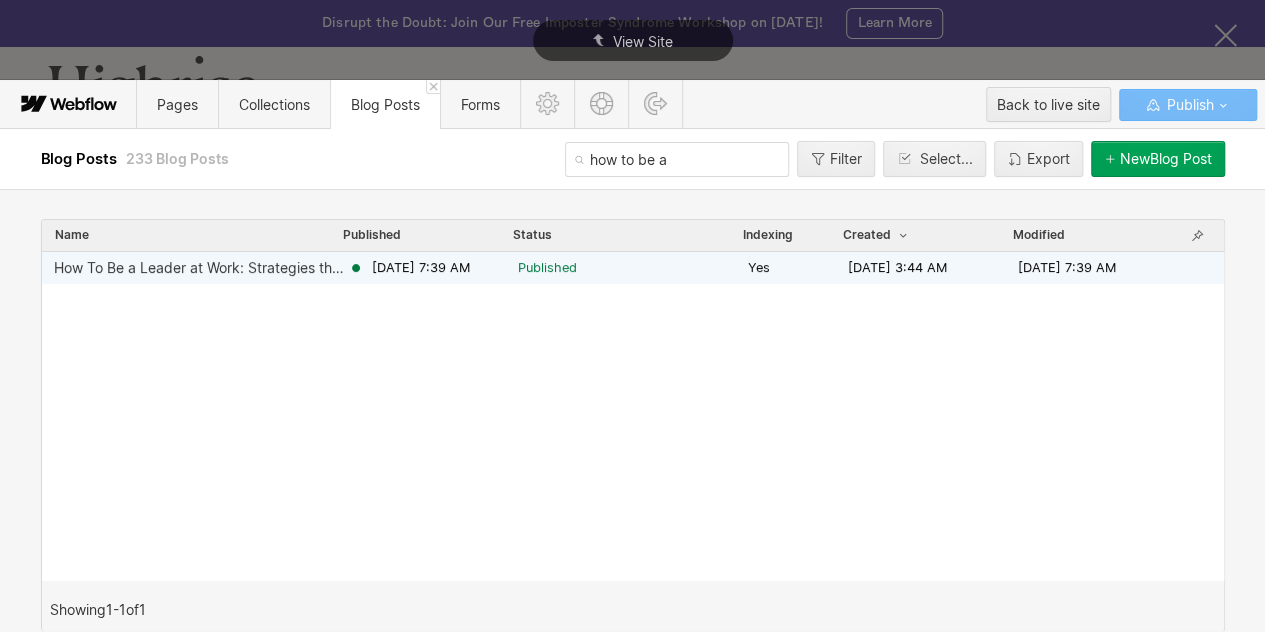 click on "How To Be a Leader at Work: Strategies that Work" at bounding box center (201, 268) 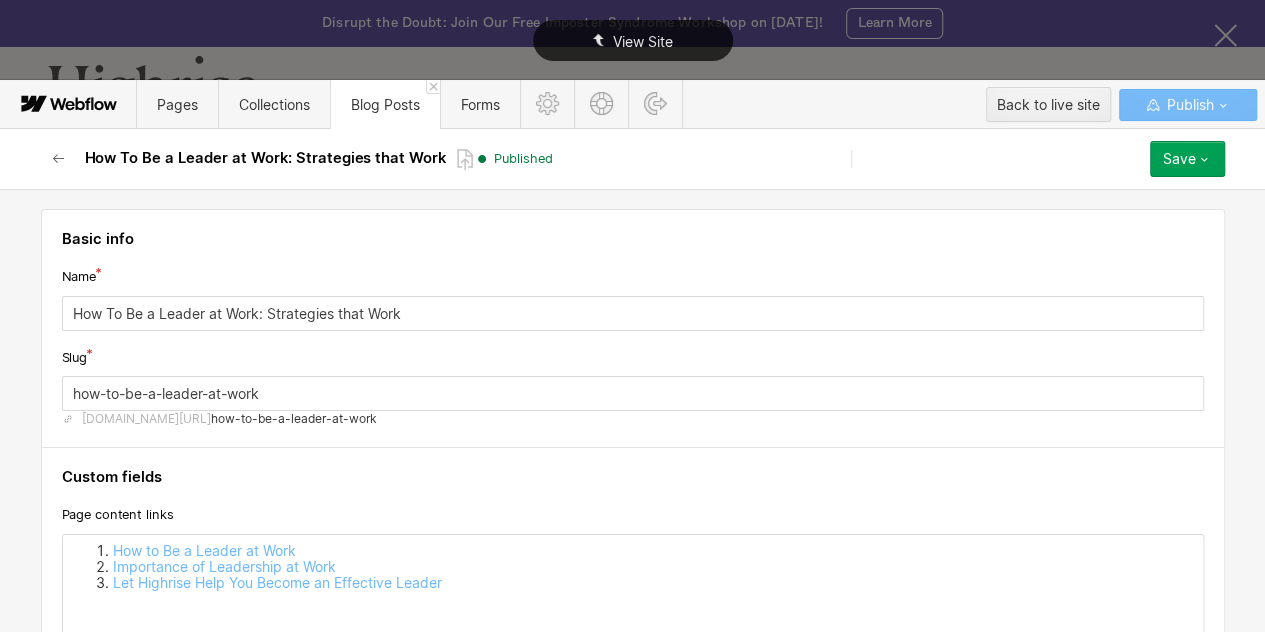 scroll, scrollTop: 3910, scrollLeft: 0, axis: vertical 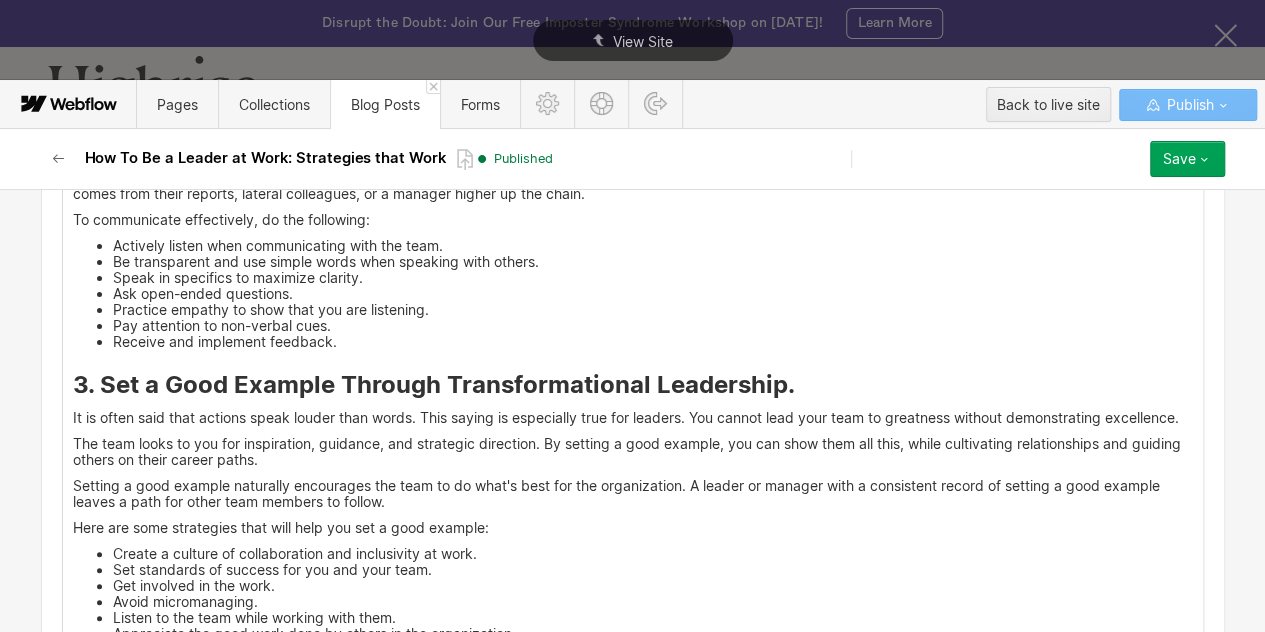 drag, startPoint x: 792, startPoint y: 370, endPoint x: 781, endPoint y: 369, distance: 11.045361 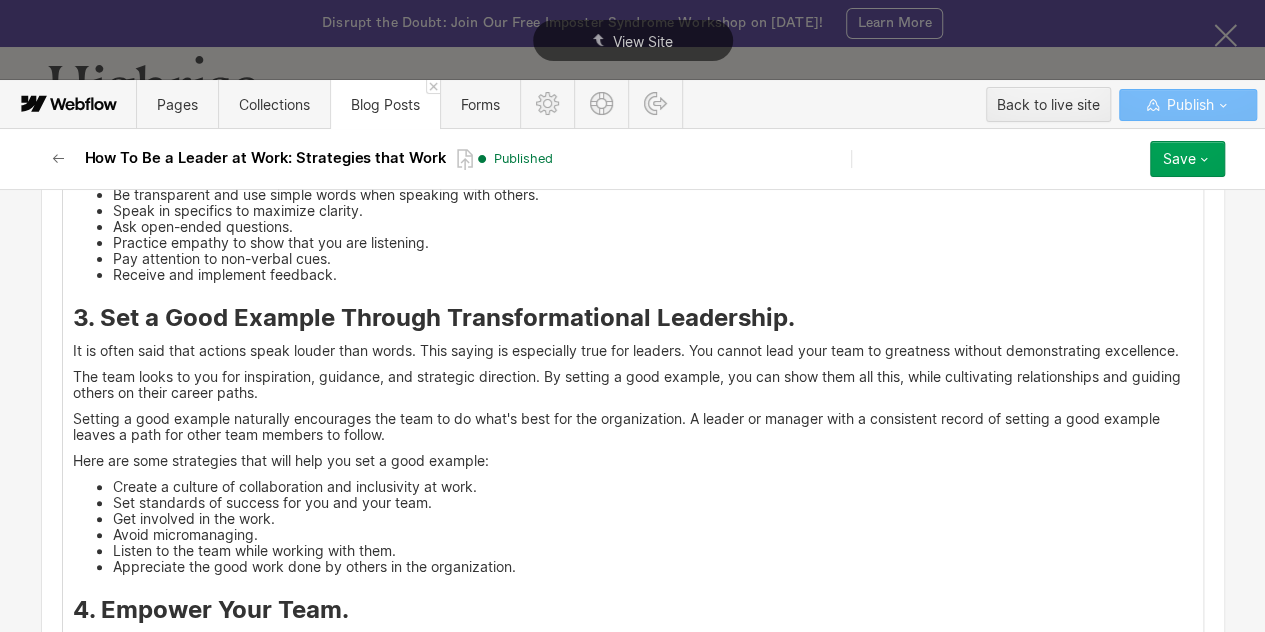 scroll, scrollTop: 4022, scrollLeft: 0, axis: vertical 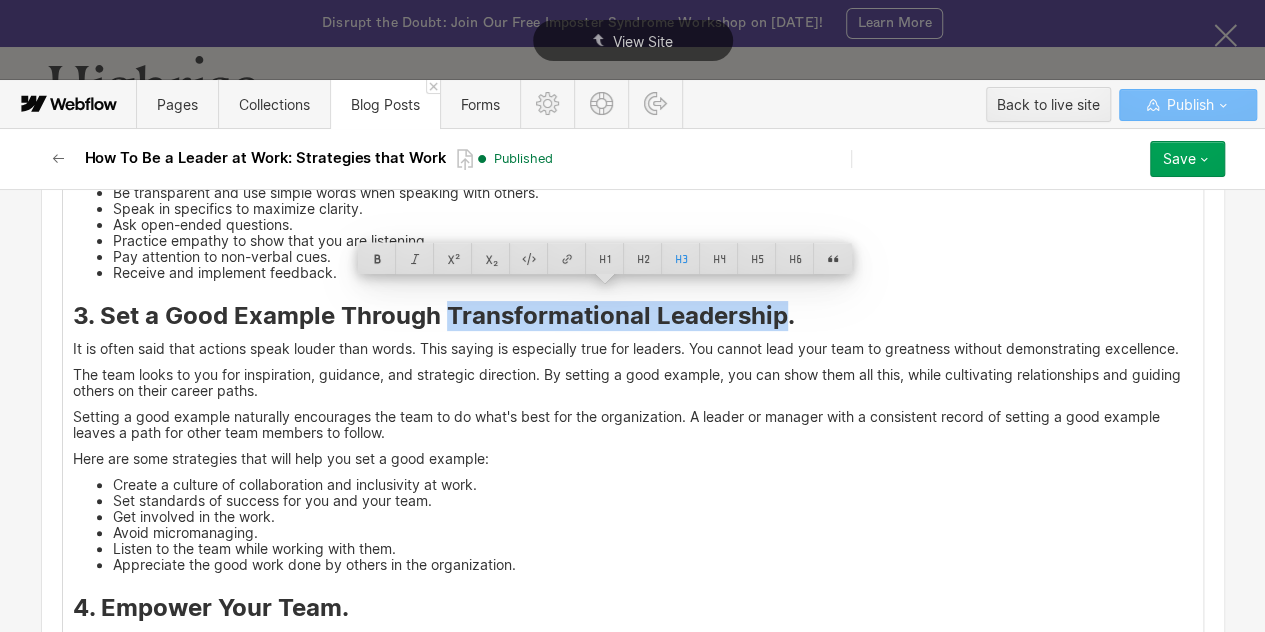 drag, startPoint x: 436, startPoint y: 298, endPoint x: 772, endPoint y: 296, distance: 336.00595 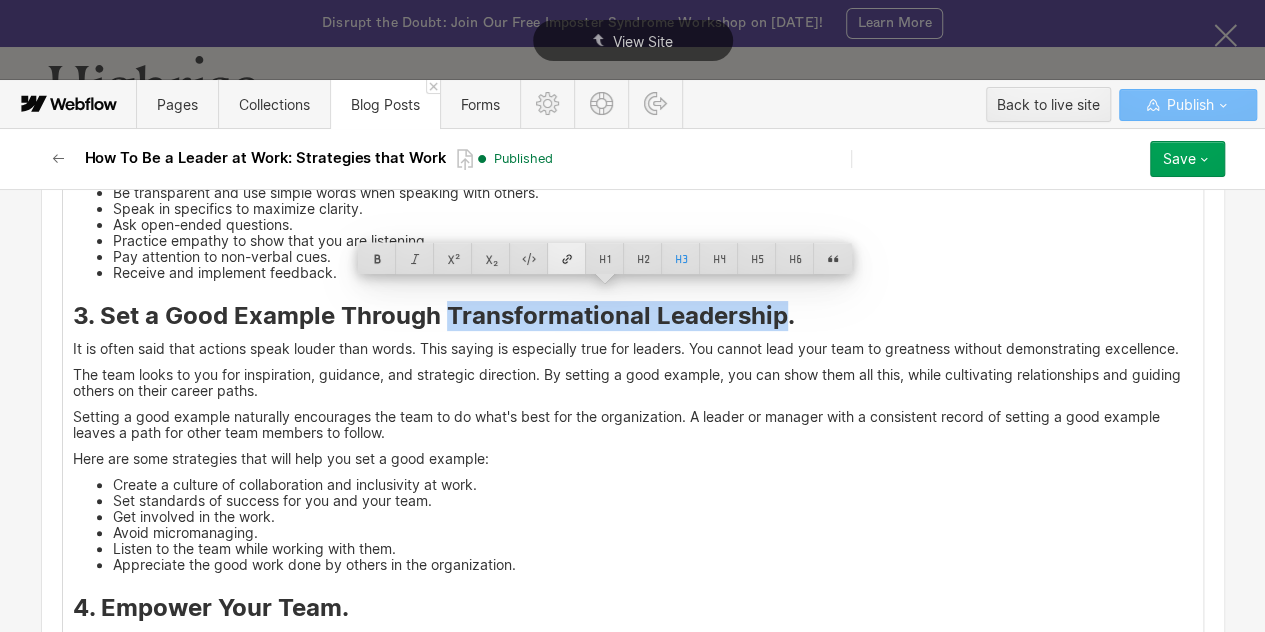 click at bounding box center [567, 258] 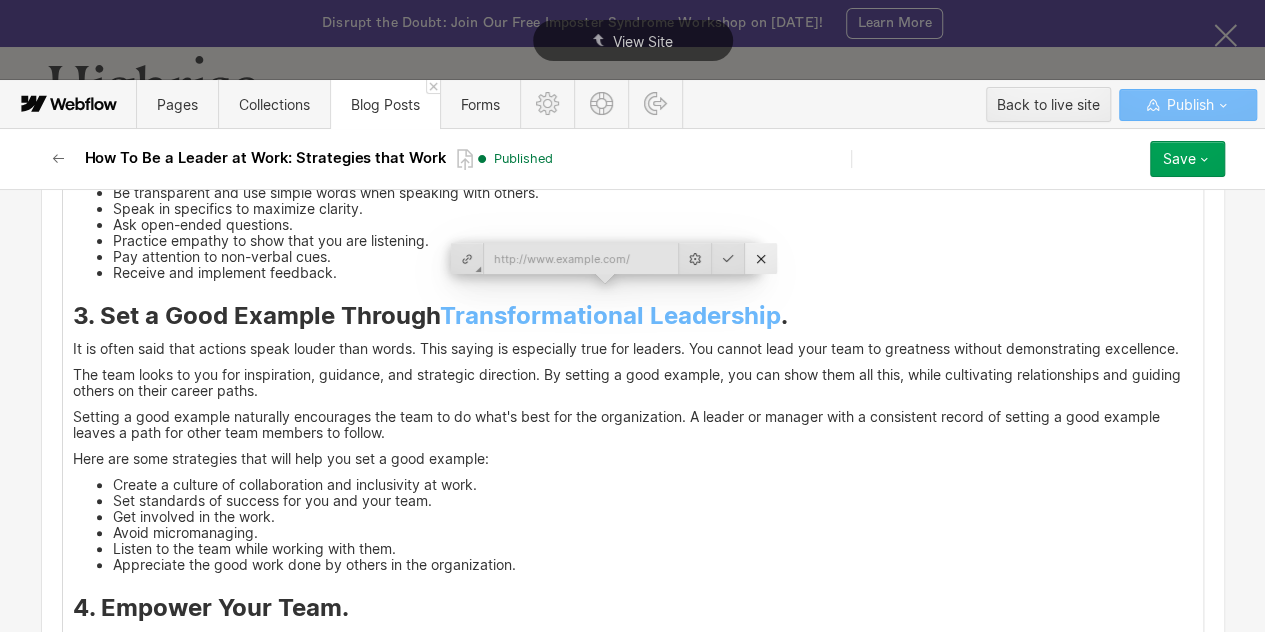 click at bounding box center (761, 258) 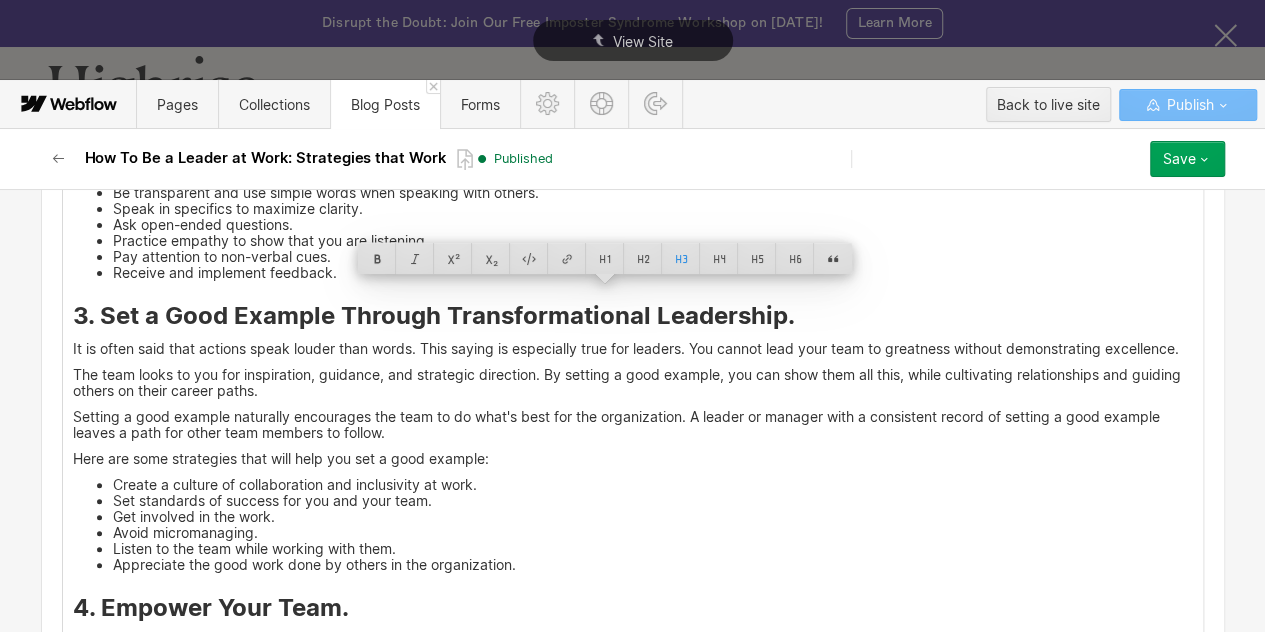 scroll, scrollTop: 4022, scrollLeft: 0, axis: vertical 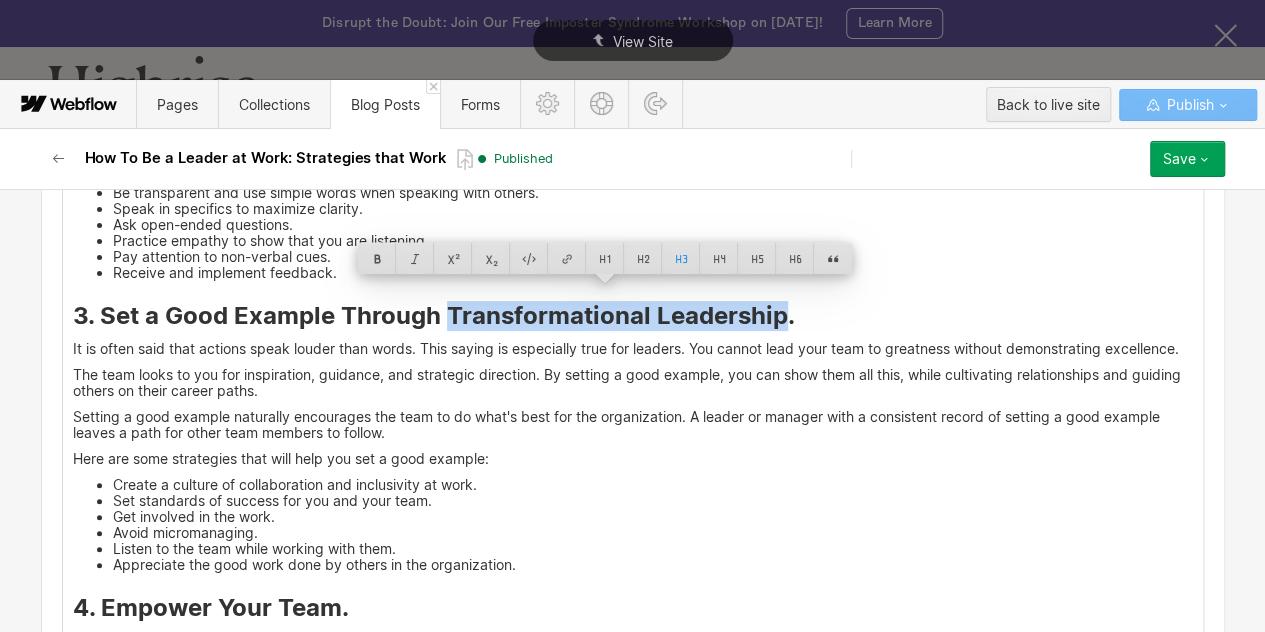 click on "It is often said that actions speak louder than words. This saying is especially true for leaders. You cannot lead your team to greatness without demonstrating excellence." at bounding box center [633, 349] 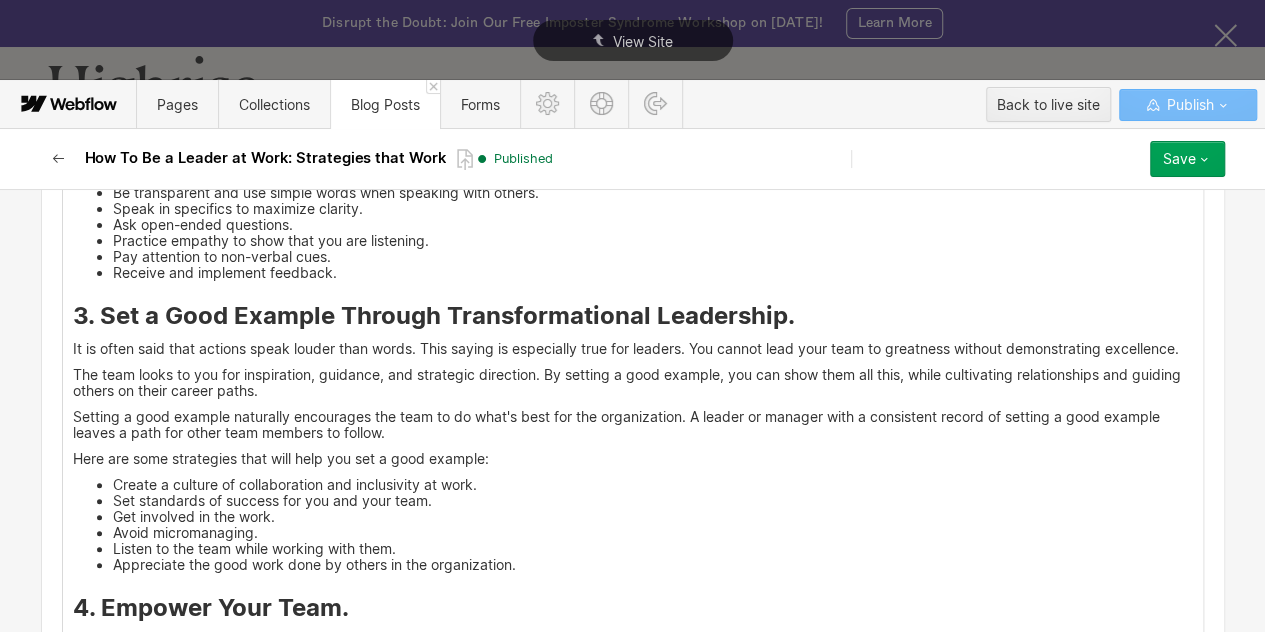 click 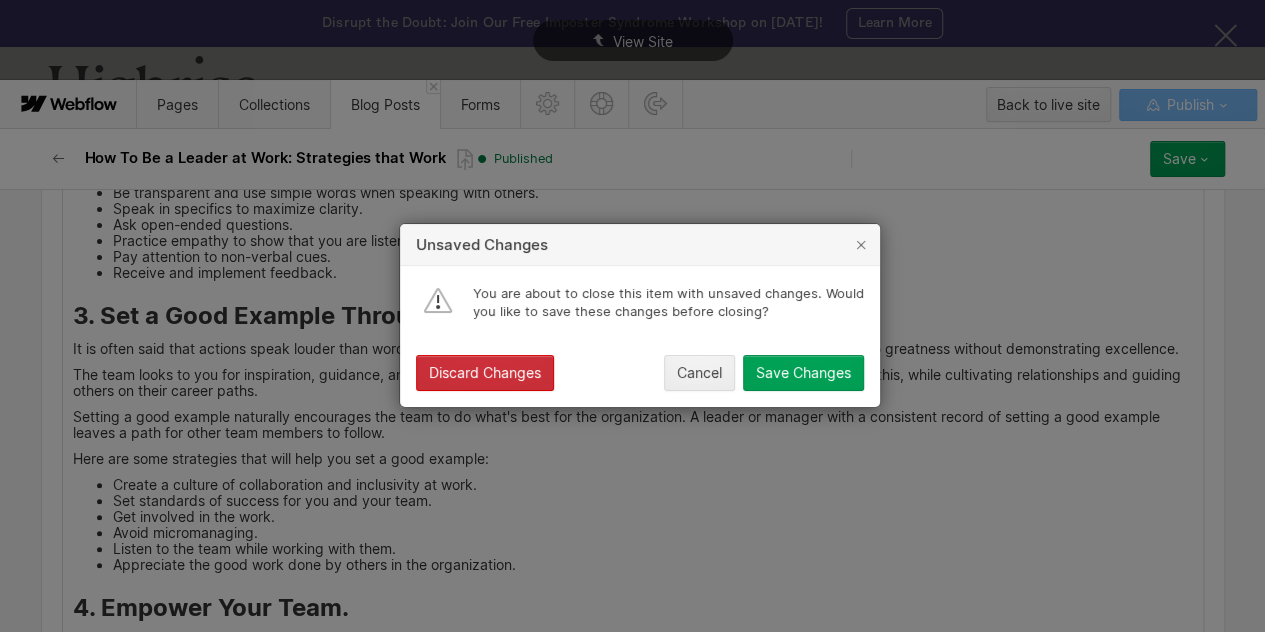 click on "Discard Changes" at bounding box center (485, 374) 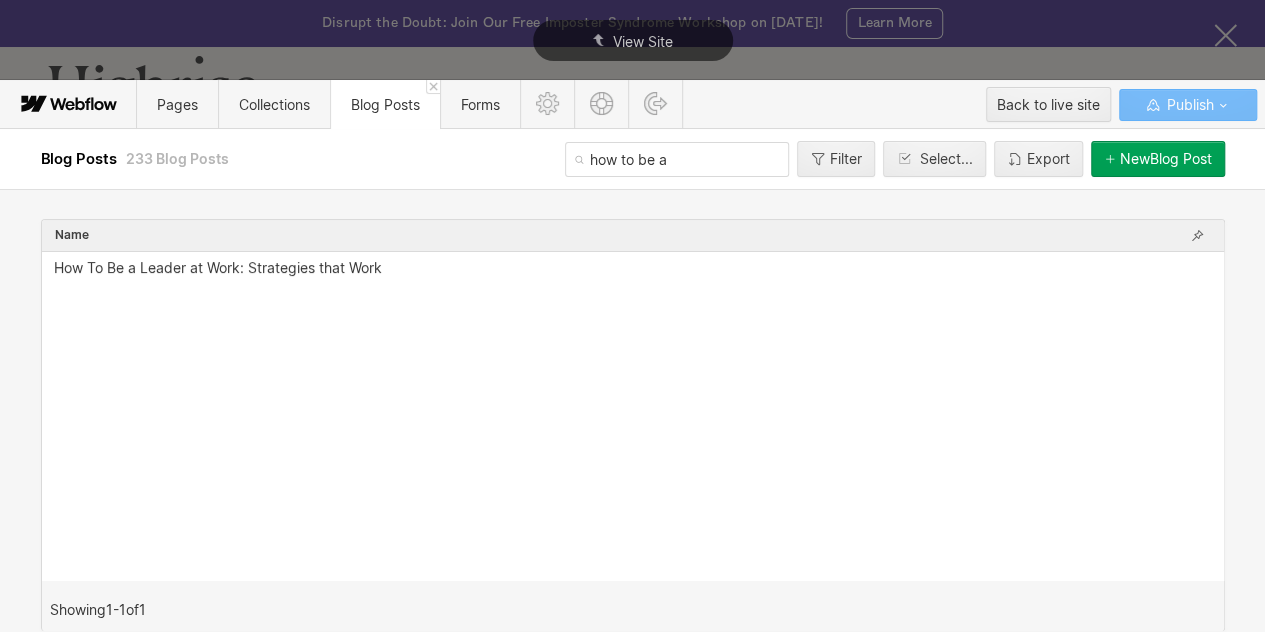 click on "how to be a" at bounding box center (677, 159) 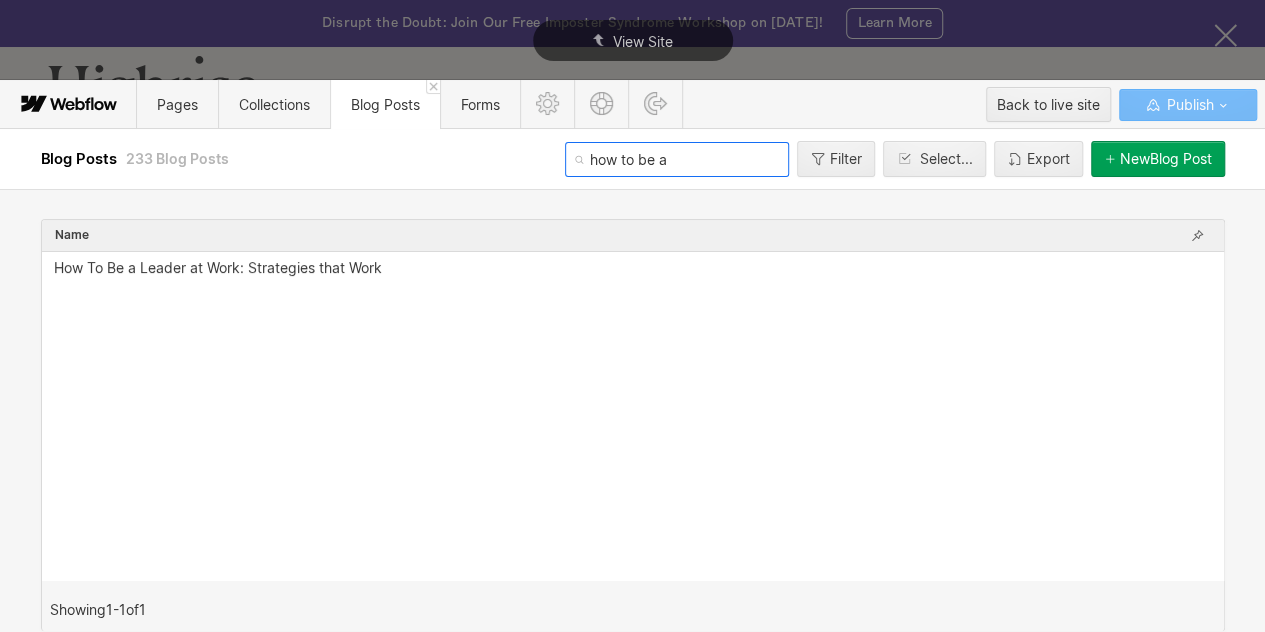 click on "how to be a" at bounding box center (677, 159) 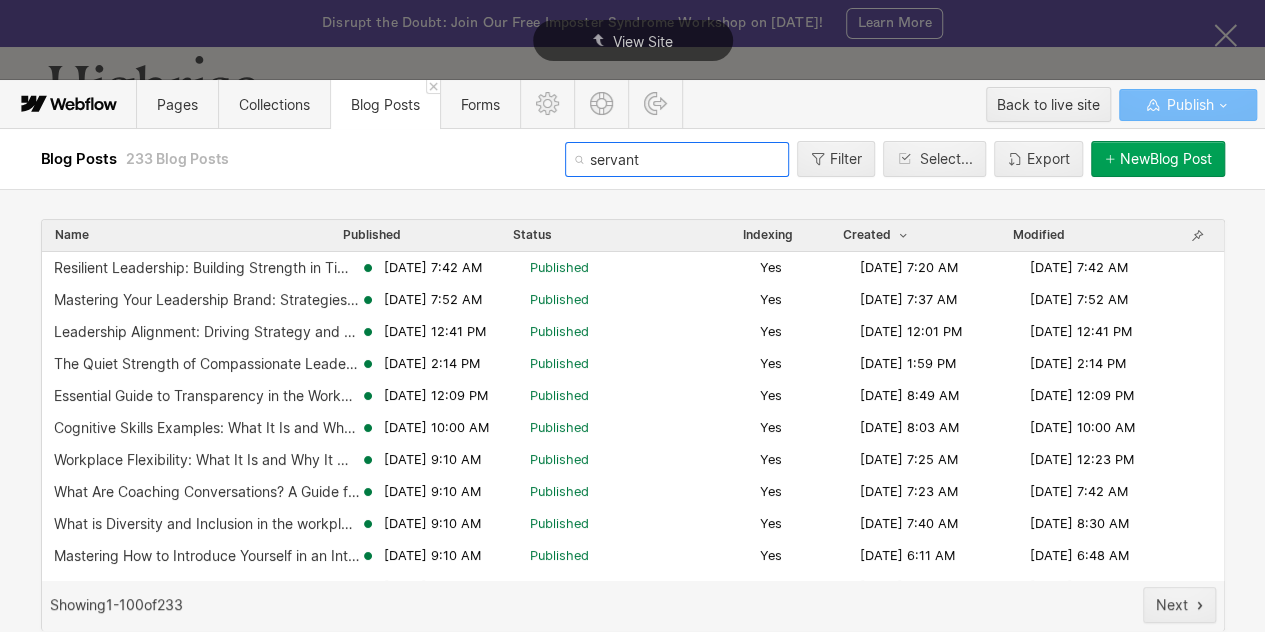 type on "servant" 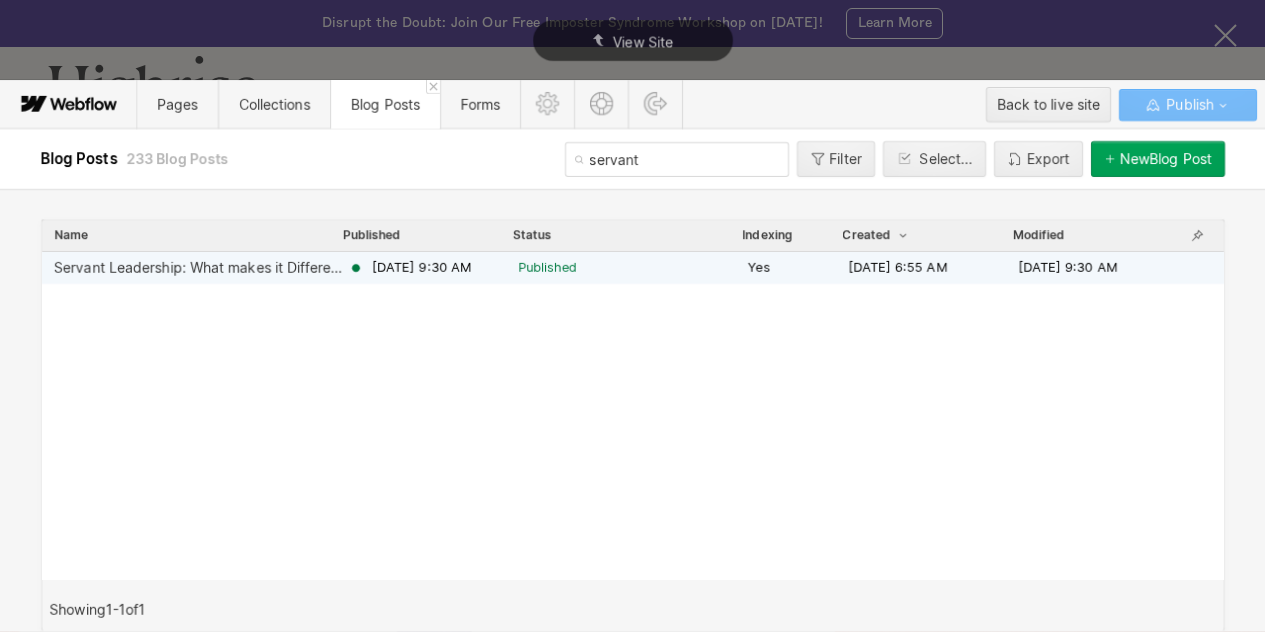 click on "Servant Leadership: What makes it Different? [DATE] 9:30 AM Published Yes [DATE] 6:55 AM [DATE] 9:30 AM" at bounding box center (633, 268) 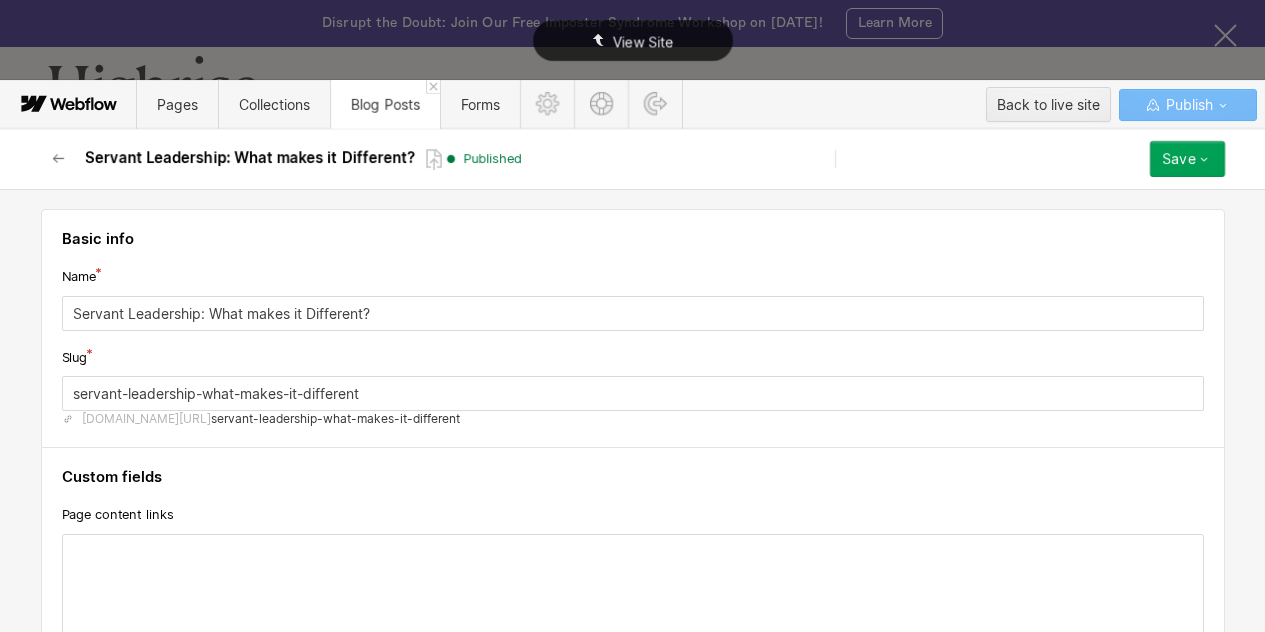 scroll, scrollTop: 0, scrollLeft: 0, axis: both 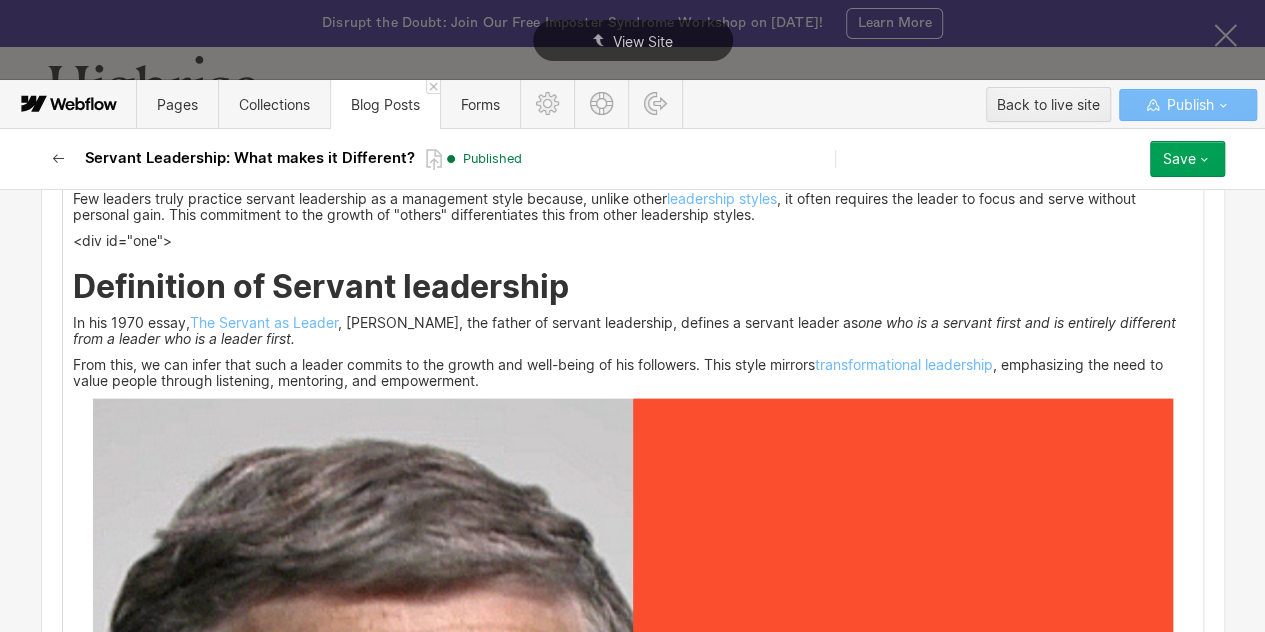 click 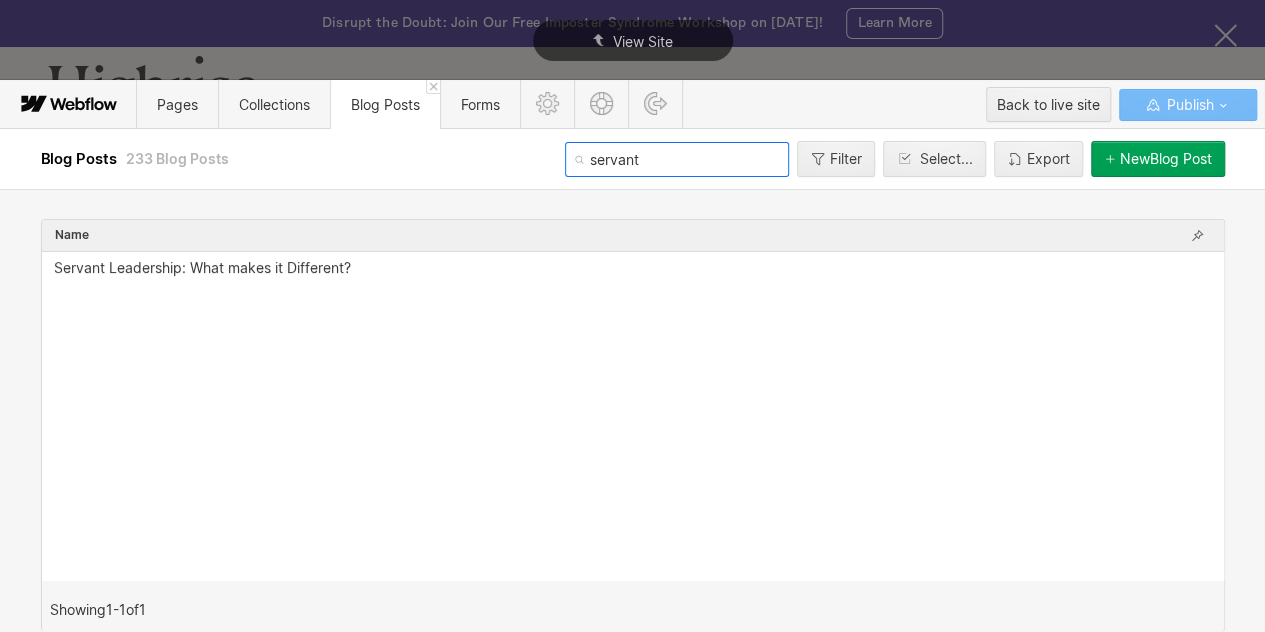 click on "servant" at bounding box center (677, 159) 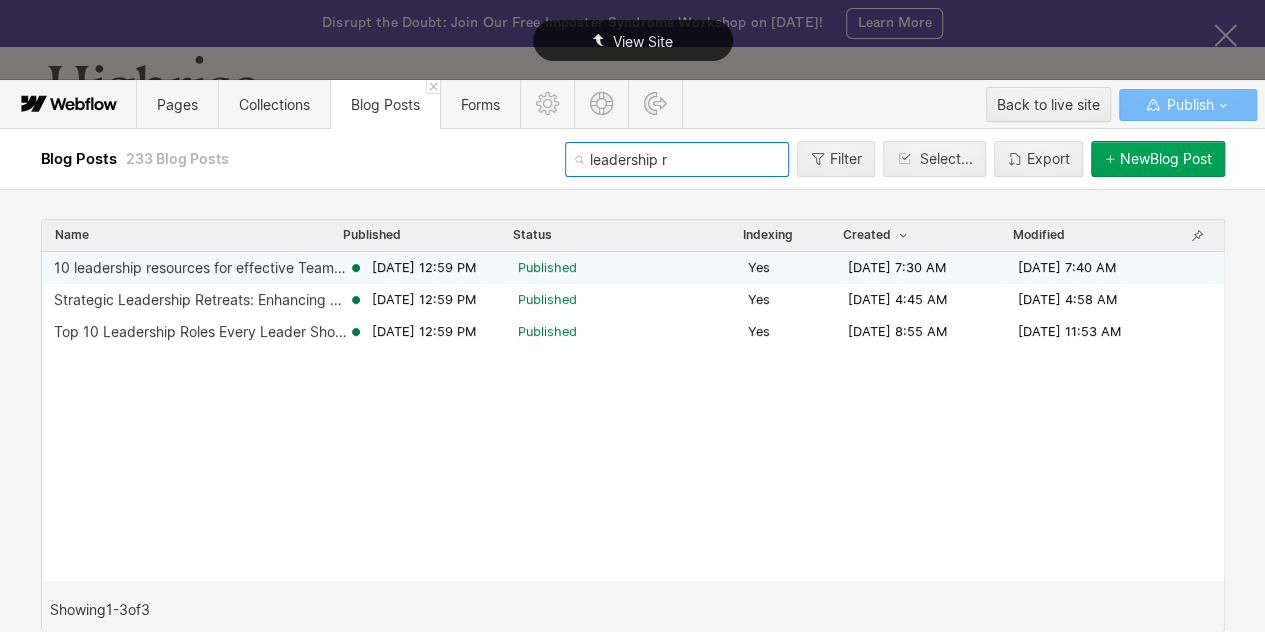 type on "leadership r" 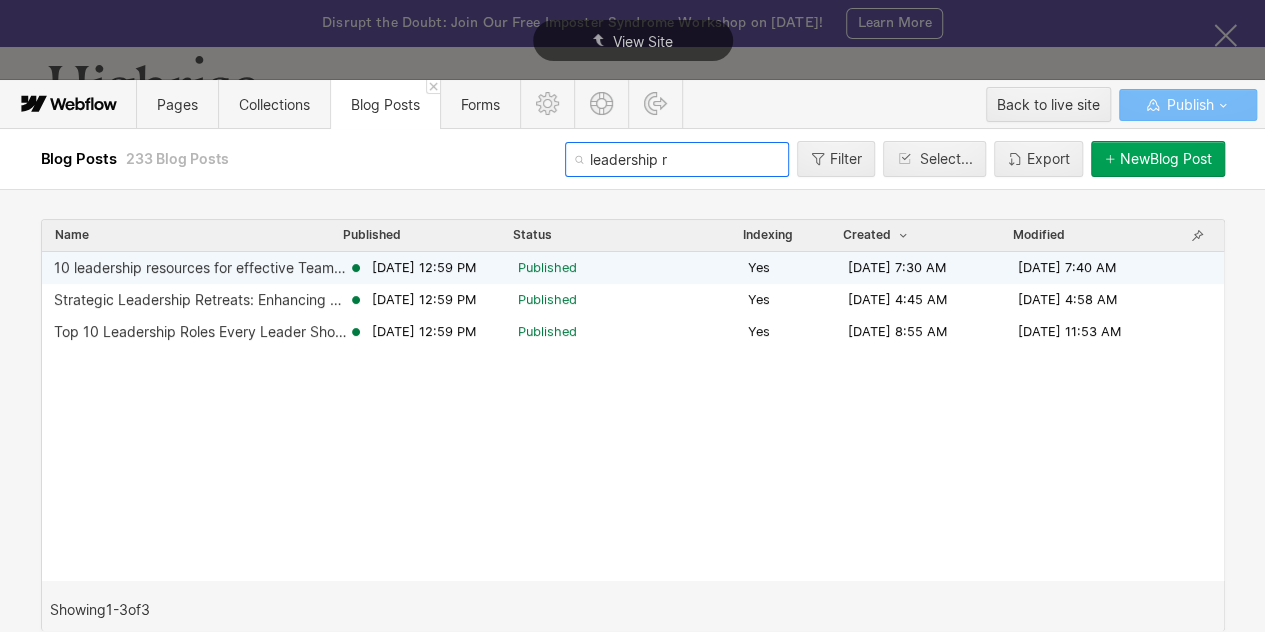 click on "10 leadership resources for effective Team Development and Growth" at bounding box center (201, 268) 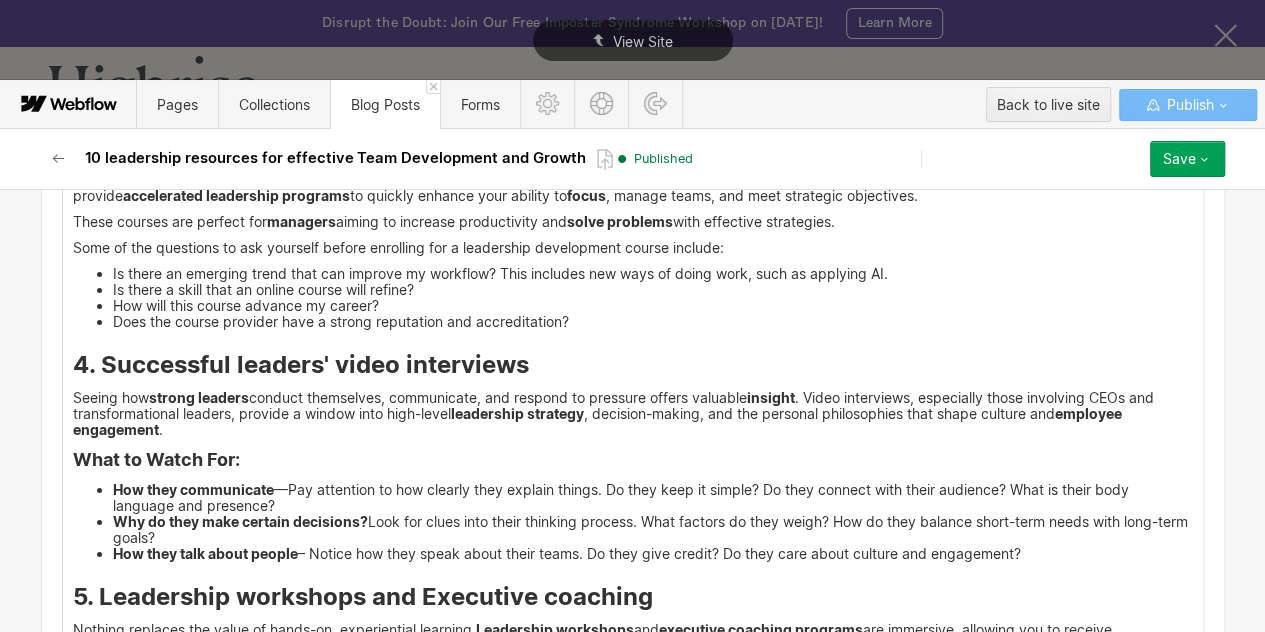 scroll, scrollTop: 3842, scrollLeft: 0, axis: vertical 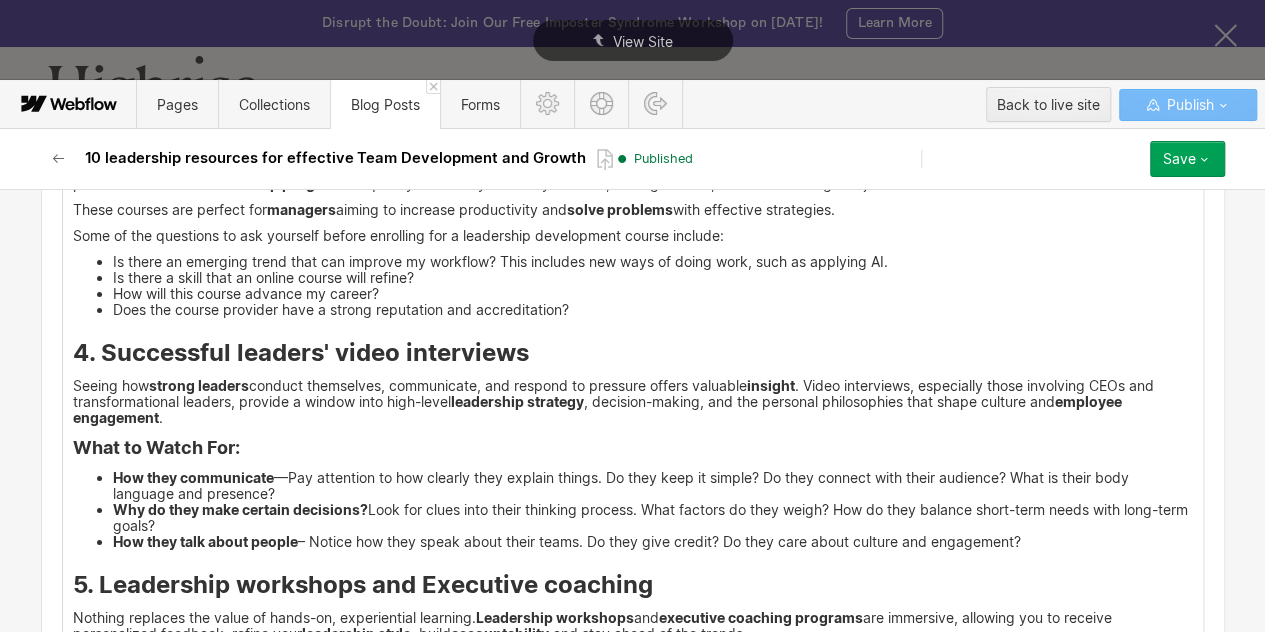 drag, startPoint x: 224, startPoint y: 399, endPoint x: 62, endPoint y: 404, distance: 162.07715 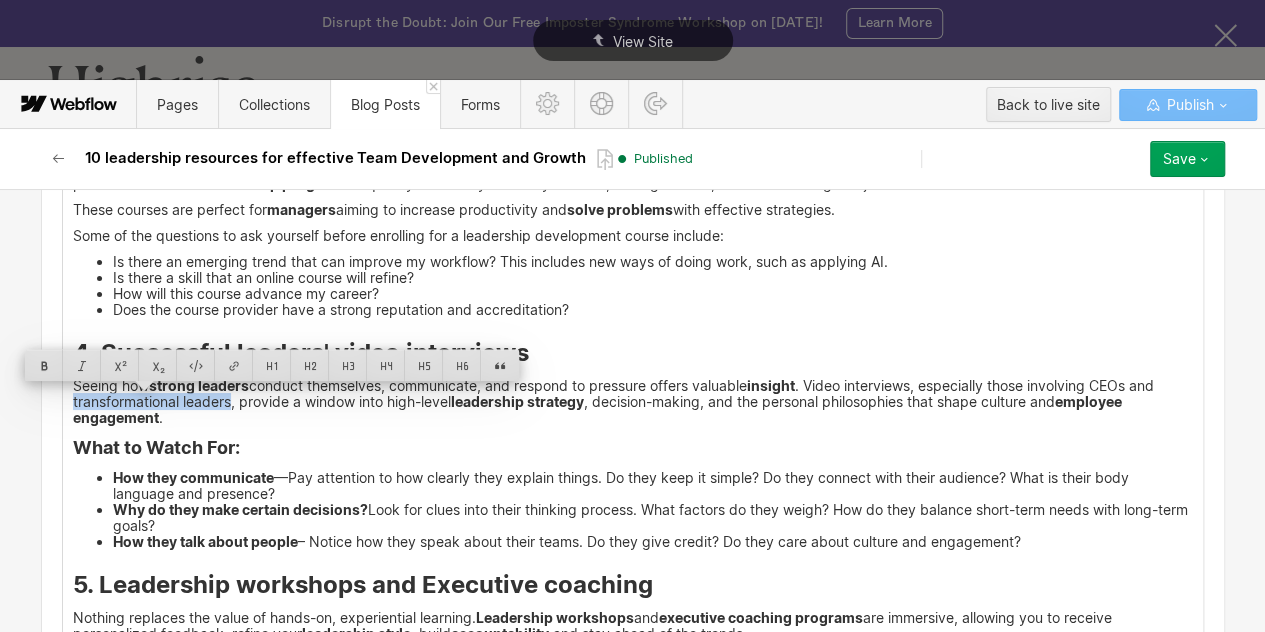 drag, startPoint x: 62, startPoint y: 399, endPoint x: 225, endPoint y: 399, distance: 163 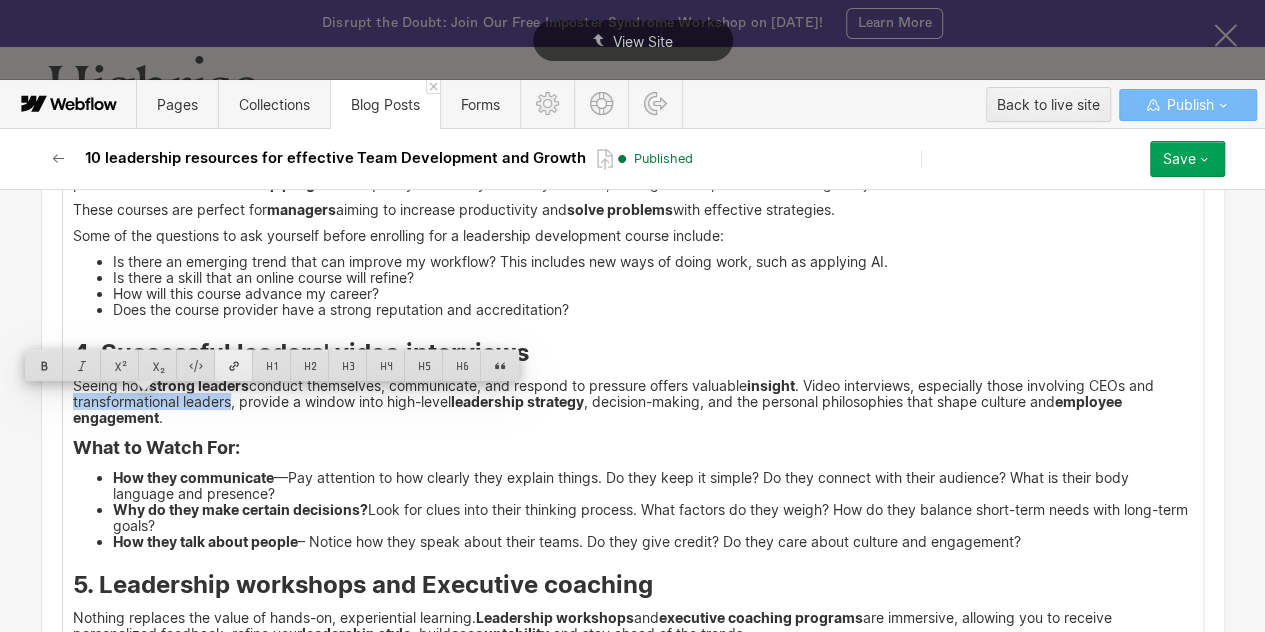 click at bounding box center [234, 365] 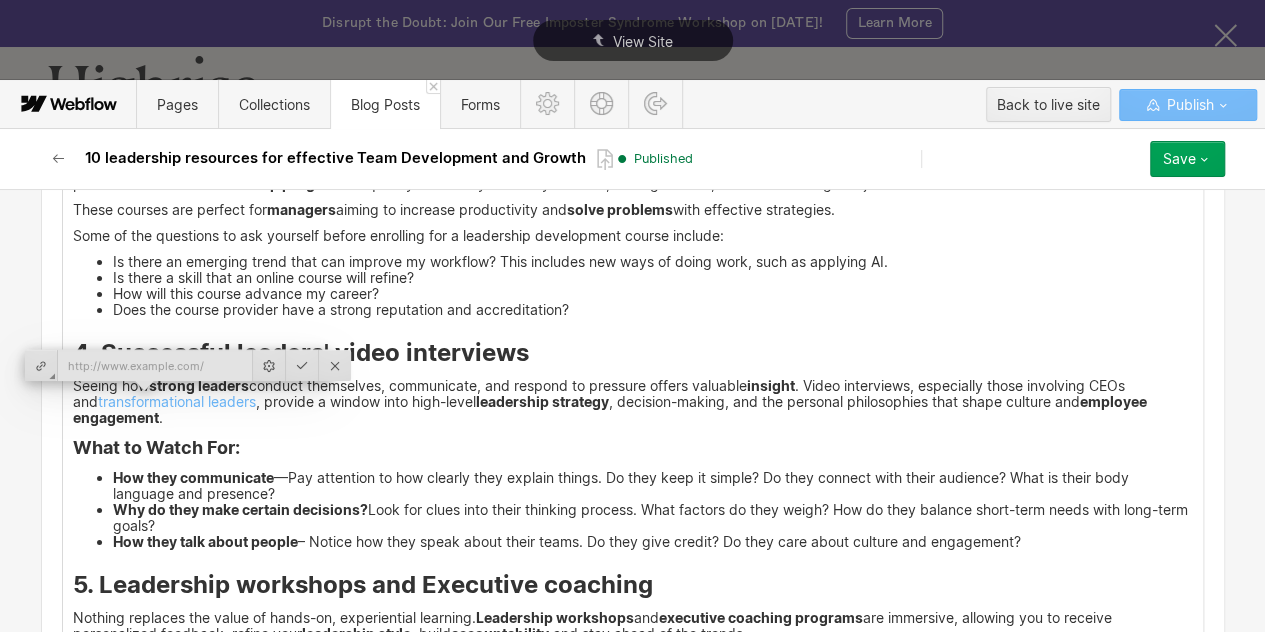 type on "[URL][DOMAIN_NAME]" 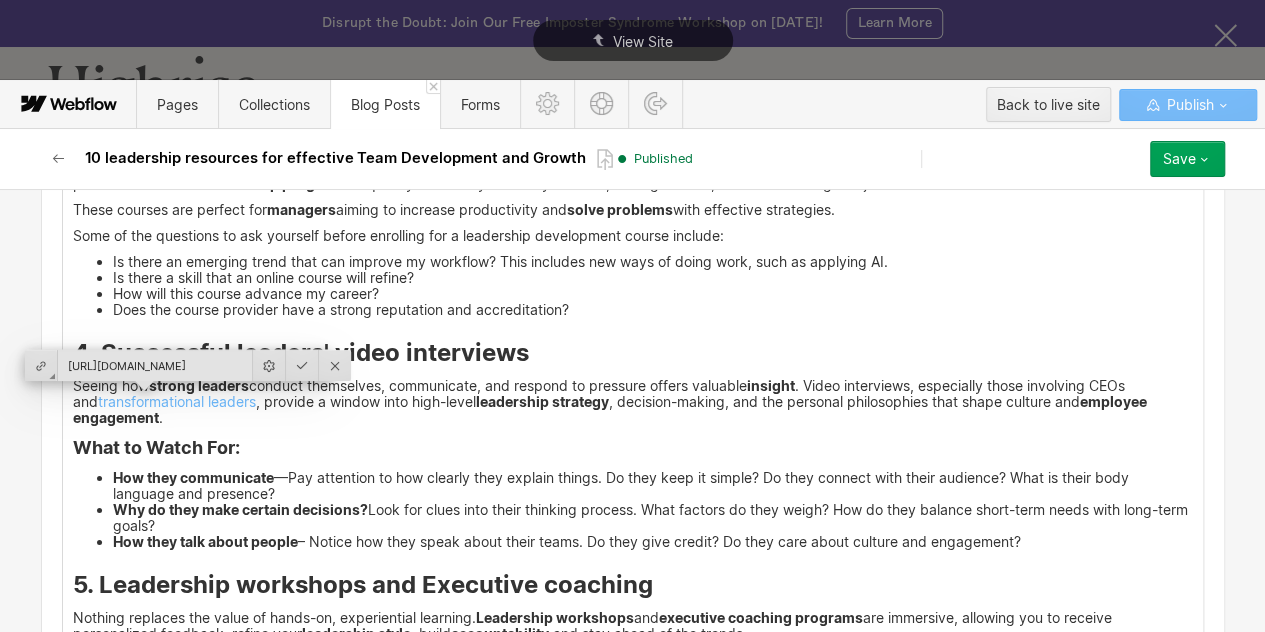 scroll, scrollTop: 0, scrollLeft: 252, axis: horizontal 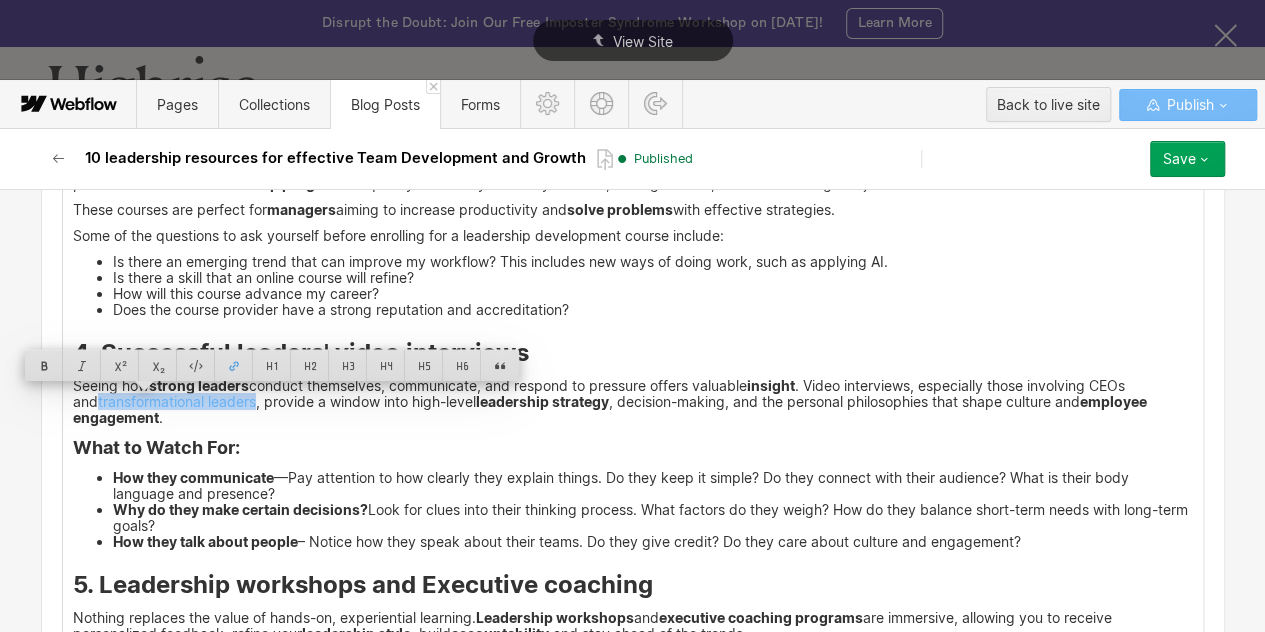 click on "What to Watch For:" at bounding box center [633, 448] 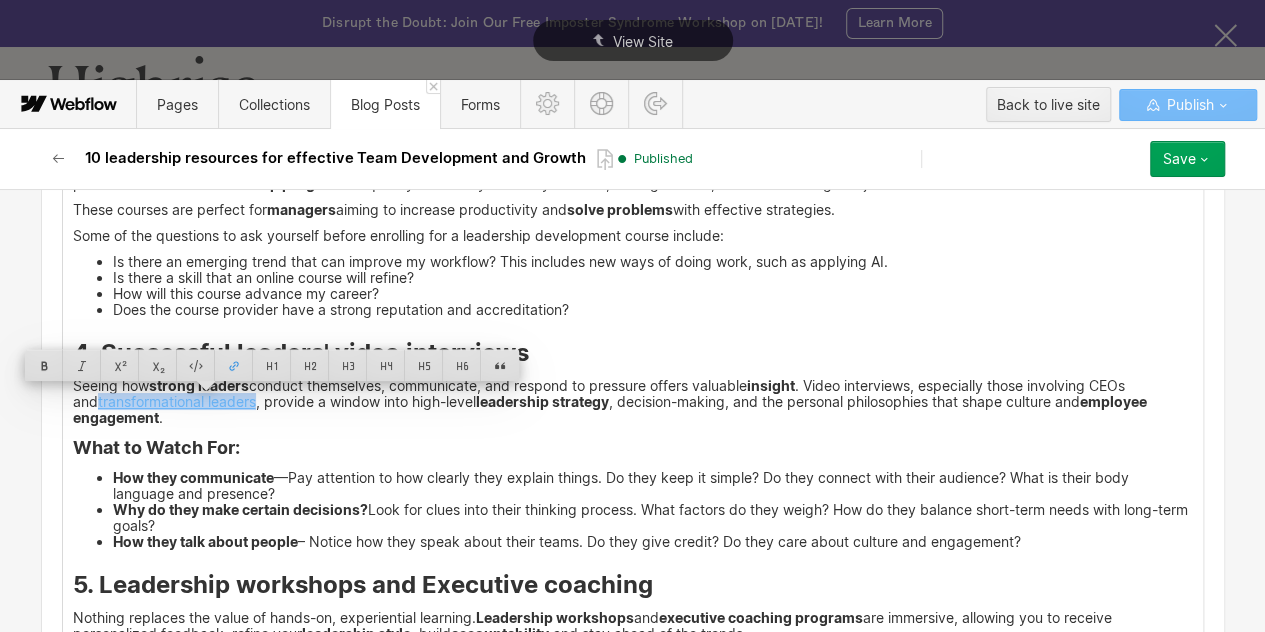 drag, startPoint x: 226, startPoint y: 402, endPoint x: 66, endPoint y: 402, distance: 160 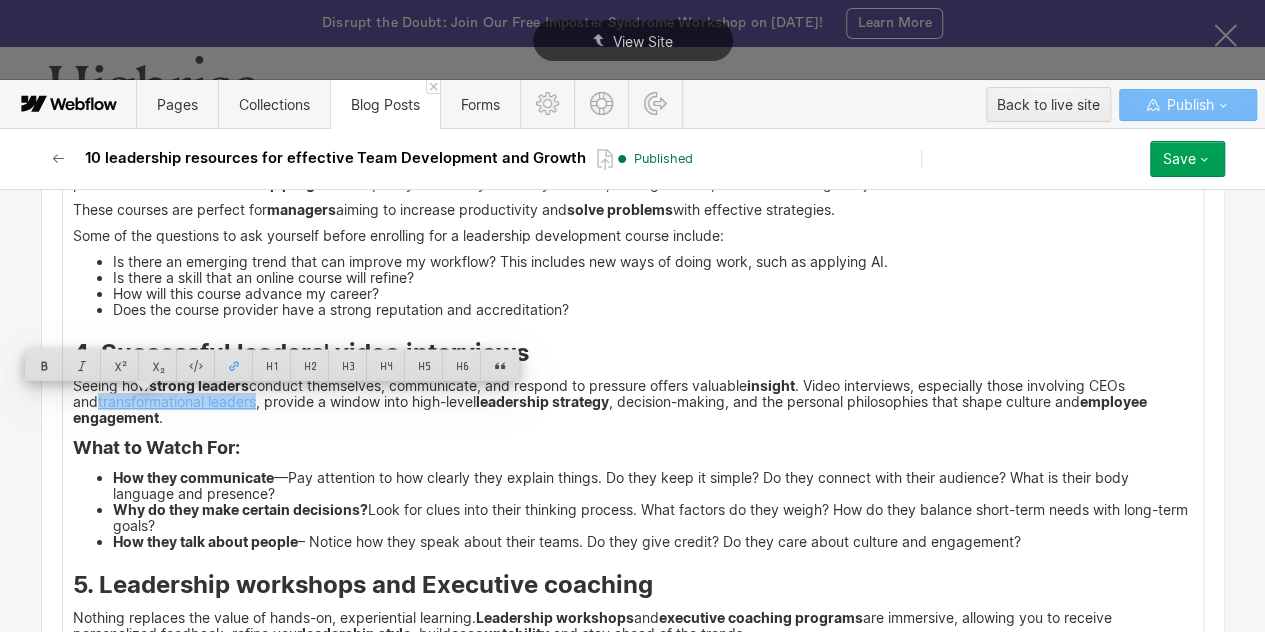 copy on "transformational leaders" 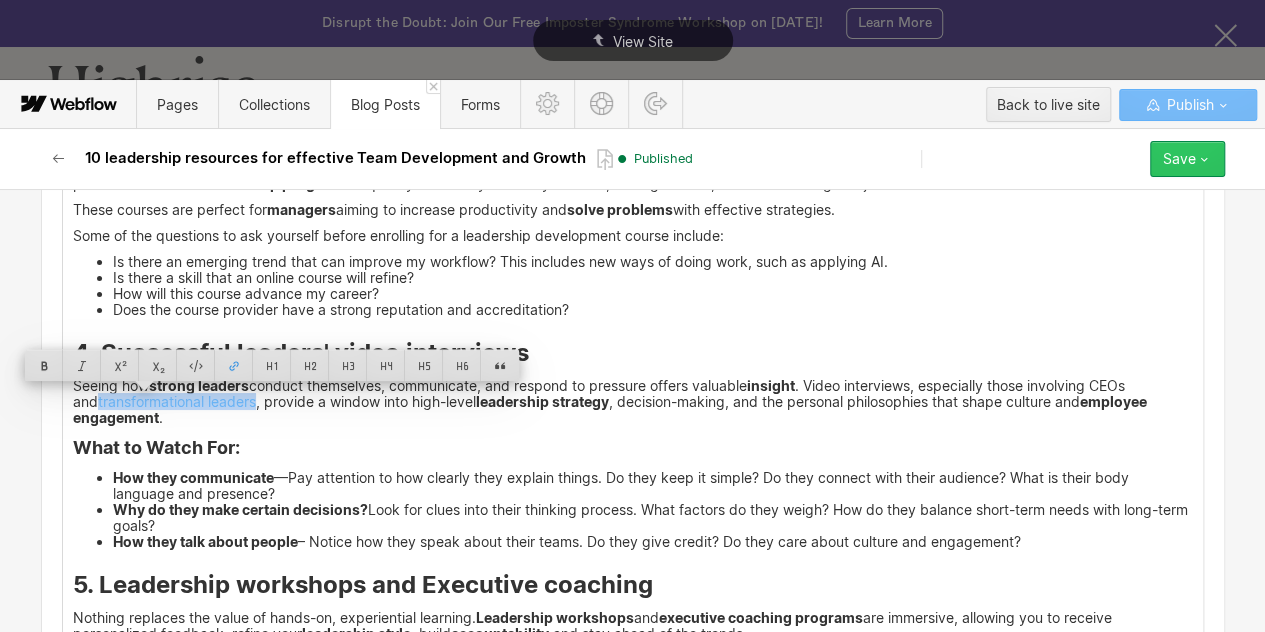 click on "Save" at bounding box center [1179, 159] 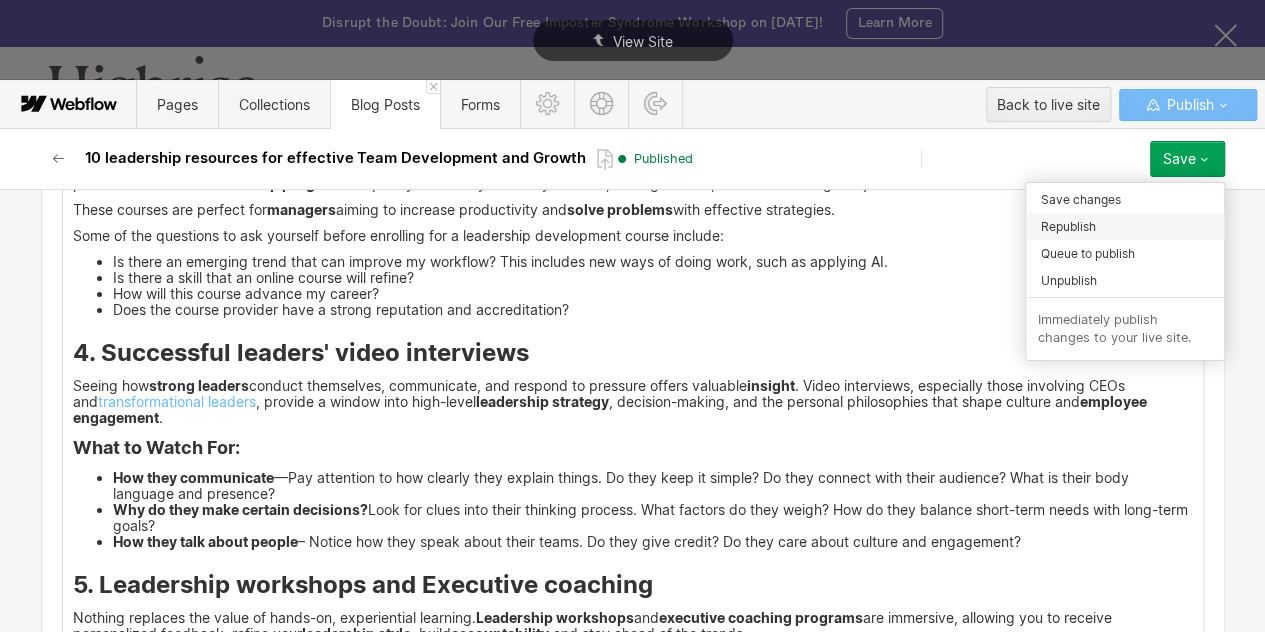 click on "Republish" at bounding box center [1068, 226] 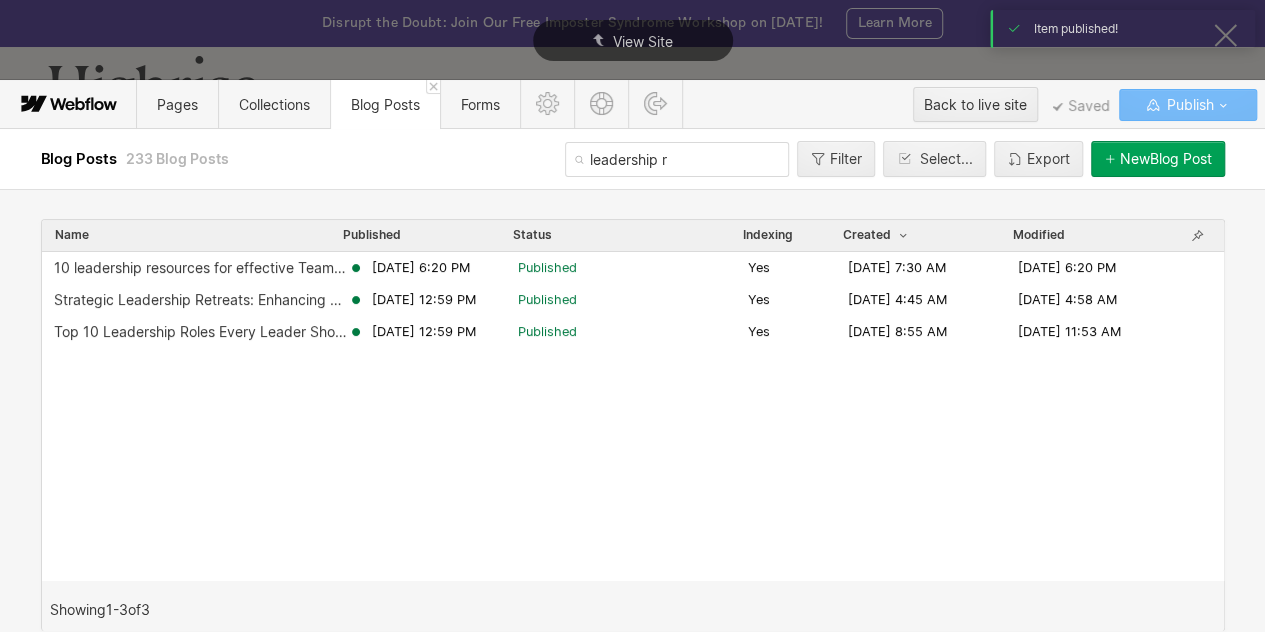 click on "leadership r" at bounding box center [677, 159] 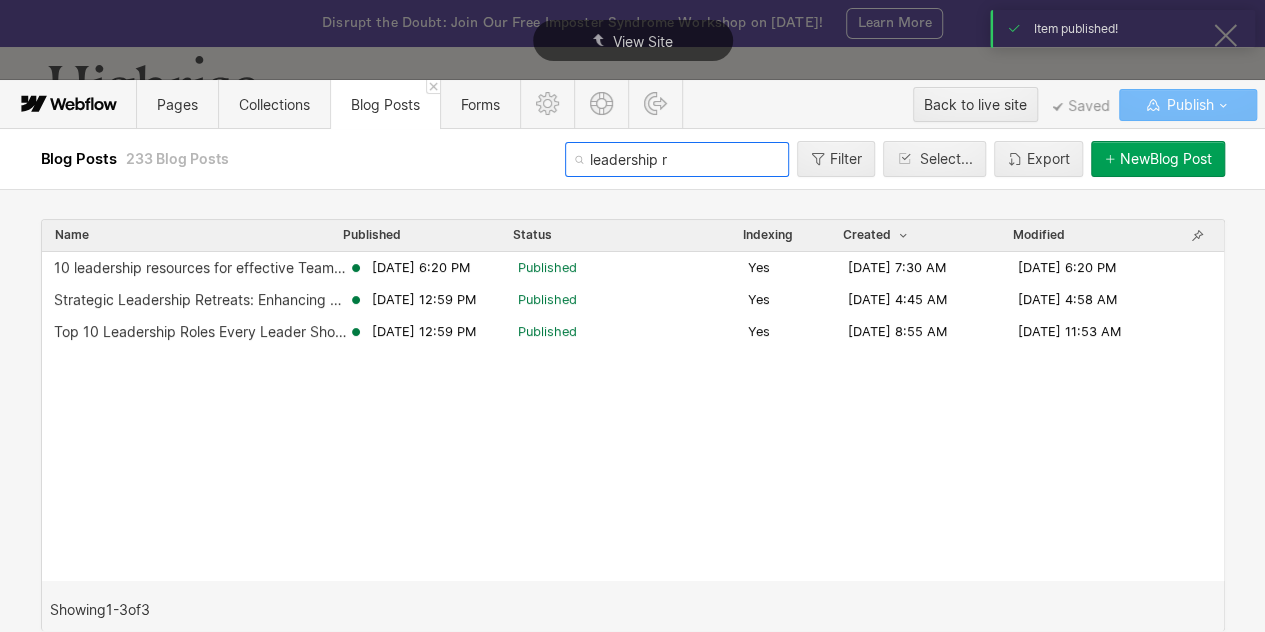 click on "leadership r" at bounding box center (677, 159) 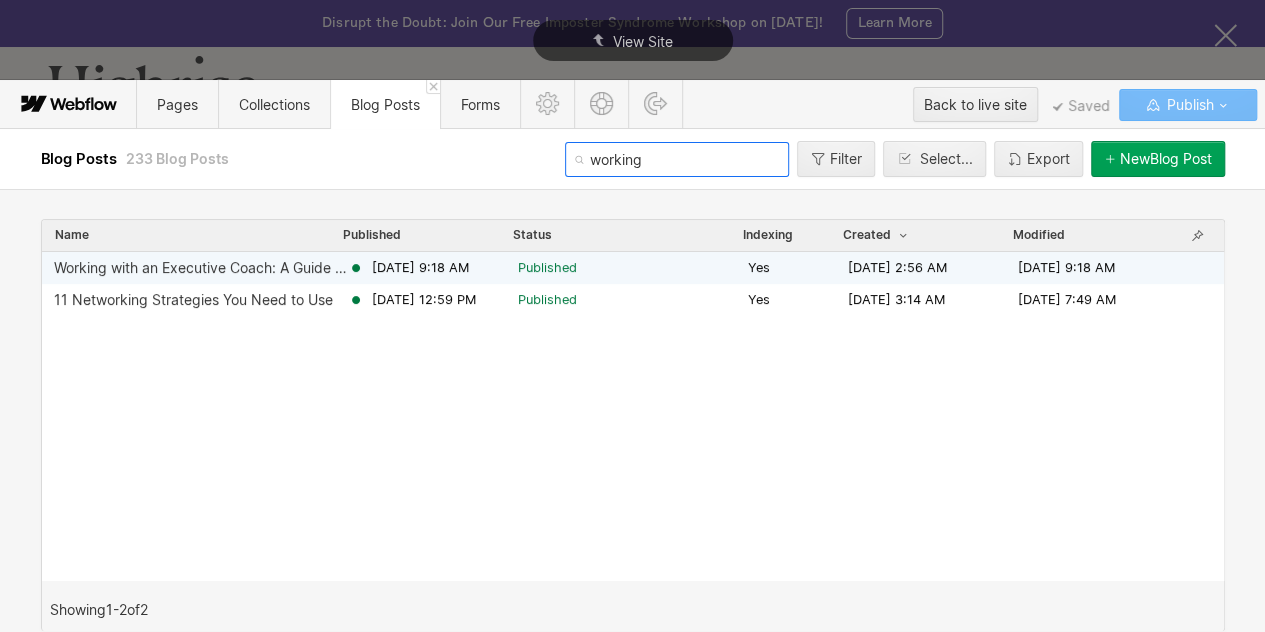 type on "working" 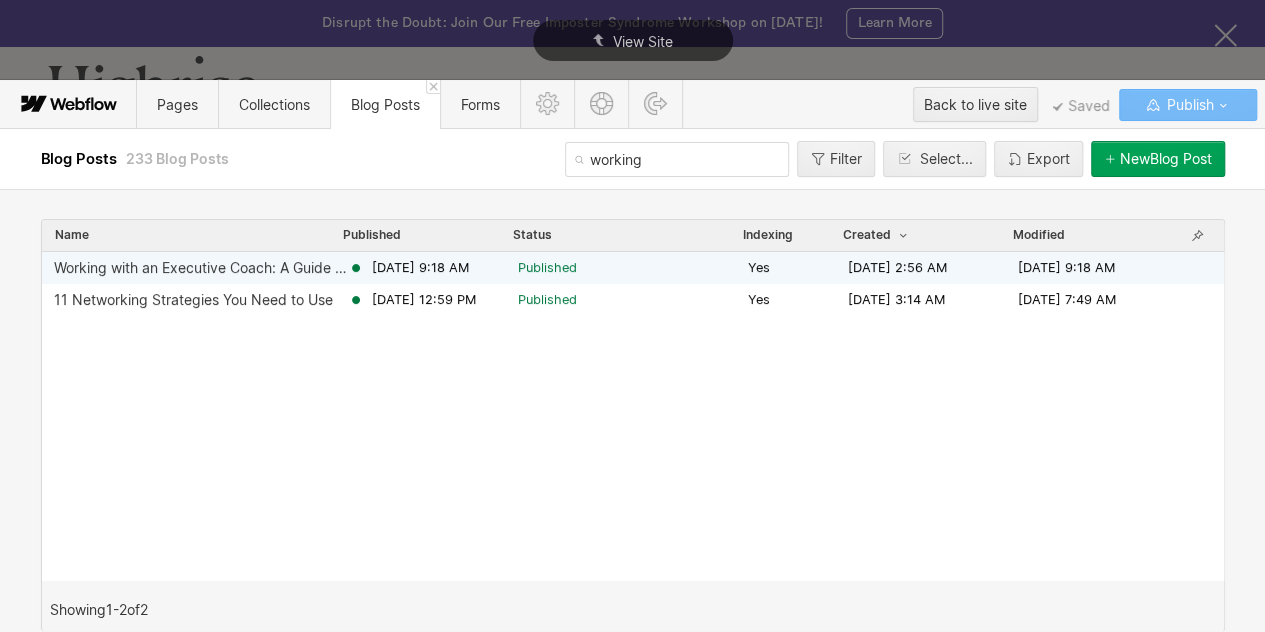 click on "Working with an Executive Coach: A Guide to Unlocking Your Leadership Potential" at bounding box center (201, 268) 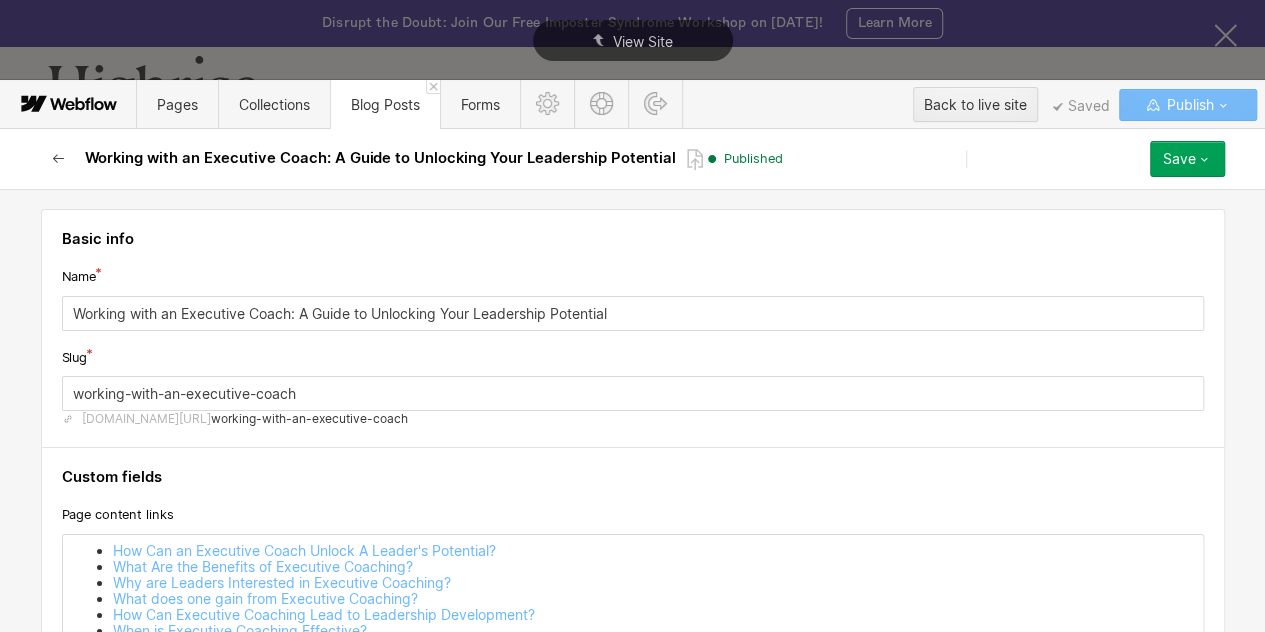 click at bounding box center (59, 159) 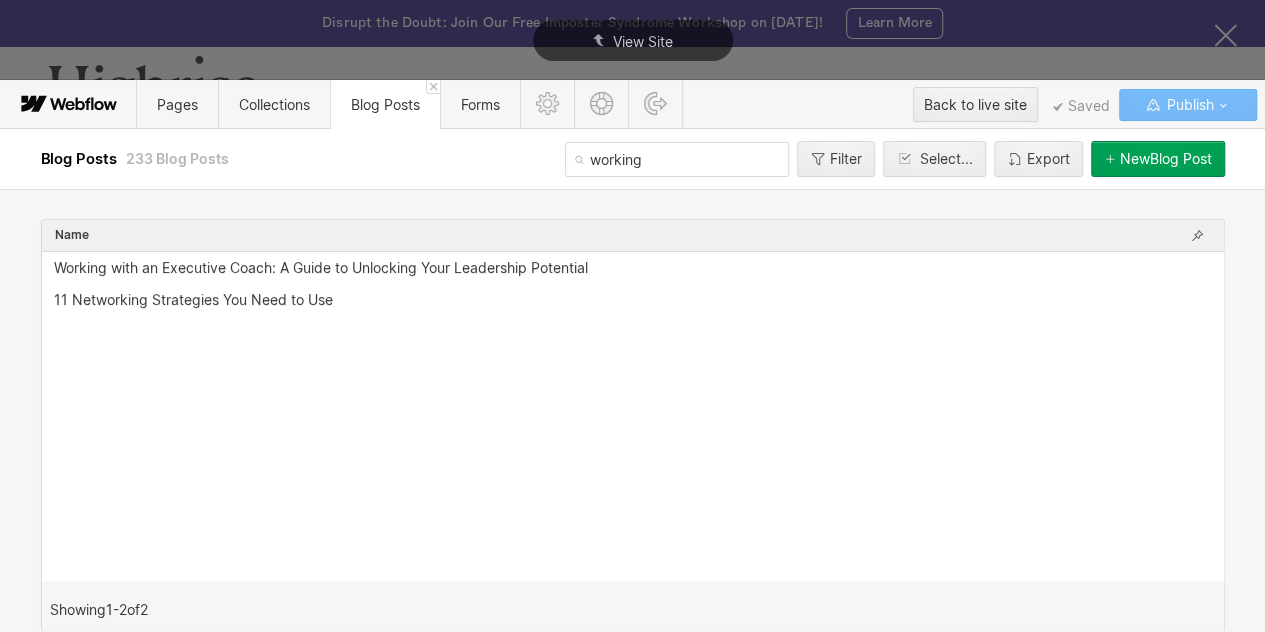 click on "working" at bounding box center (677, 159) 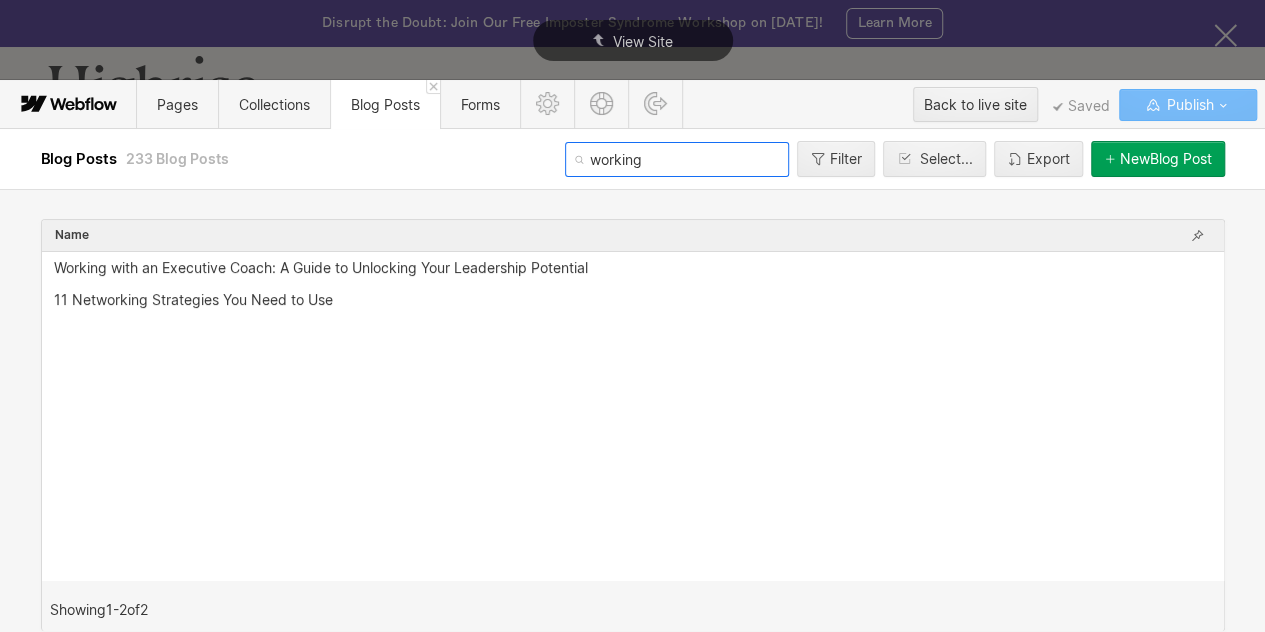 click on "working" at bounding box center [677, 159] 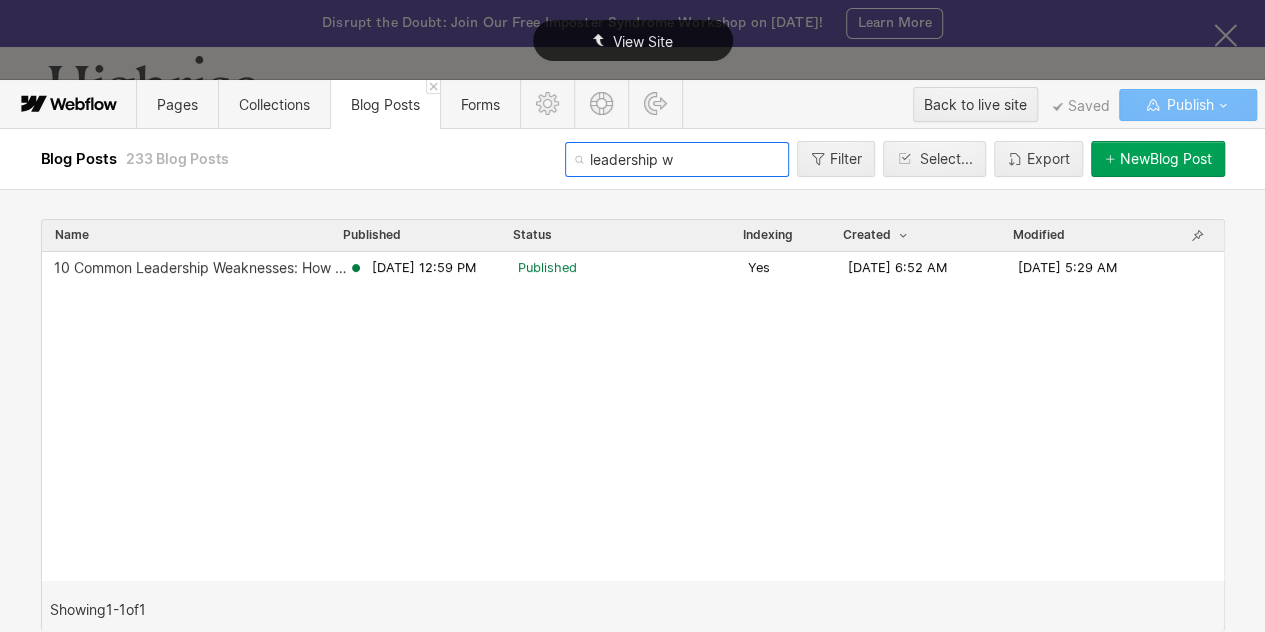 type on "leadership w" 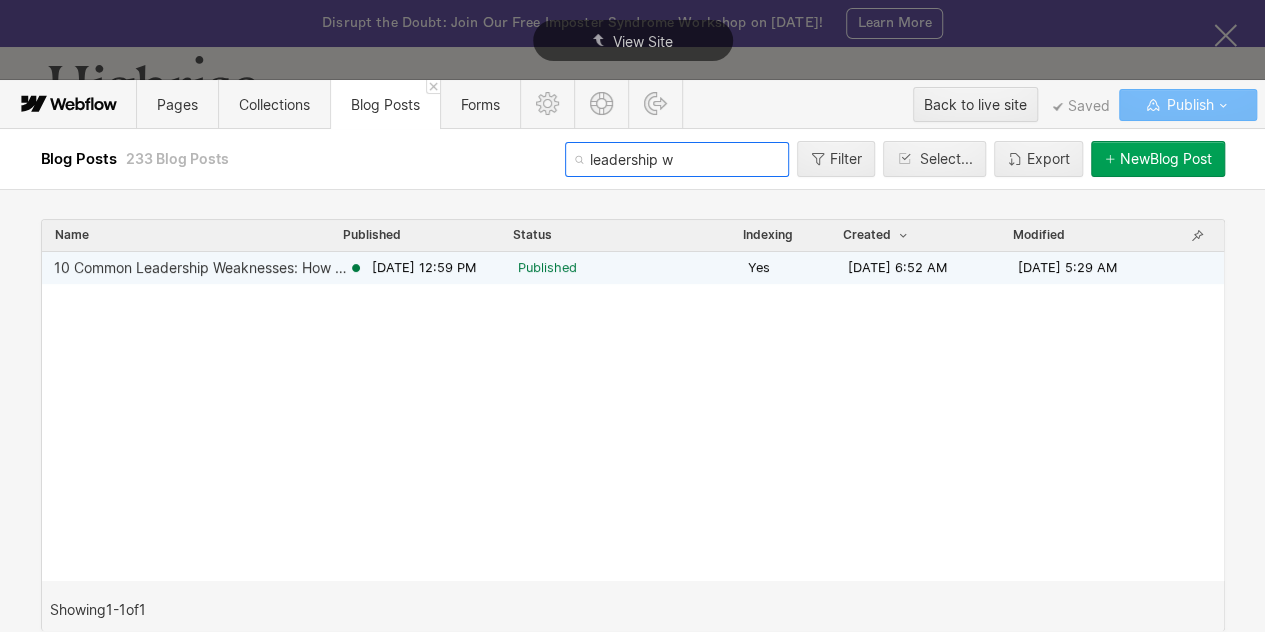 click on "10 Common Leadership Weaknesses: How to Spot Them and Improve" at bounding box center [201, 268] 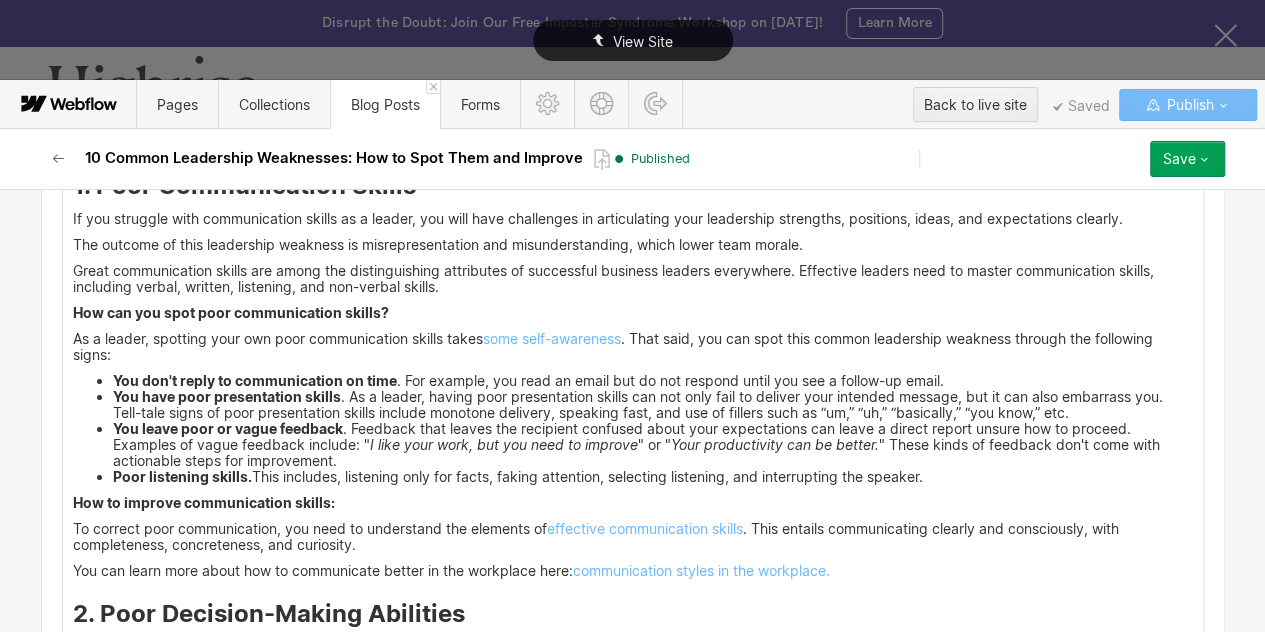 scroll, scrollTop: 3476, scrollLeft: 0, axis: vertical 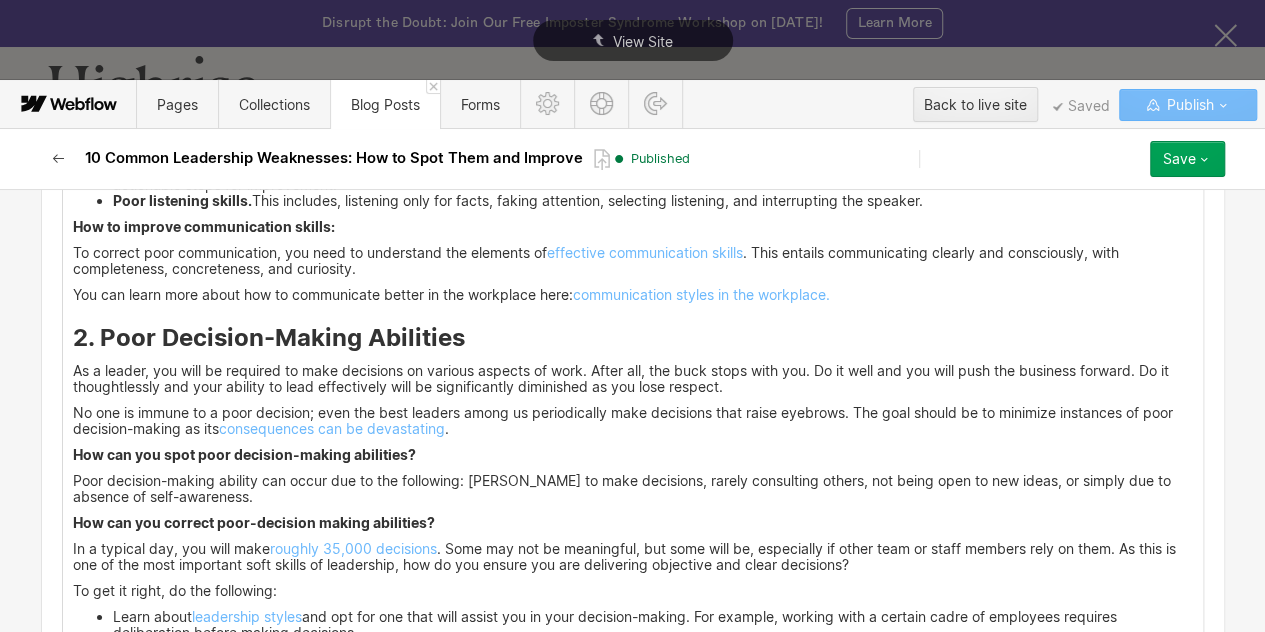 click 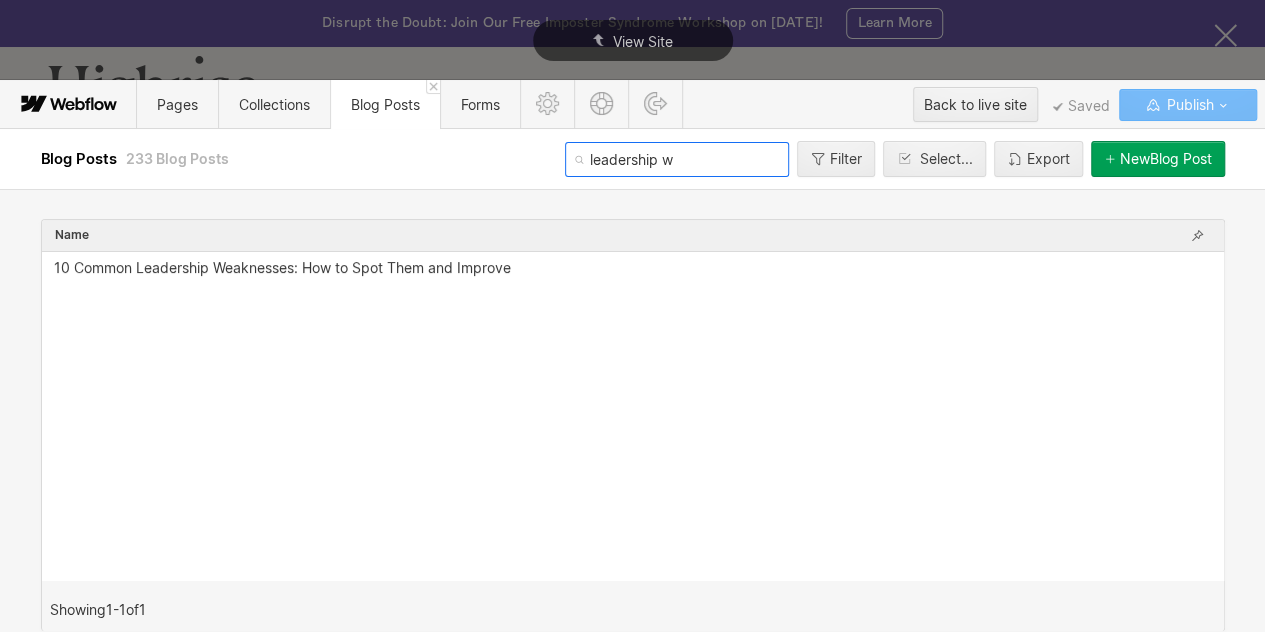 click on "leadership w" at bounding box center [677, 159] 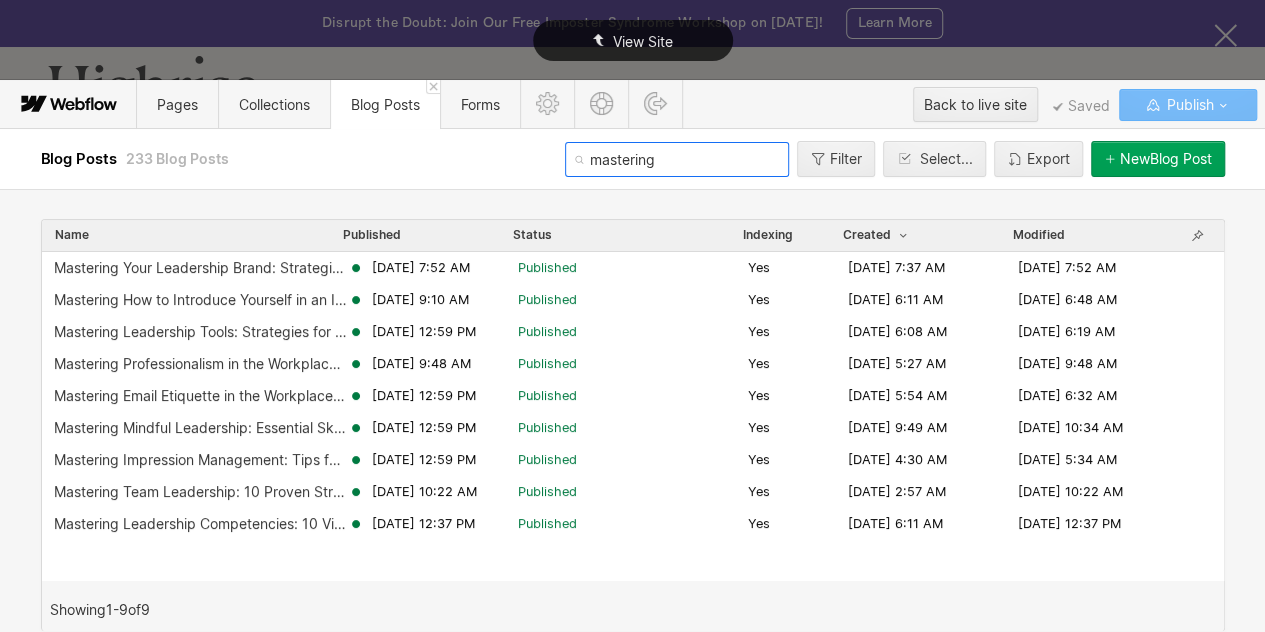 type on "mastering" 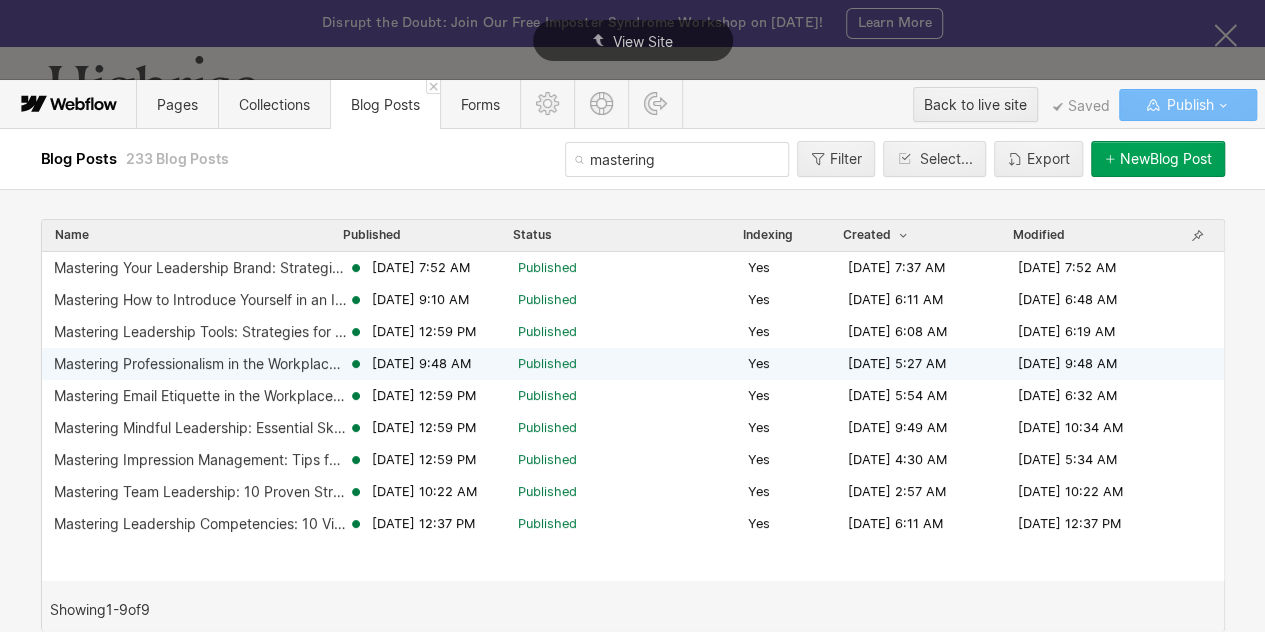 click on "Mastering Professionalism in the Workplace: Essential Tips for Success [DATE] 9:48 AM Published Yes [DATE] 5:27 AM [DATE] 9:48 AM" at bounding box center [633, 364] 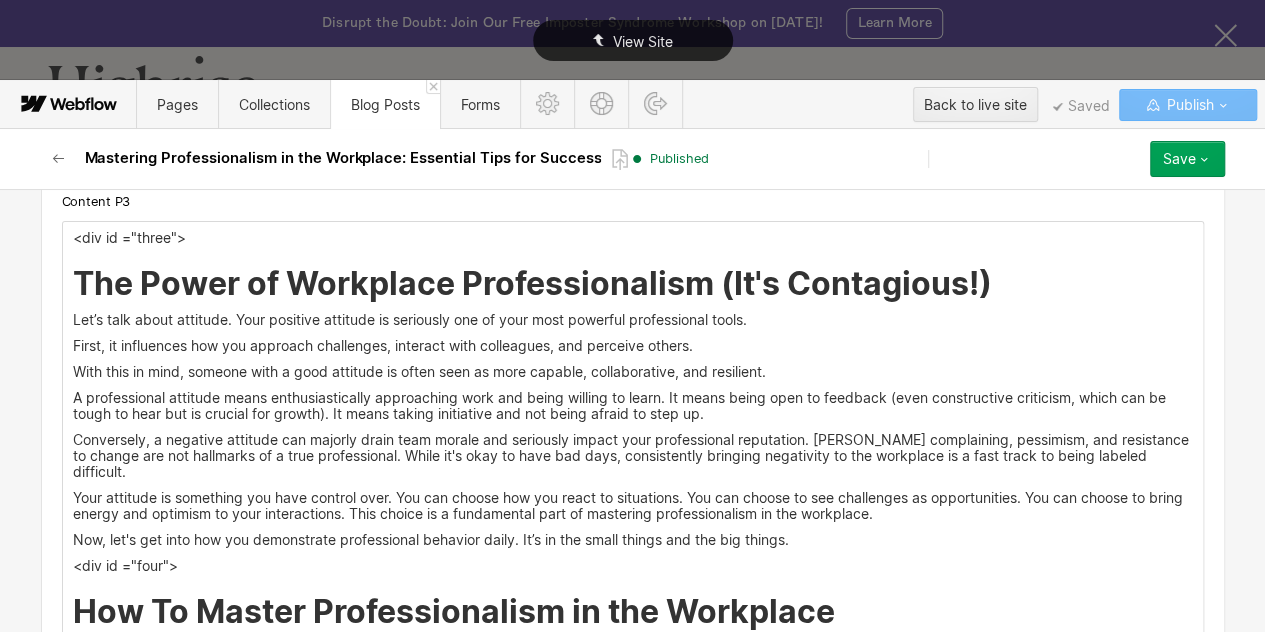 scroll, scrollTop: 5679, scrollLeft: 0, axis: vertical 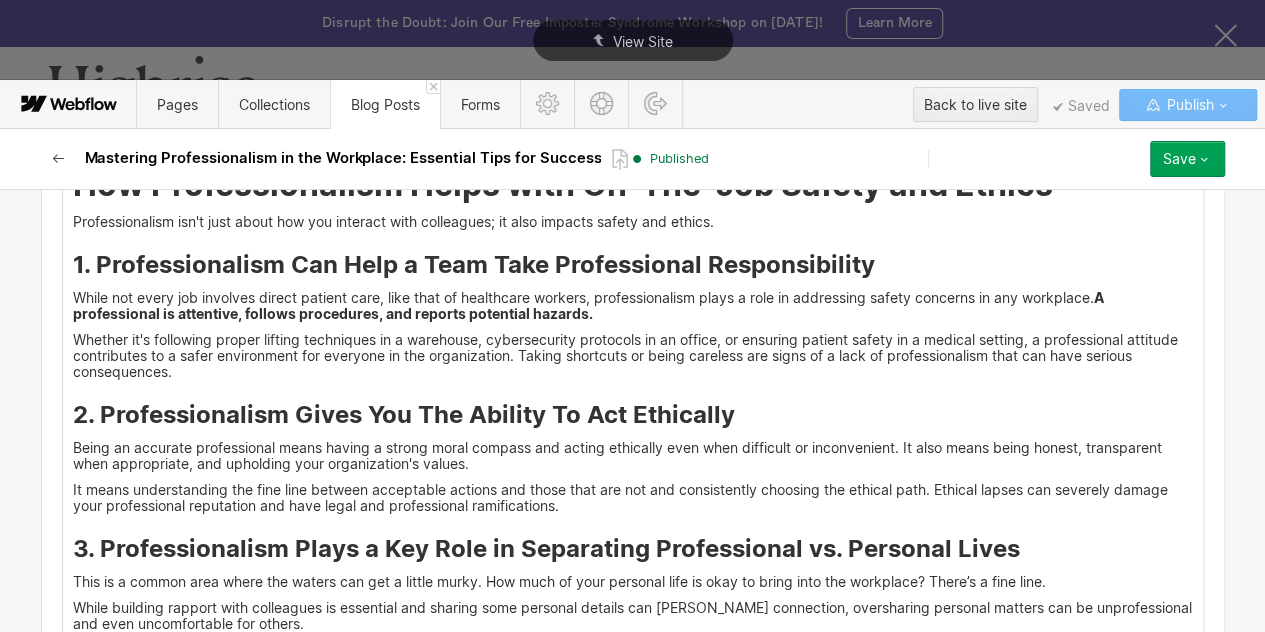 click at bounding box center [59, 159] 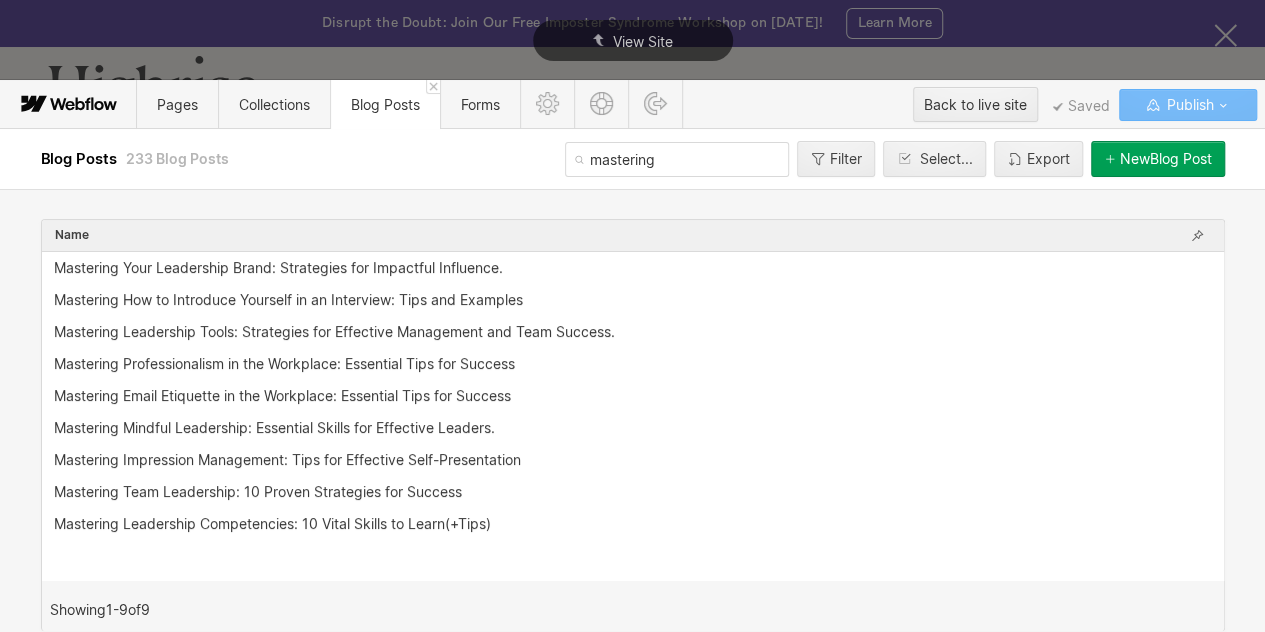 click on "mastering" at bounding box center [677, 159] 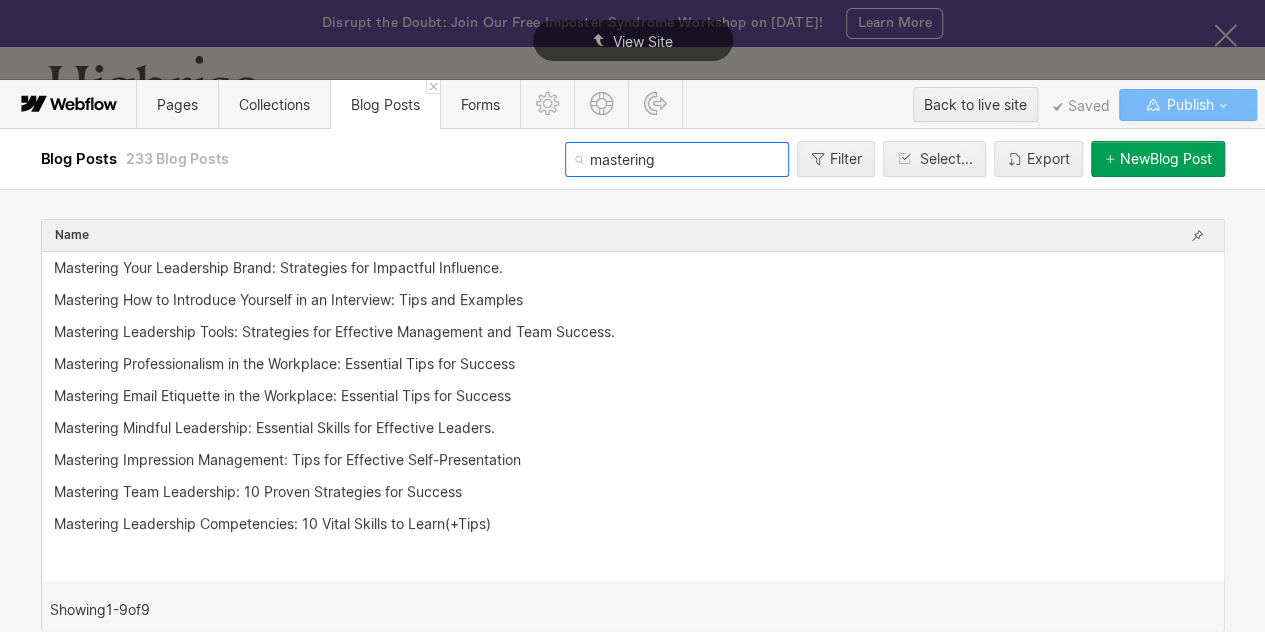click on "mastering" at bounding box center [677, 159] 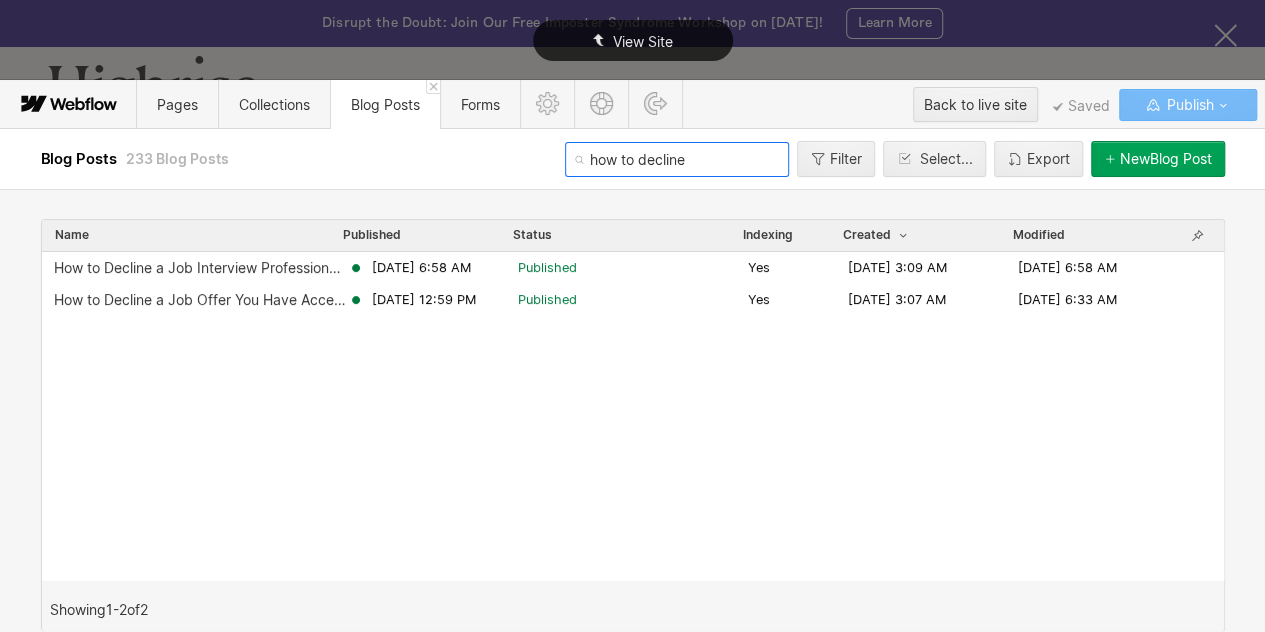 type on "how to decline" 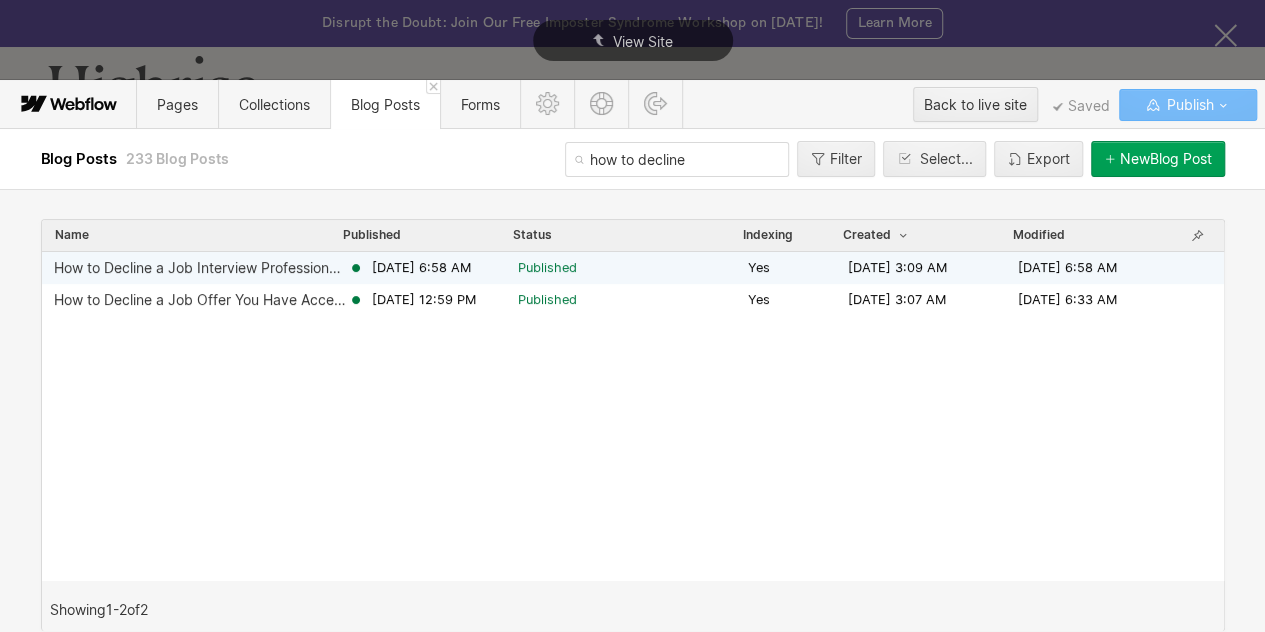click on "How to Decline a Job Interview Professionally: (Tips & Examples)" at bounding box center (201, 268) 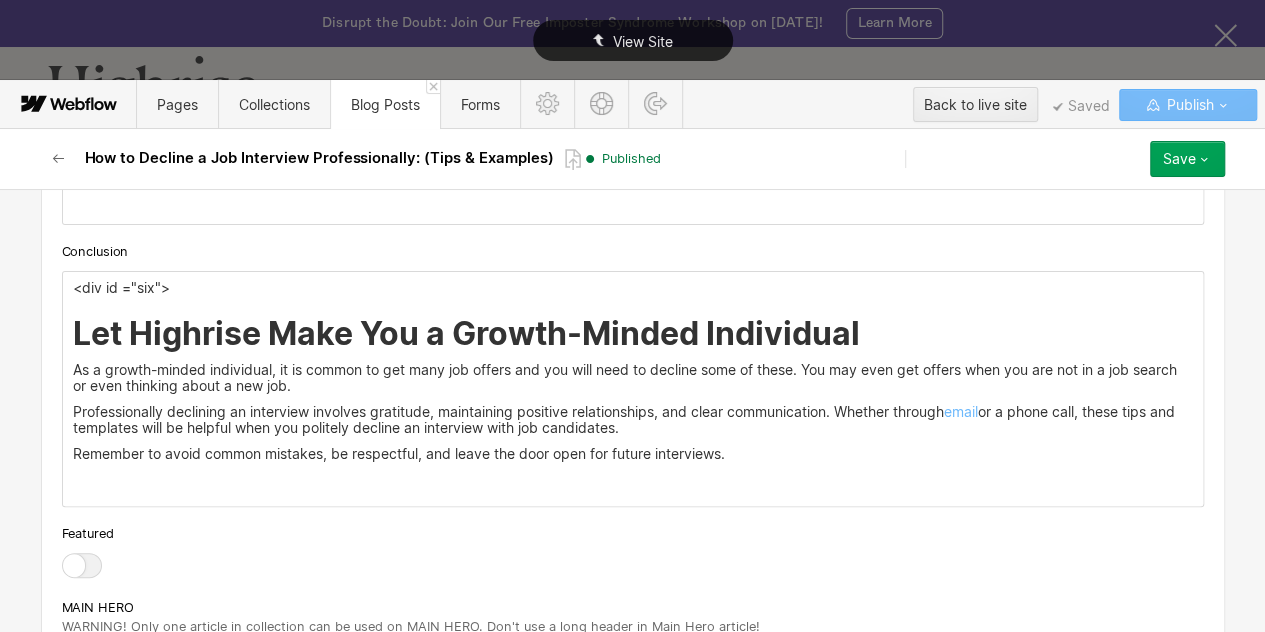 scroll, scrollTop: 7468, scrollLeft: 0, axis: vertical 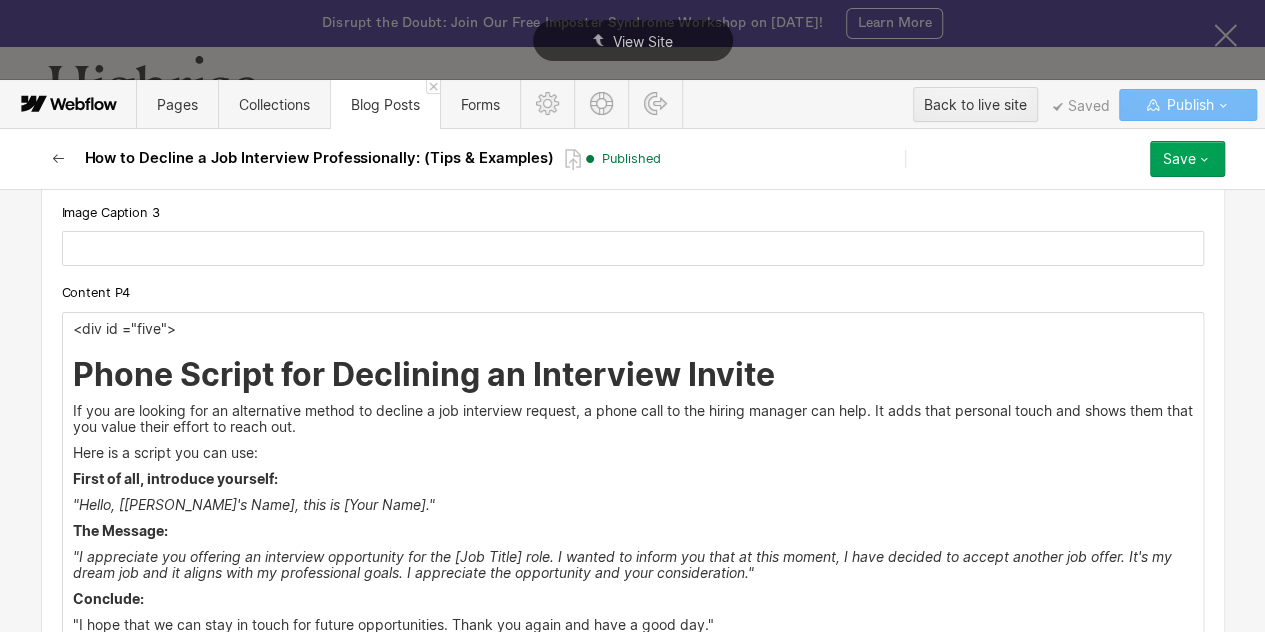 click at bounding box center [59, 159] 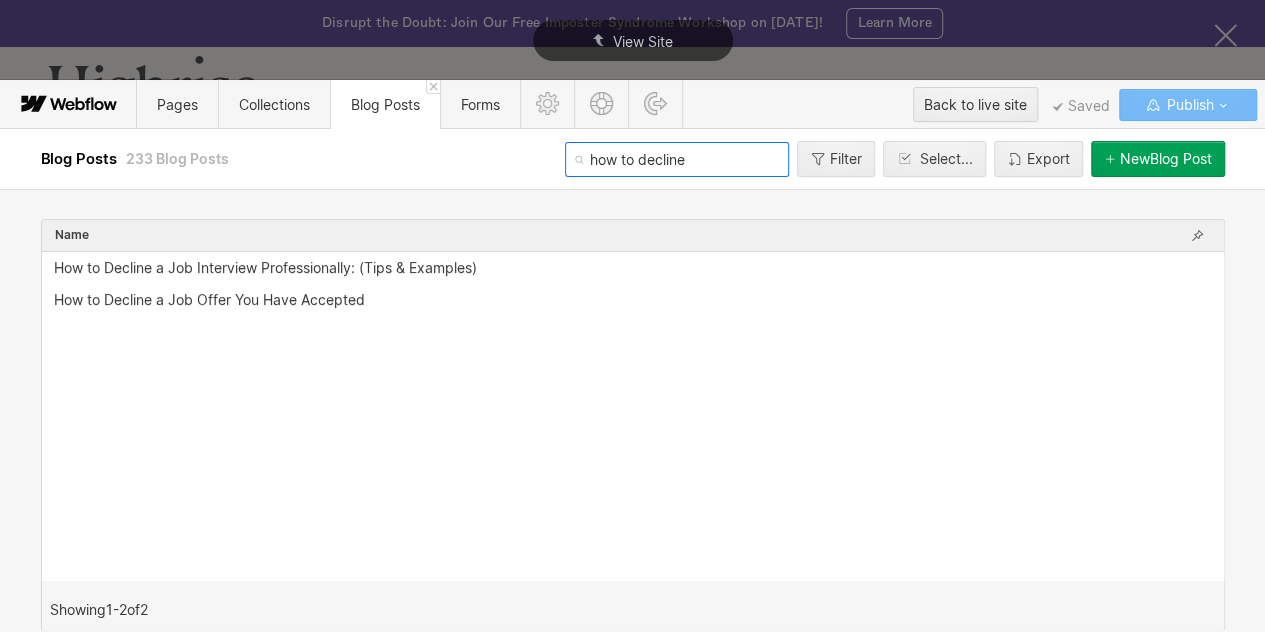 click on "how to decline" at bounding box center [677, 159] 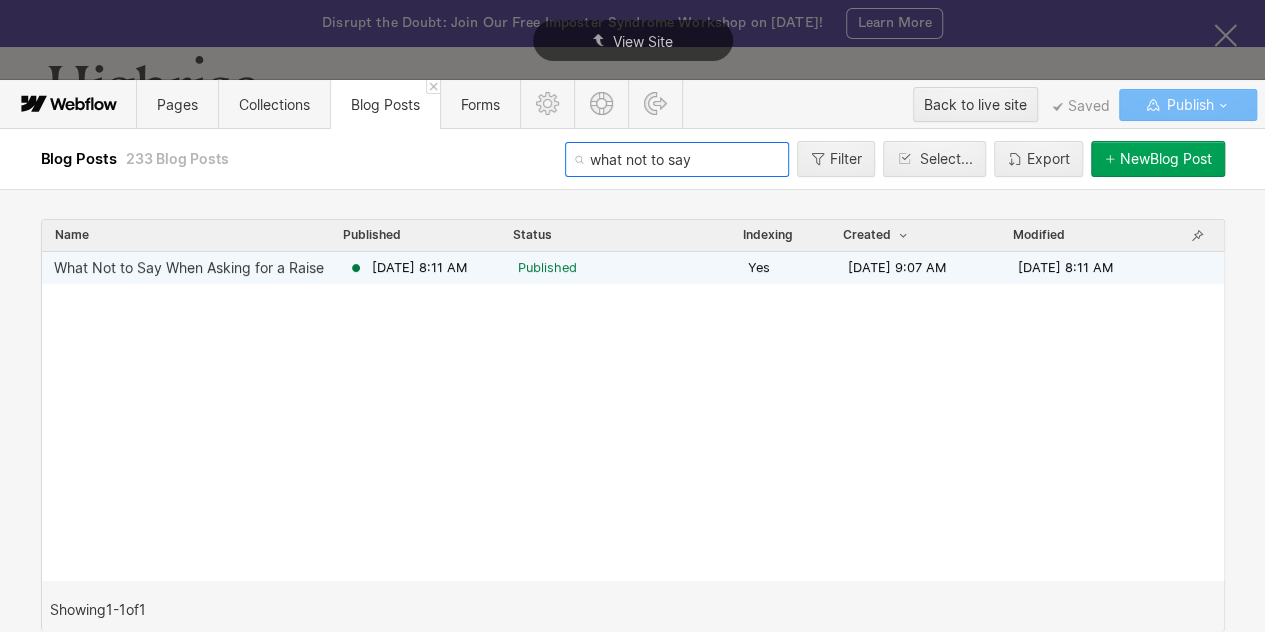 type on "what not to say" 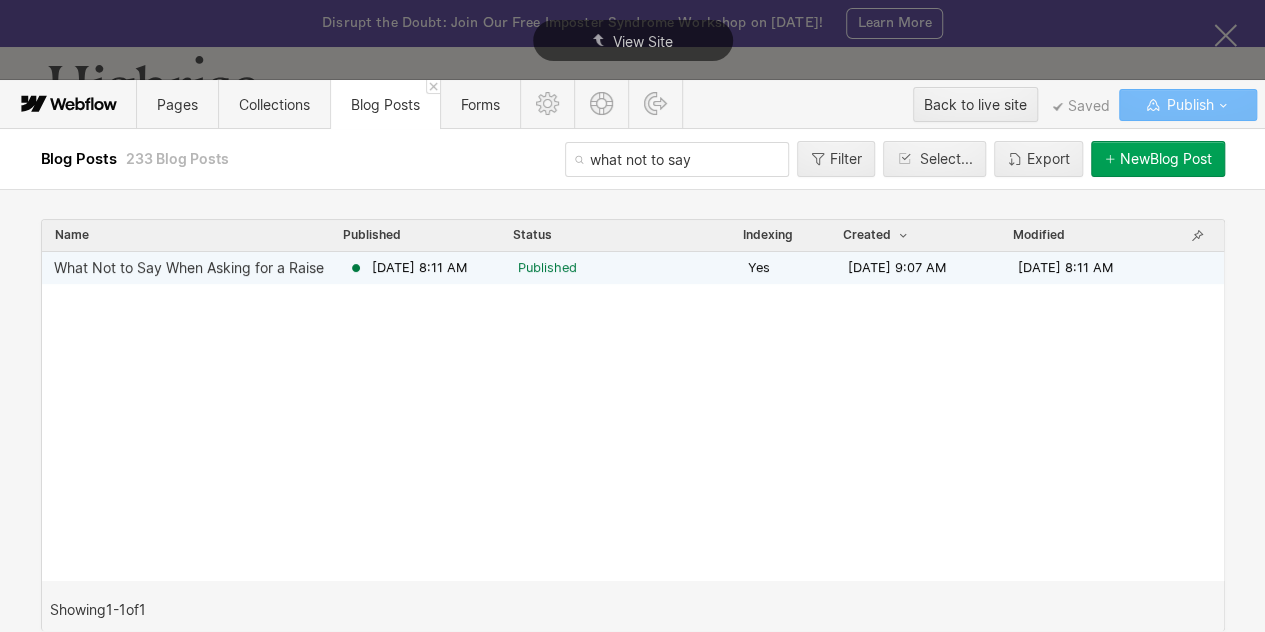 click on "What Not to Say When Asking for a Raise" at bounding box center [189, 268] 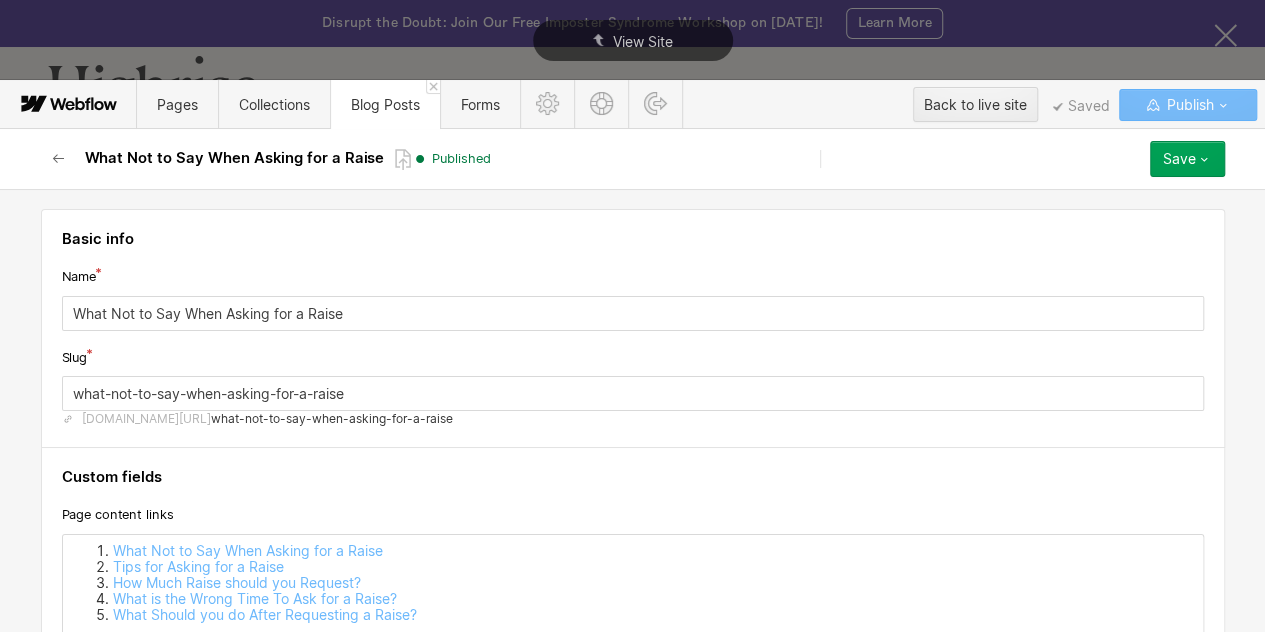 drag, startPoint x: 317, startPoint y: 269, endPoint x: 328, endPoint y: 274, distance: 12.083046 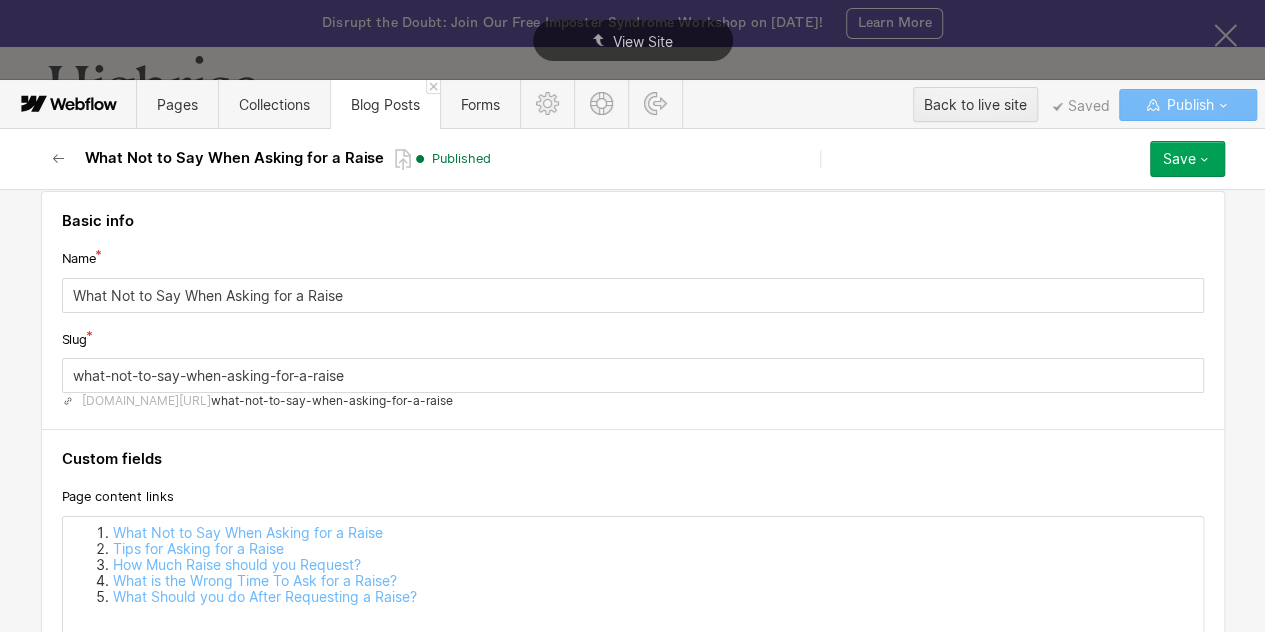 scroll, scrollTop: 54, scrollLeft: 0, axis: vertical 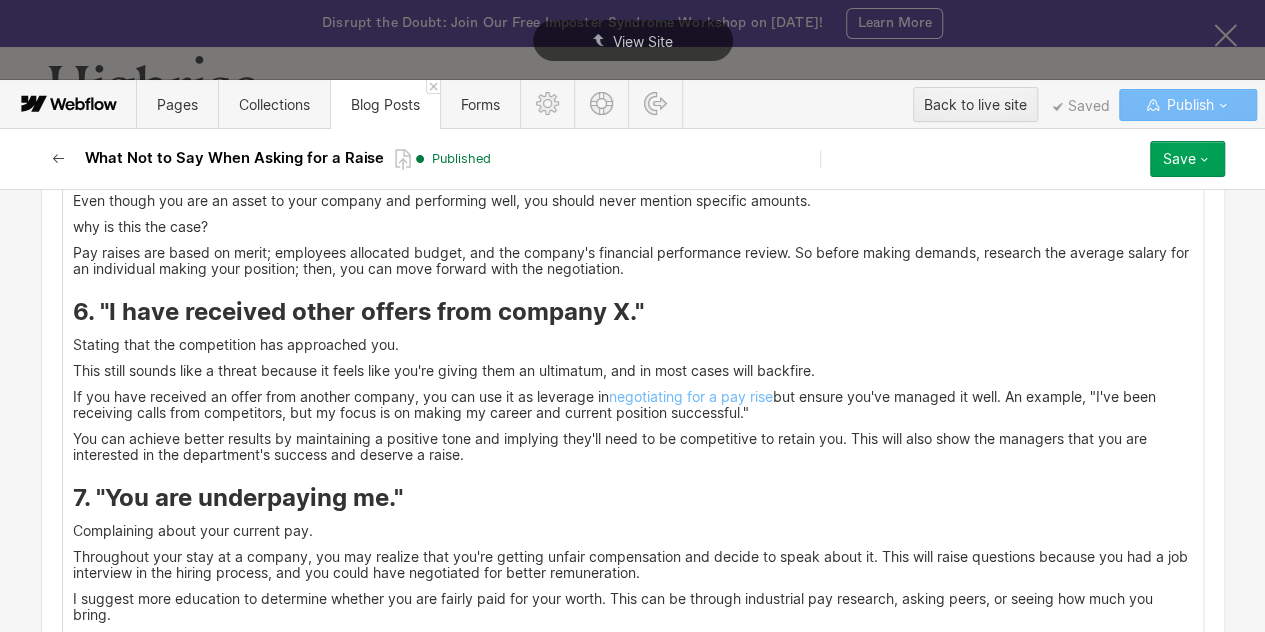 click 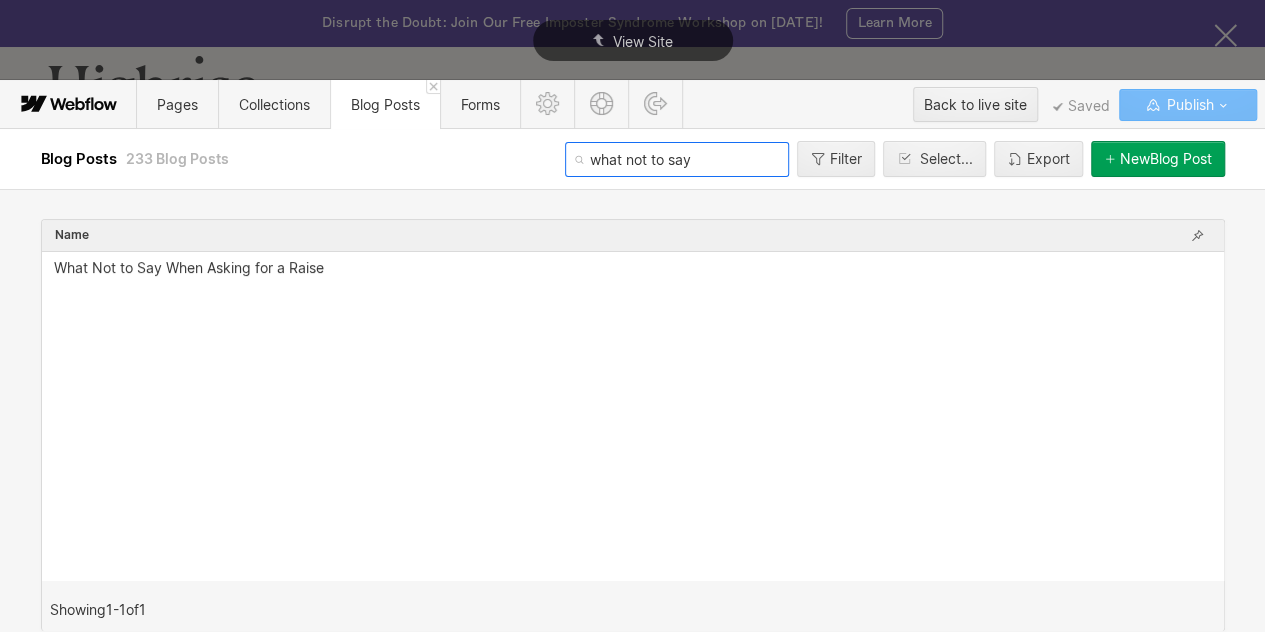click on "what not to say" at bounding box center [677, 159] 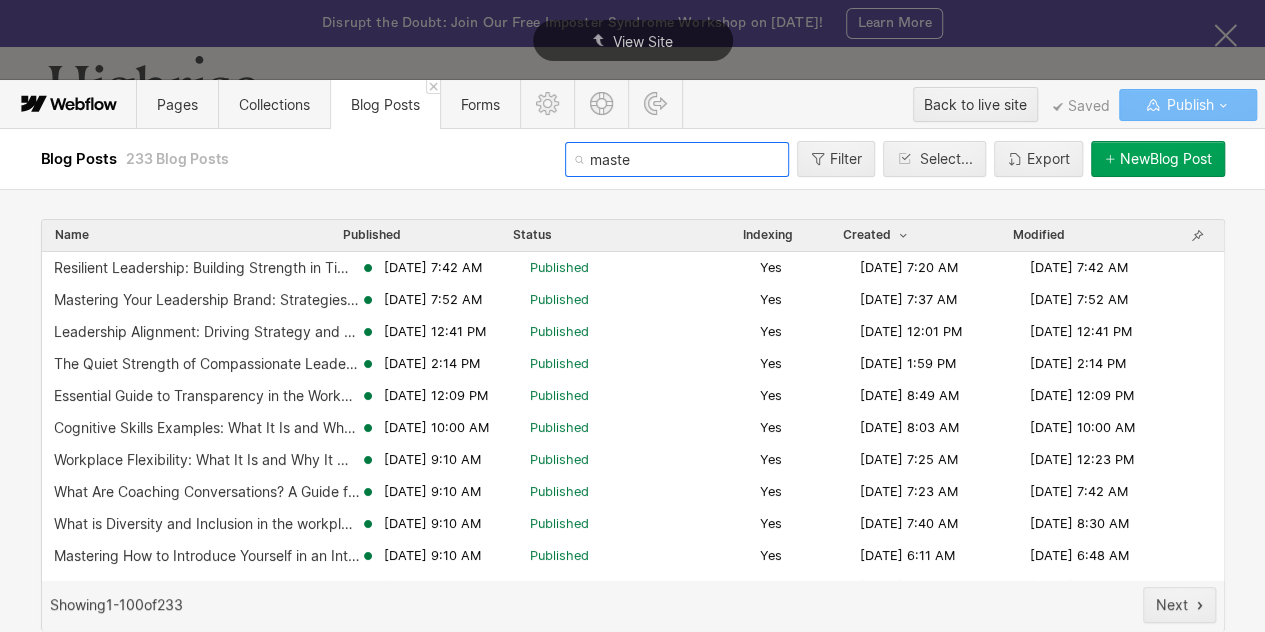 type on "master" 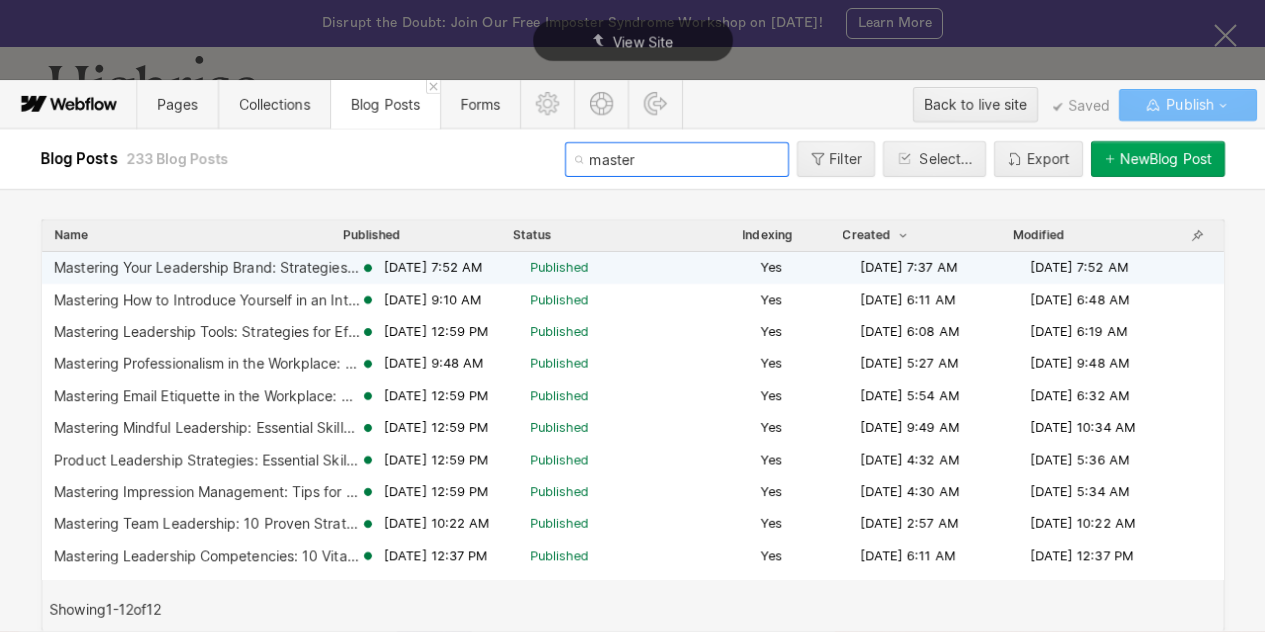 scroll, scrollTop: 0, scrollLeft: 0, axis: both 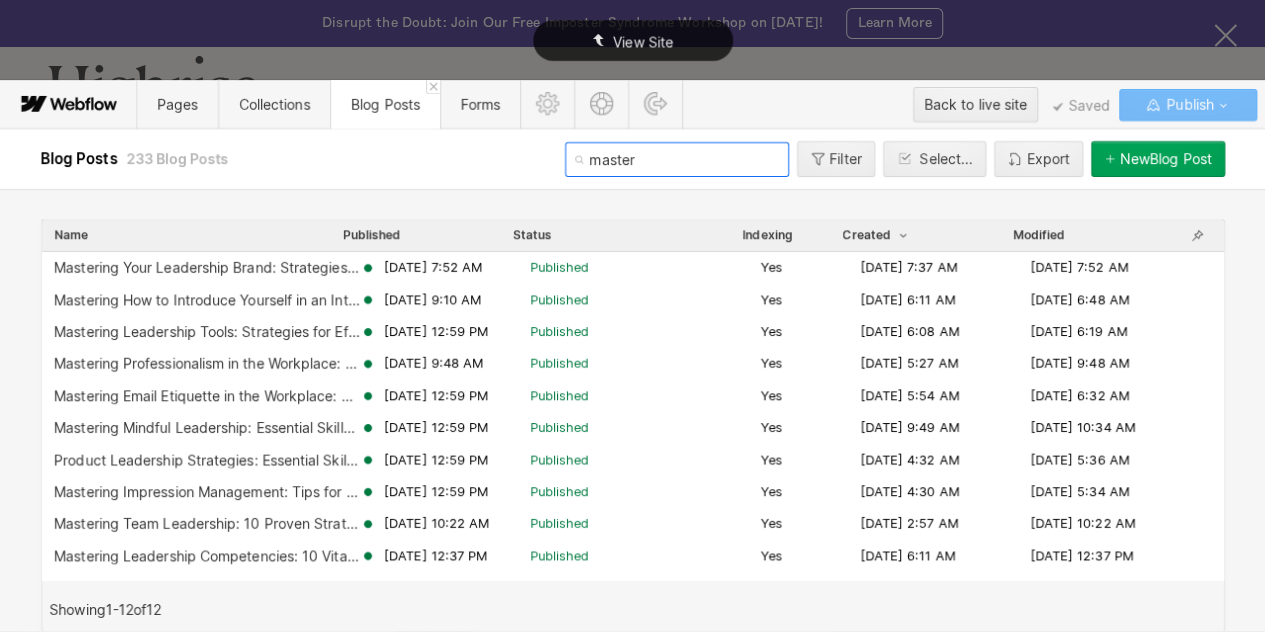 type on "master" 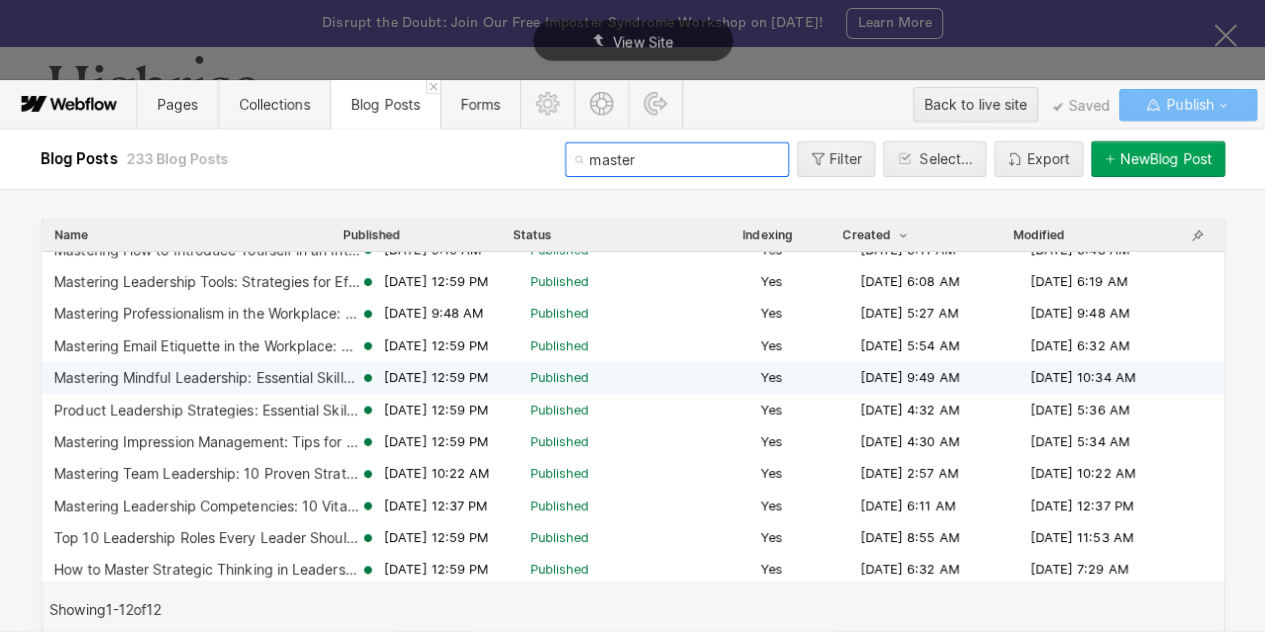 scroll, scrollTop: 56, scrollLeft: 0, axis: vertical 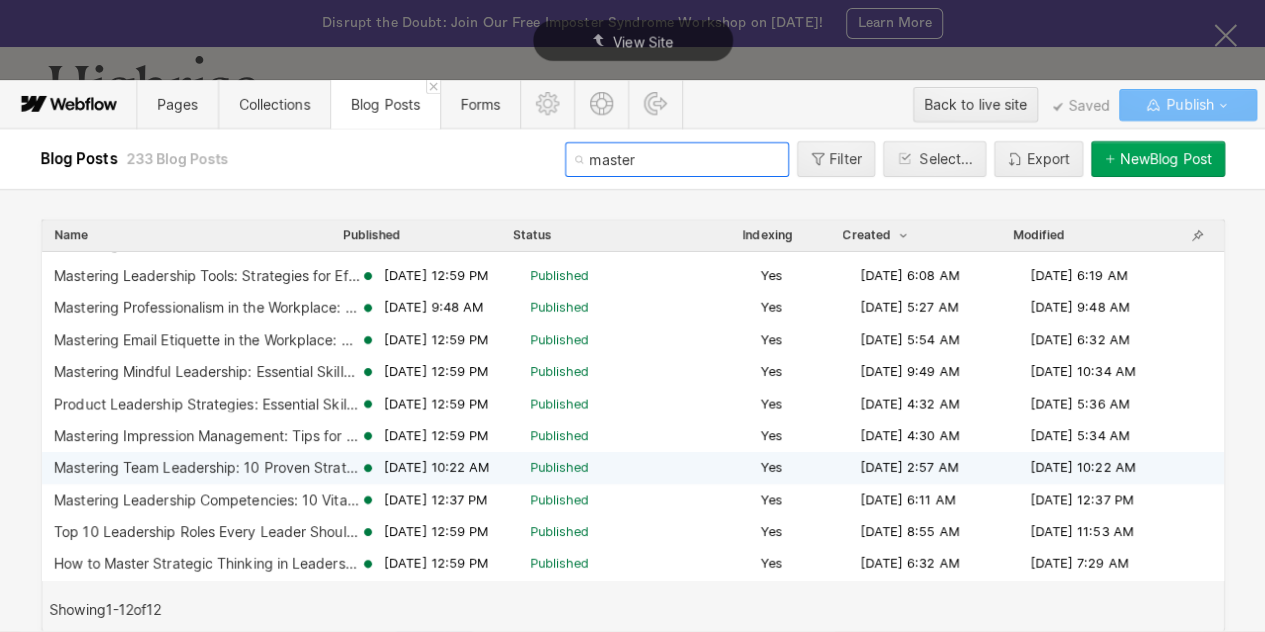 click on "Mastering Team Leadership: 10 Proven Strategies for Success" at bounding box center (207, 468) 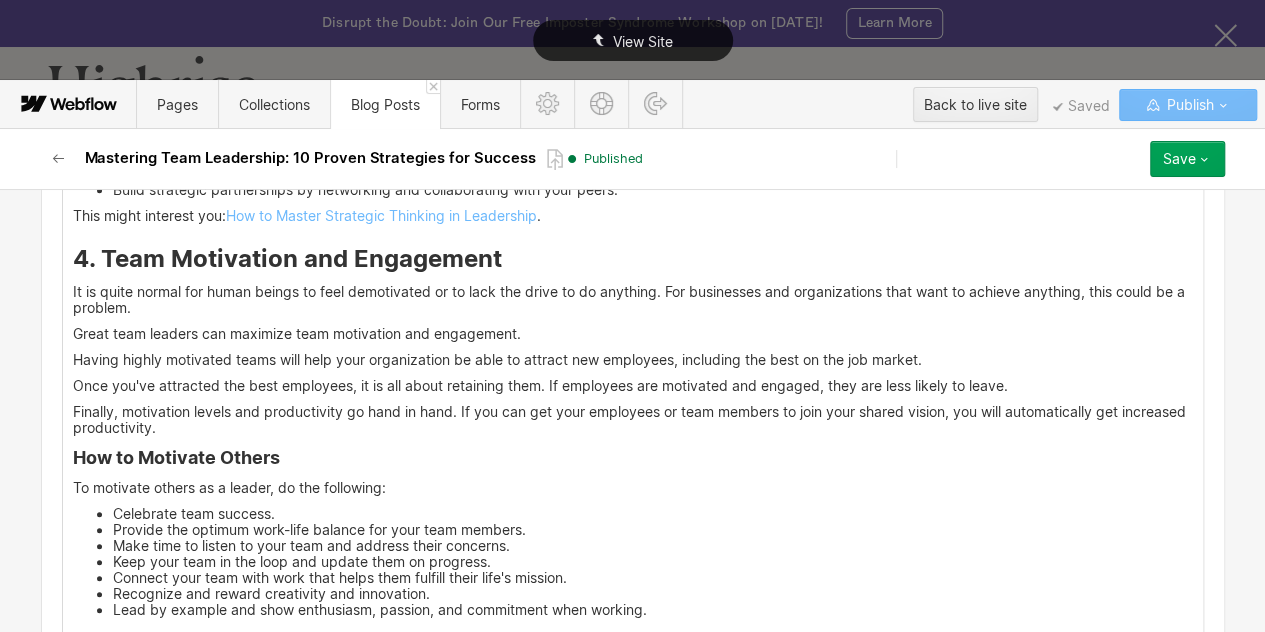 scroll, scrollTop: 5224, scrollLeft: 0, axis: vertical 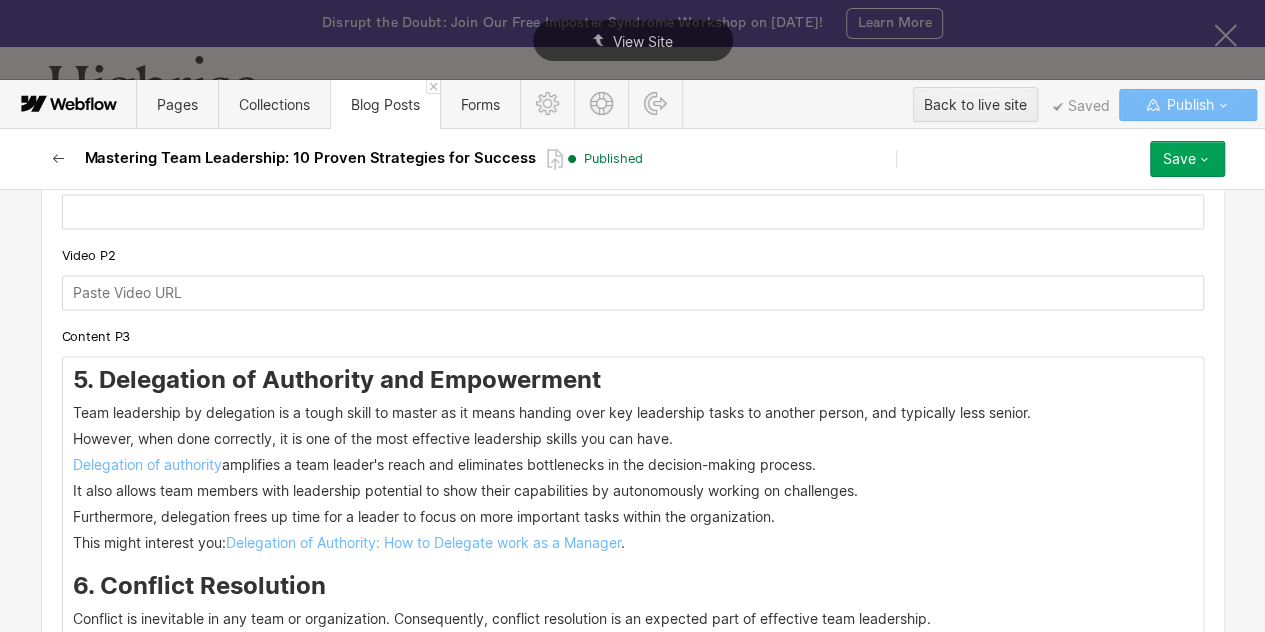 click 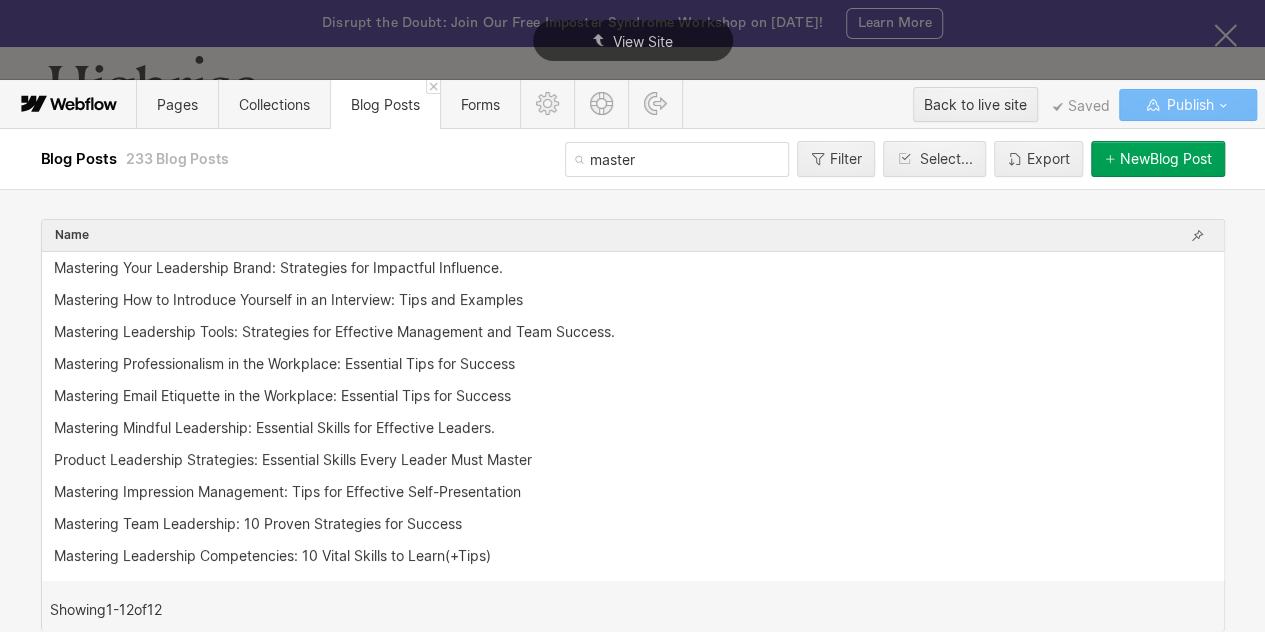 click on "master" at bounding box center [677, 159] 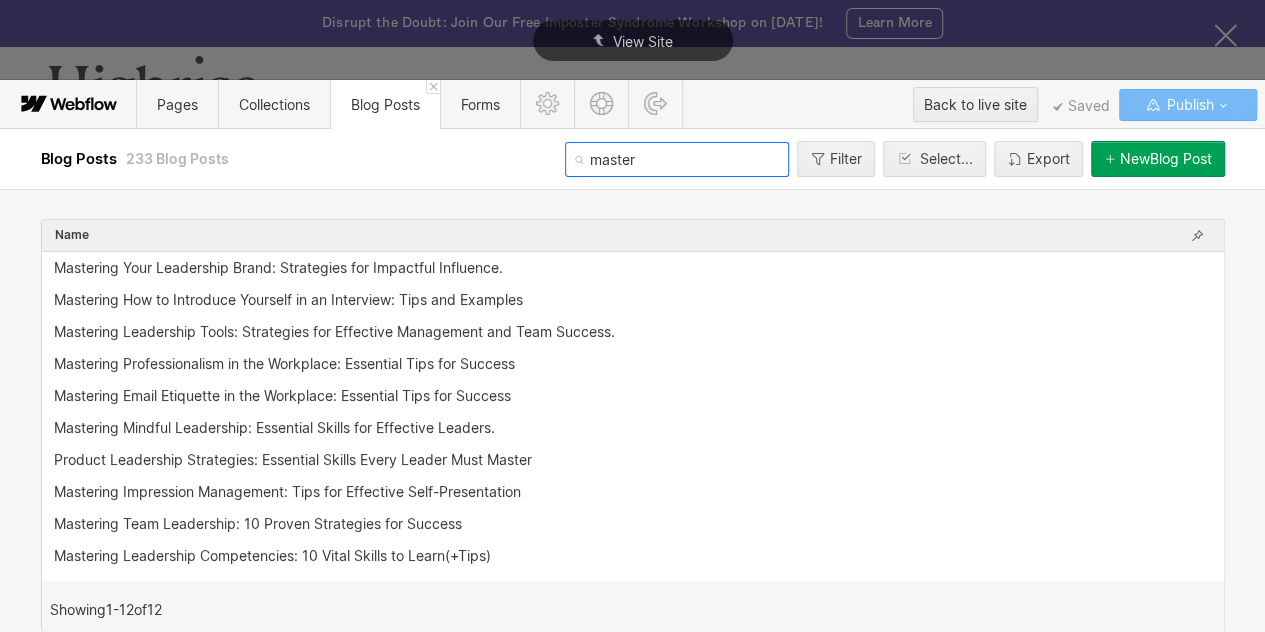 click on "master" at bounding box center (677, 159) 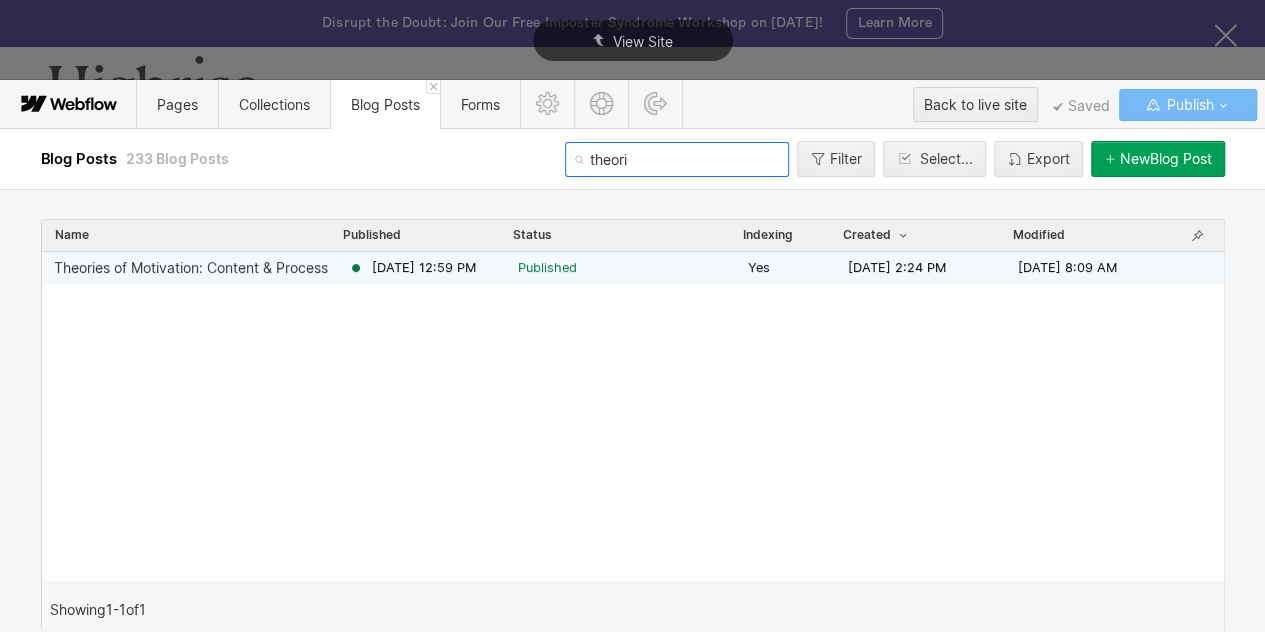 type on "theori" 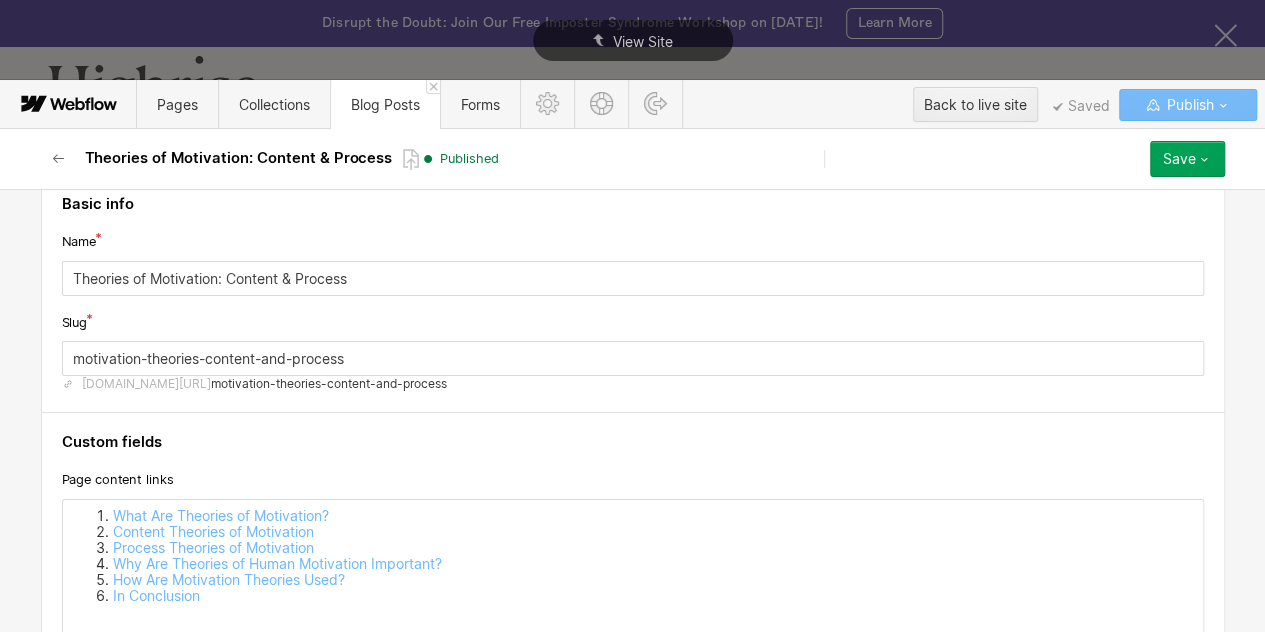 scroll, scrollTop: 36, scrollLeft: 0, axis: vertical 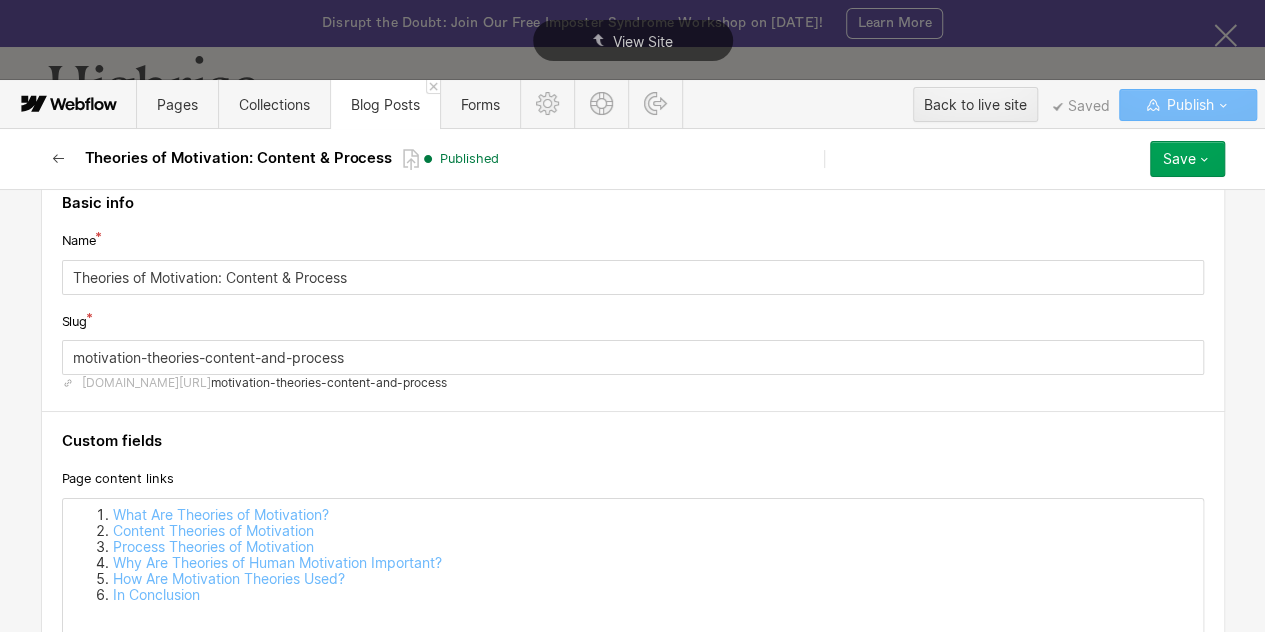 click 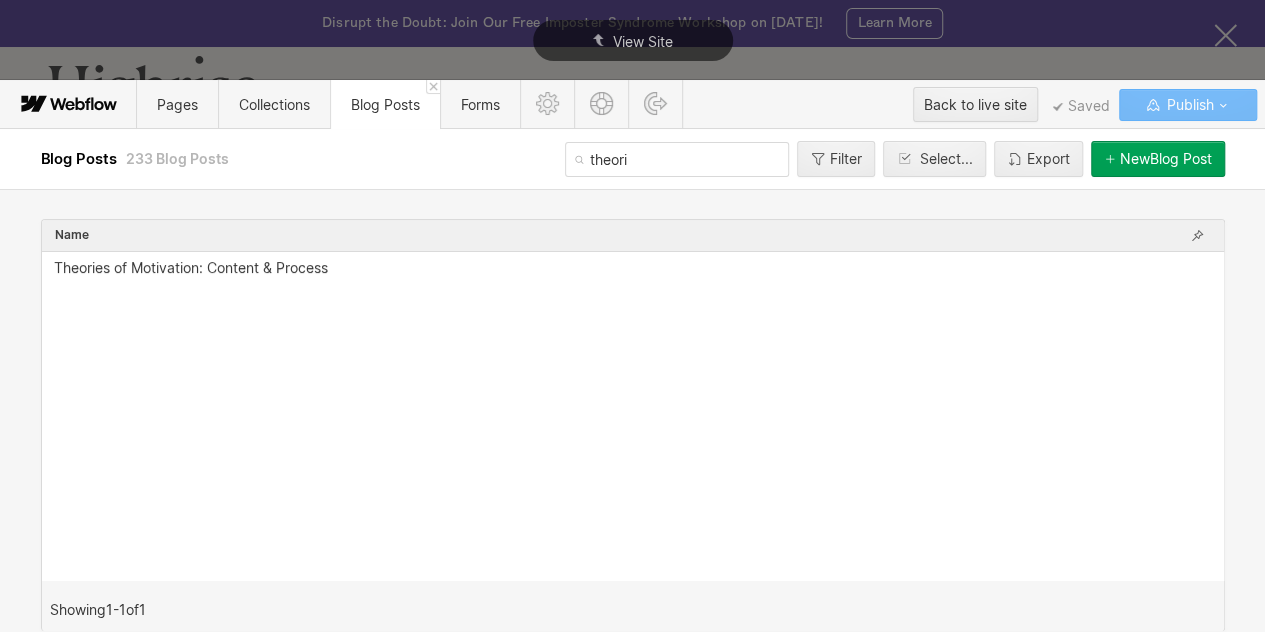 click on "theori" at bounding box center (677, 159) 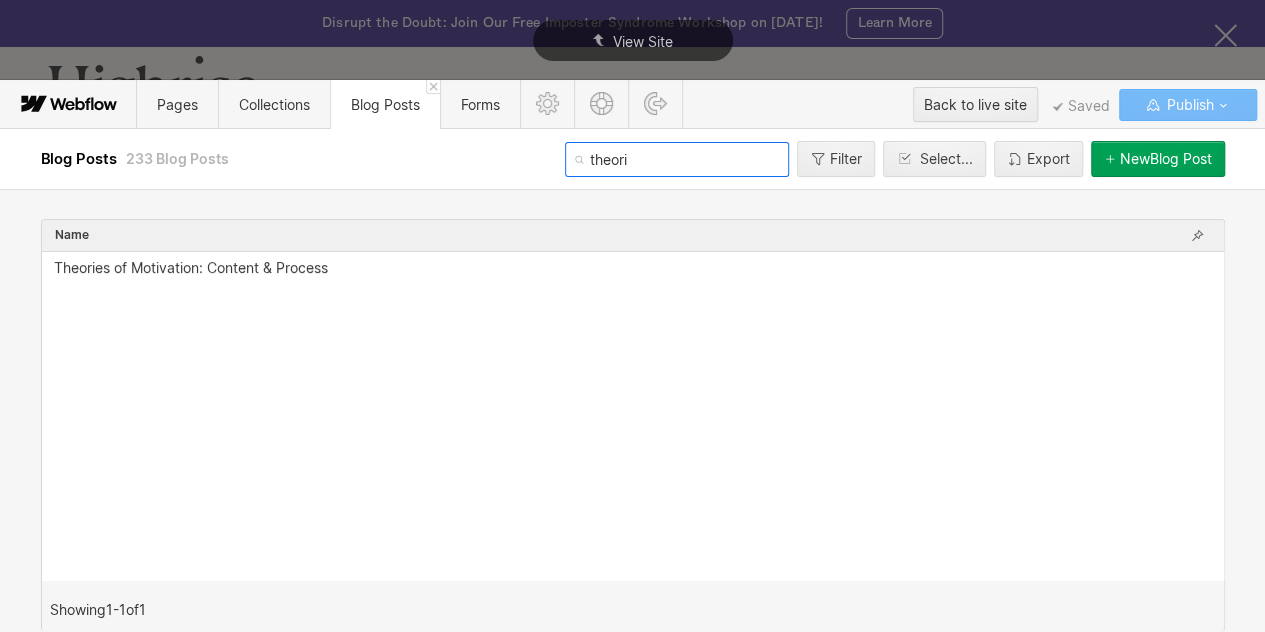 click on "theori" at bounding box center [677, 159] 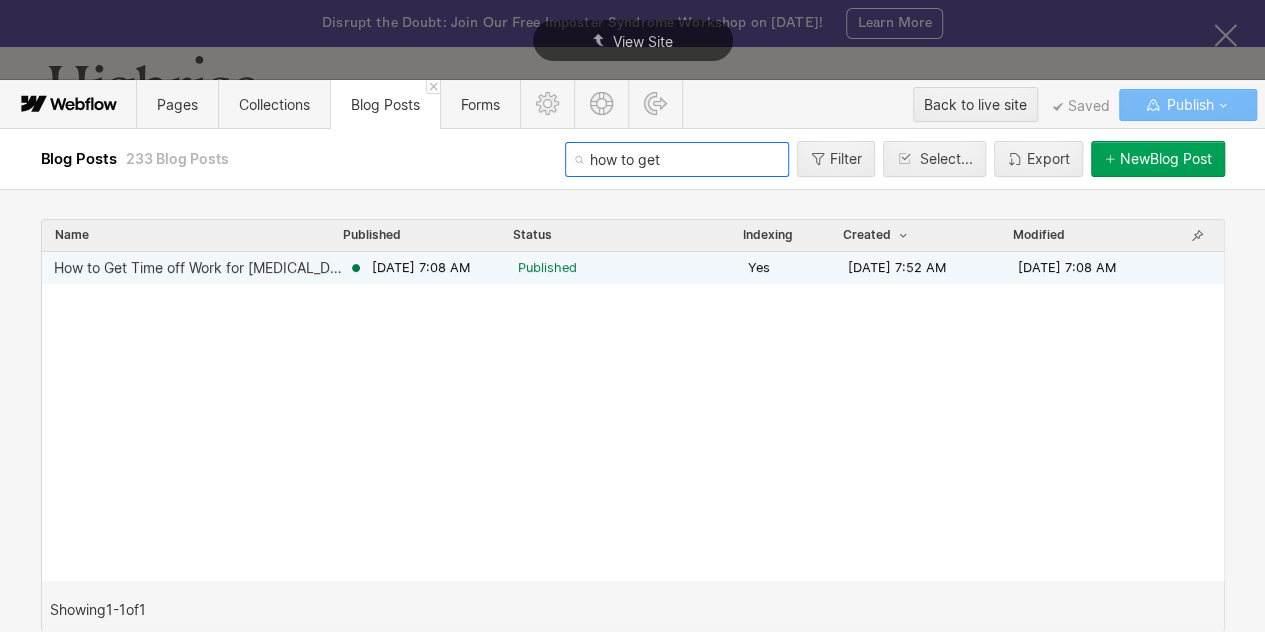 type on "how to get" 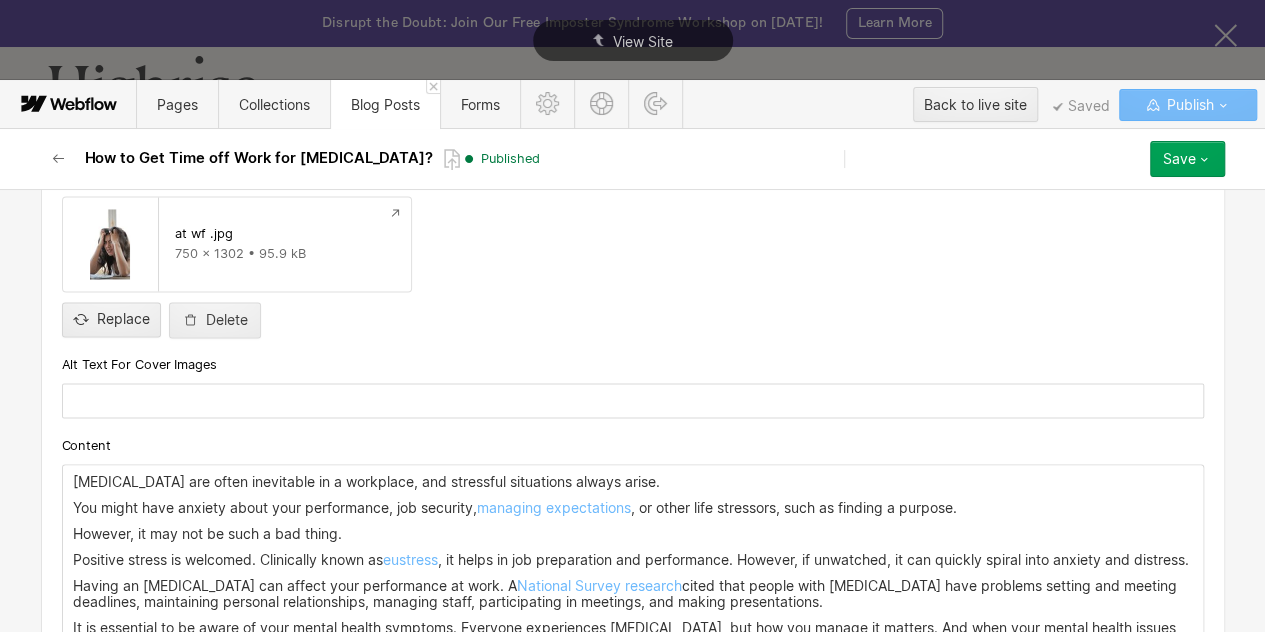 scroll, scrollTop: 1918, scrollLeft: 0, axis: vertical 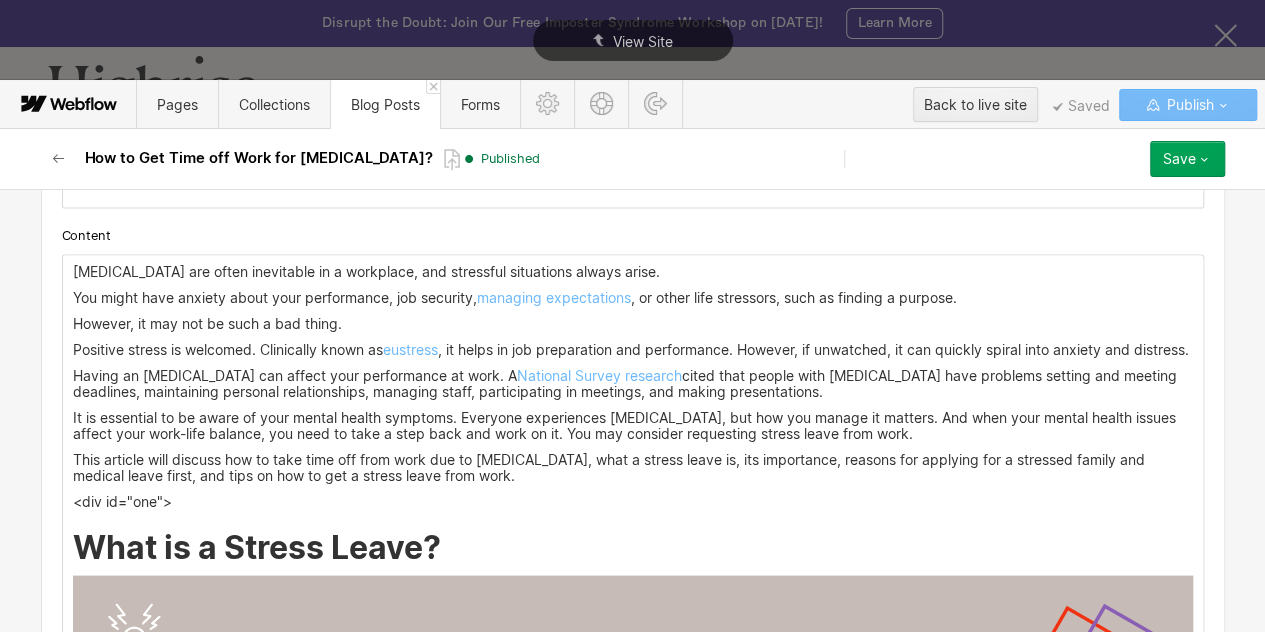 click on "It is essential to be aware of your mental health symptoms. Everyone experiences stress and anxiety, but how you manage it matters. And when your mental health issues affect your work-life balance, you need to take a step back and work on it. You may consider requesting stress leave from work." at bounding box center [633, 425] 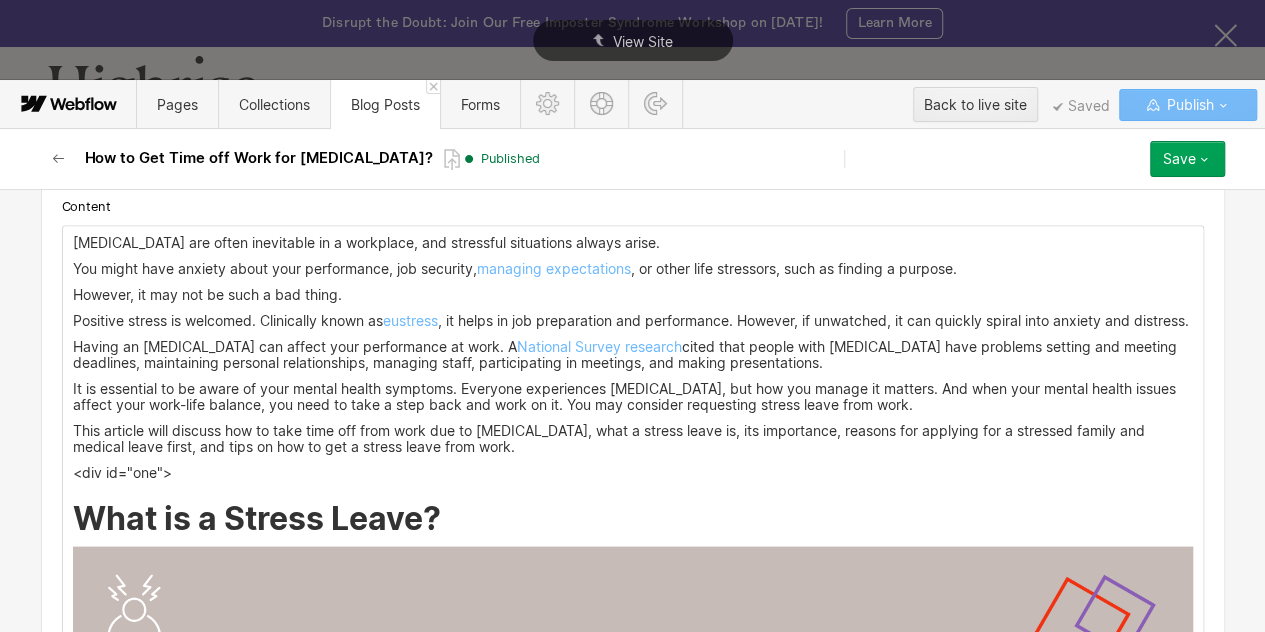 scroll, scrollTop: 1964, scrollLeft: 0, axis: vertical 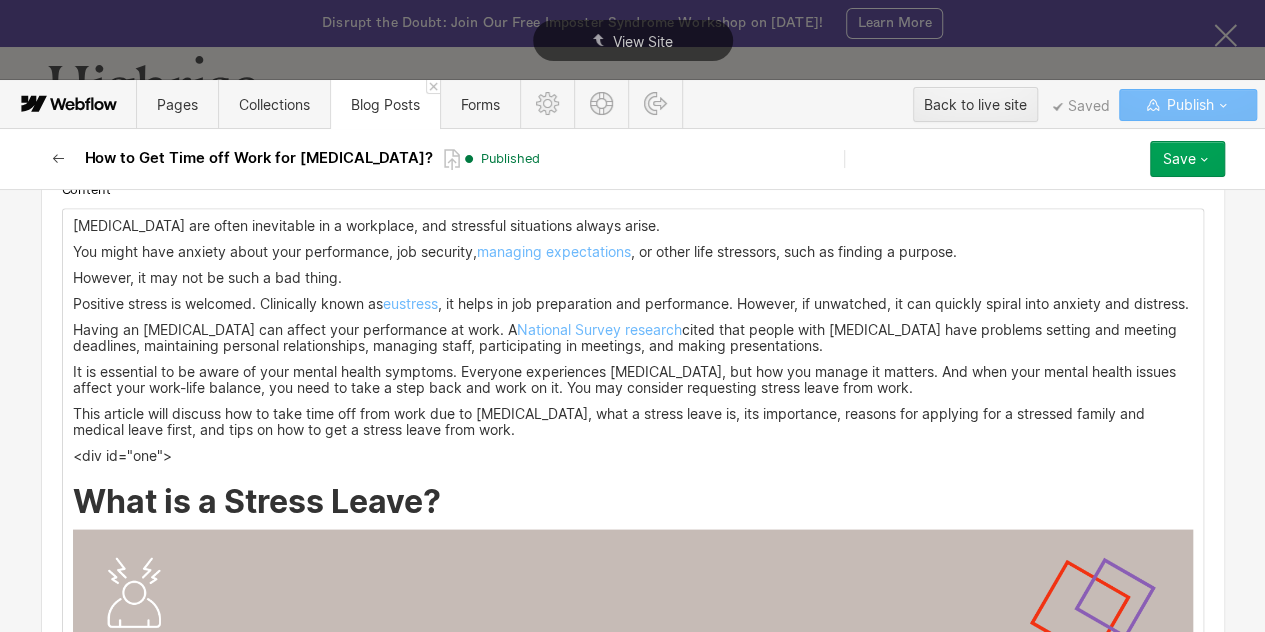 click 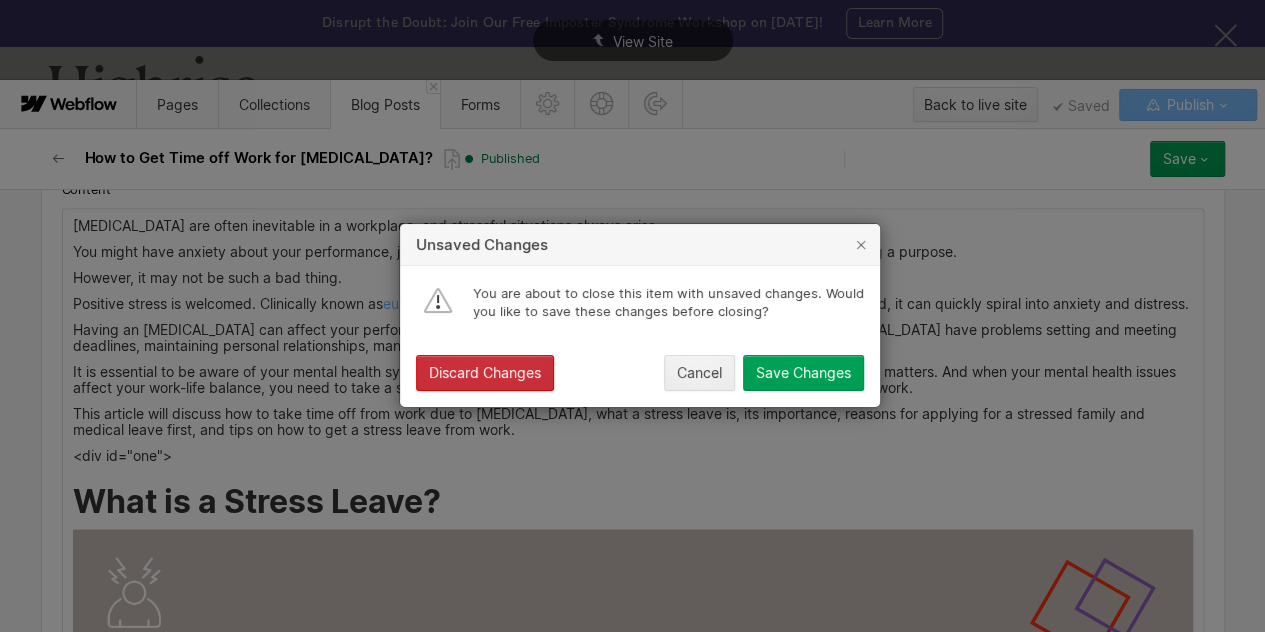 click on "Discard Changes" at bounding box center [485, 374] 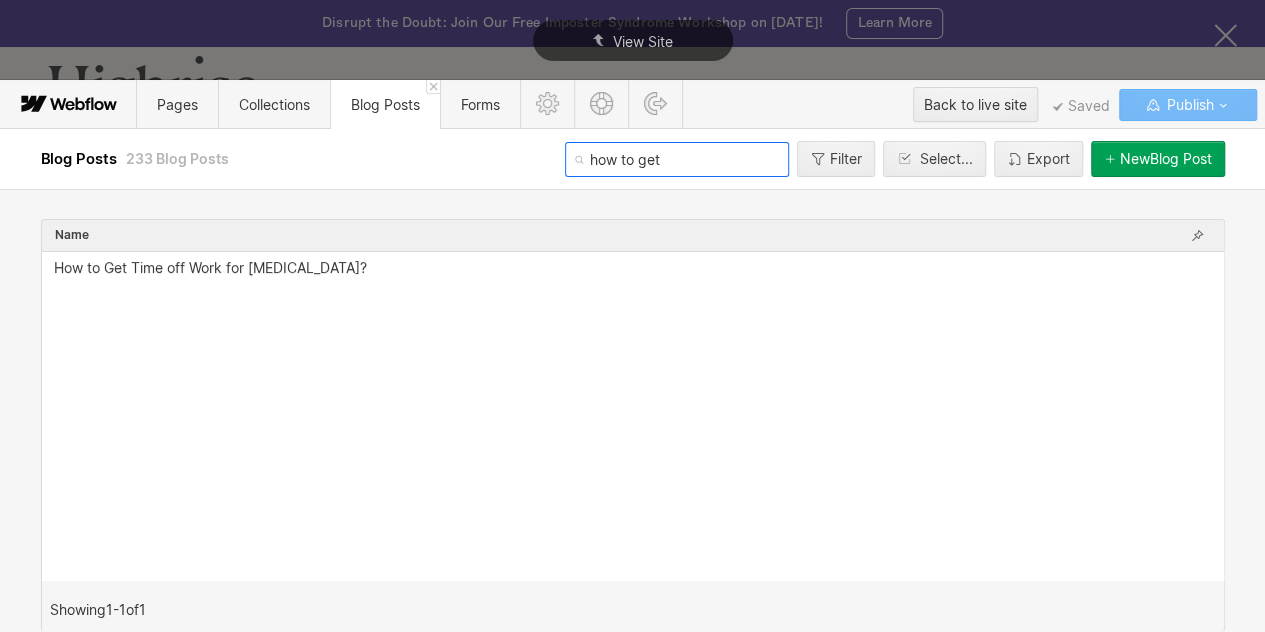 click on "how to get" at bounding box center (677, 159) 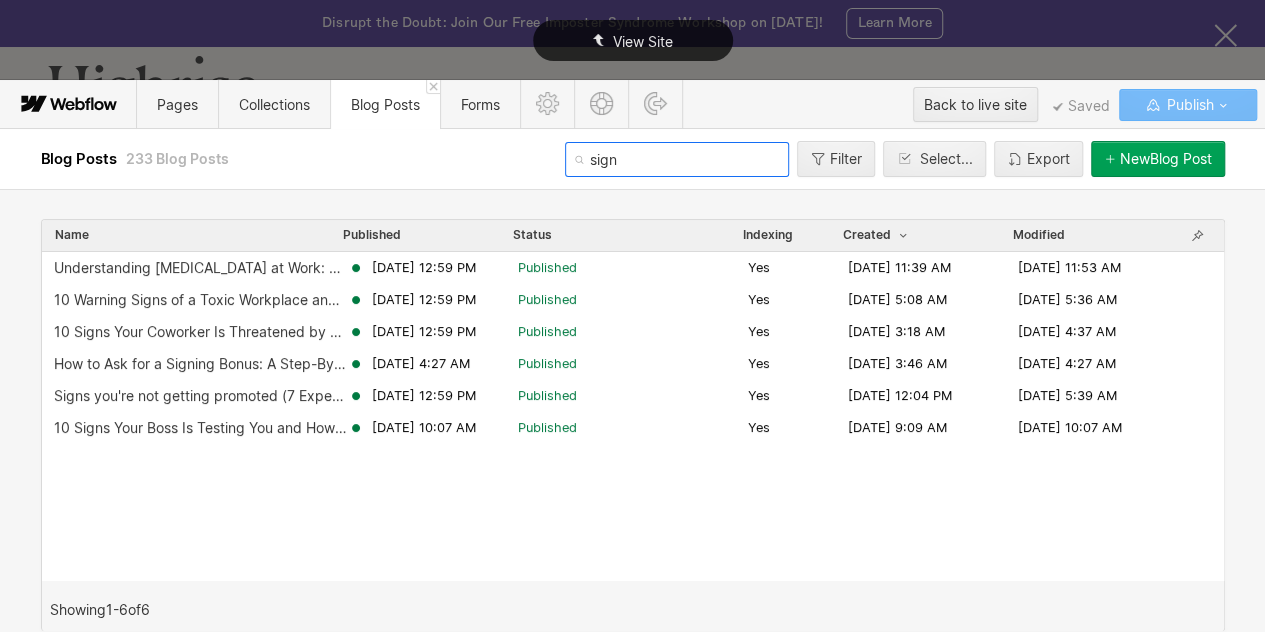 type on "sign" 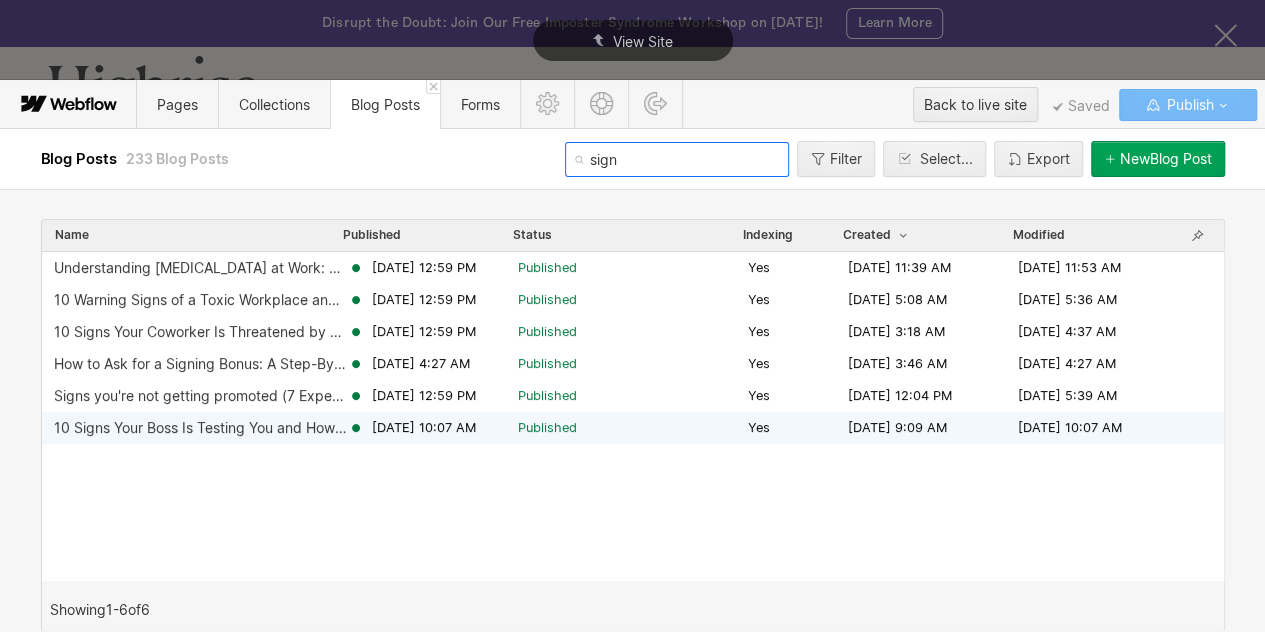 click on "10 Signs Your Boss Is Testing You and How to Deal With Them" at bounding box center [201, 428] 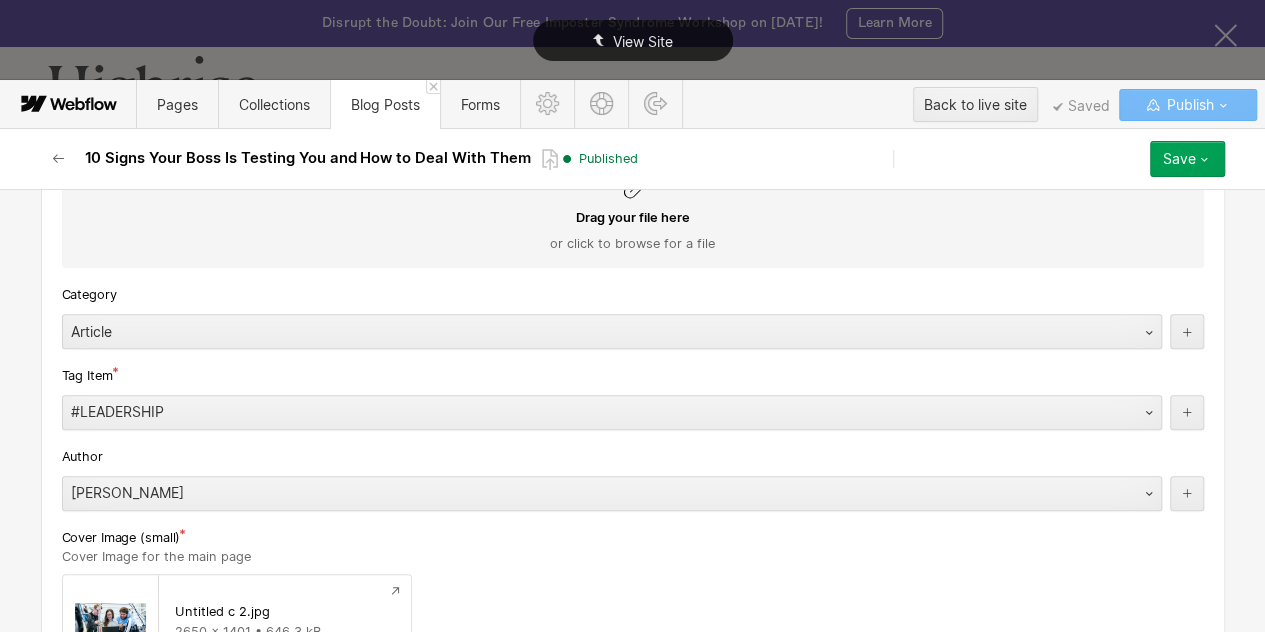 scroll, scrollTop: 4116, scrollLeft: 0, axis: vertical 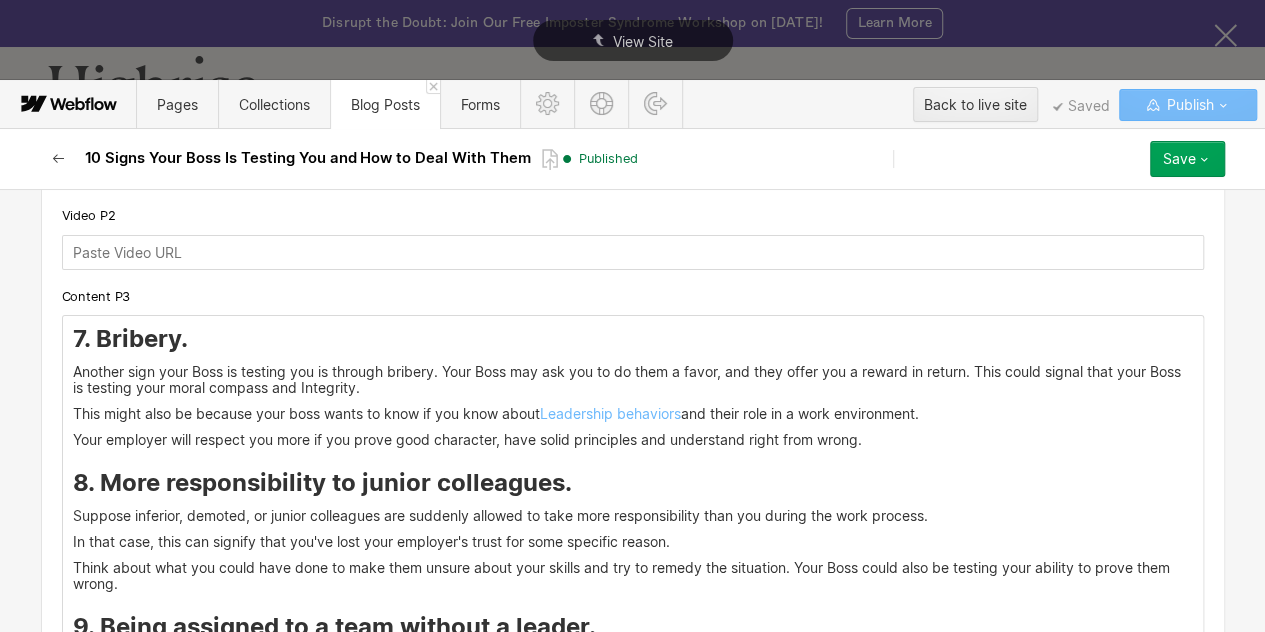 click 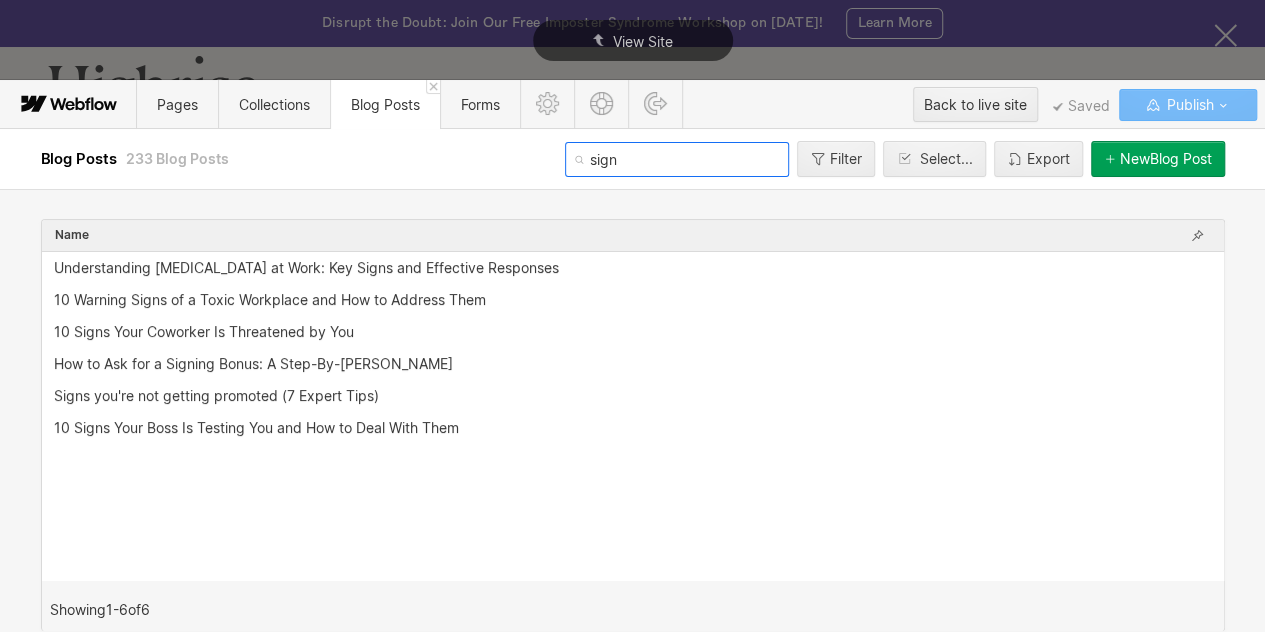 click on "sign" at bounding box center [677, 159] 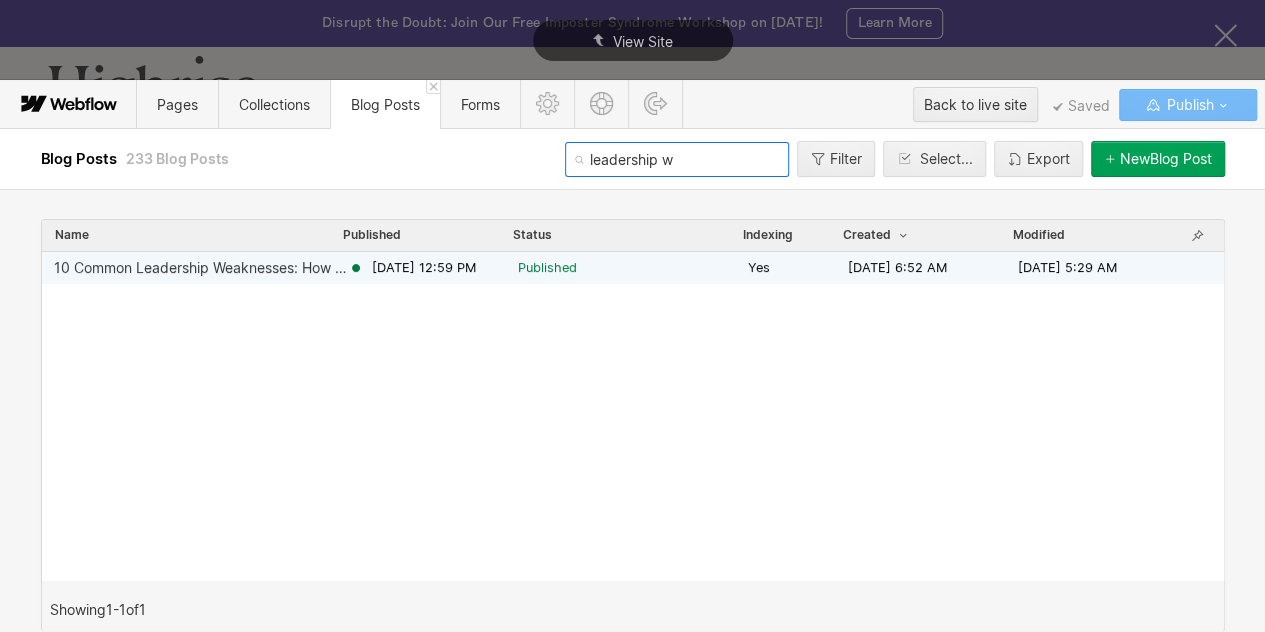 type on "leadership w" 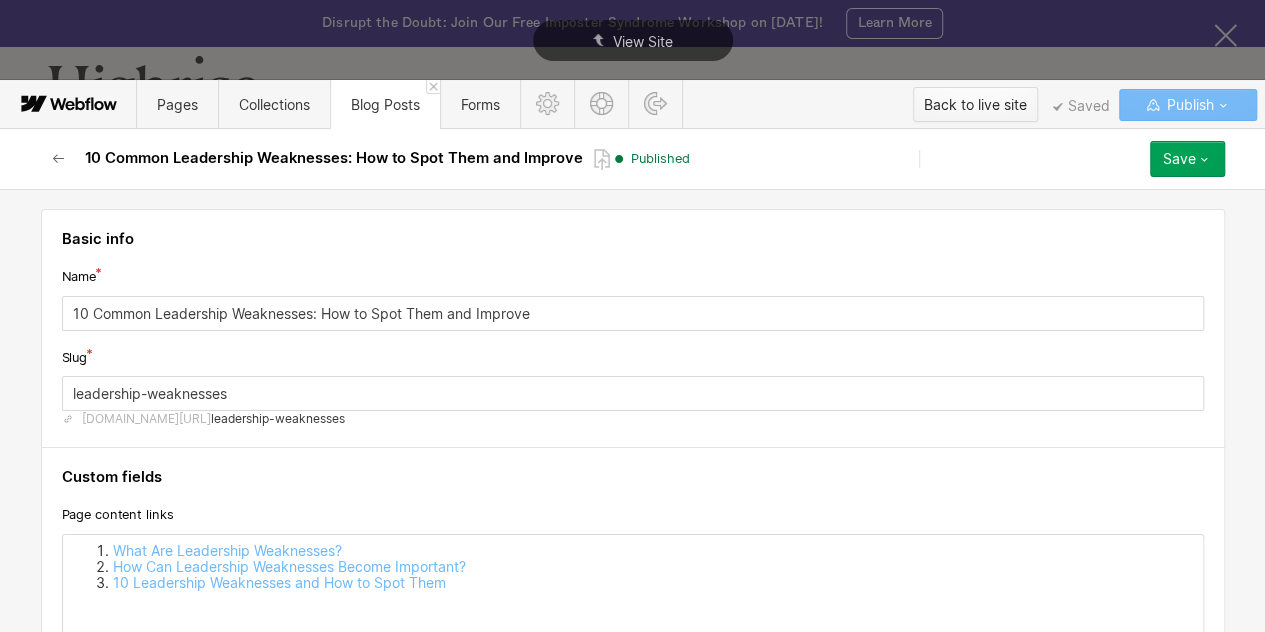 scroll, scrollTop: 3712, scrollLeft: 0, axis: vertical 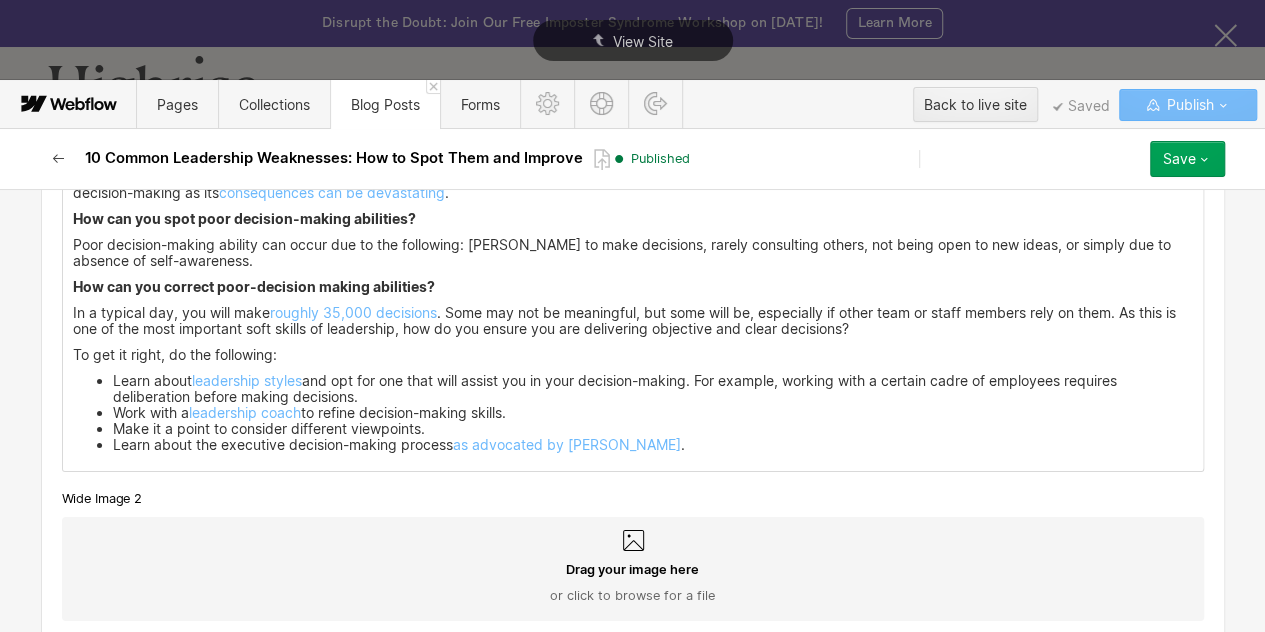 click 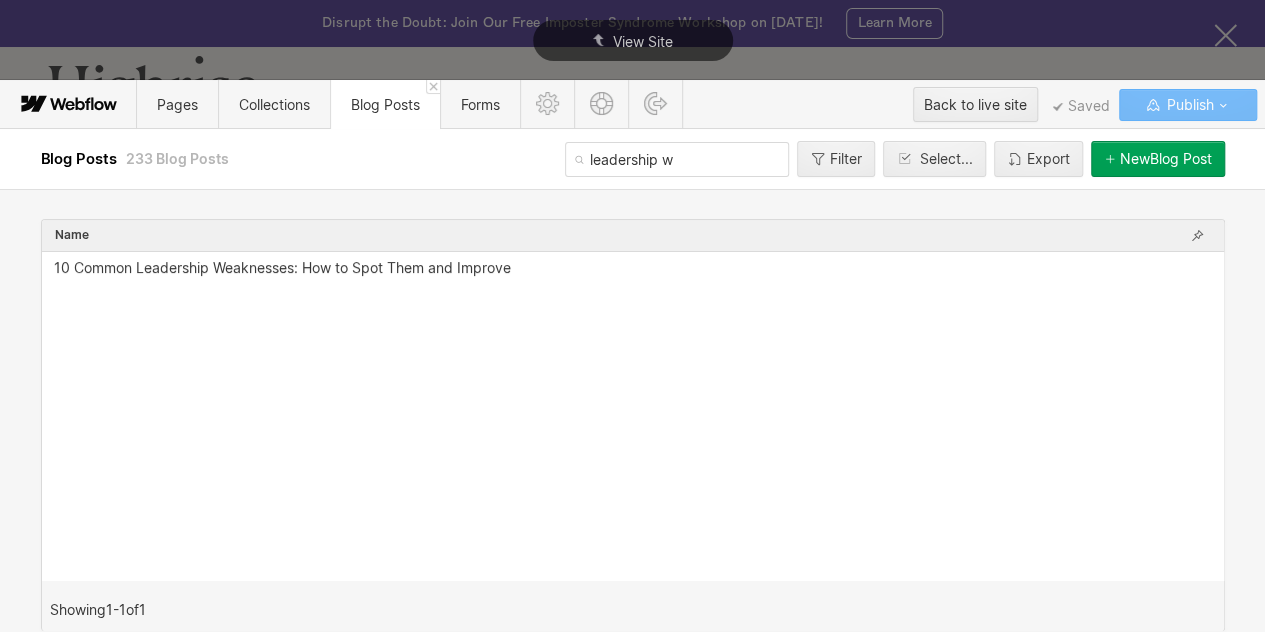 click on "leadership w" at bounding box center (677, 159) 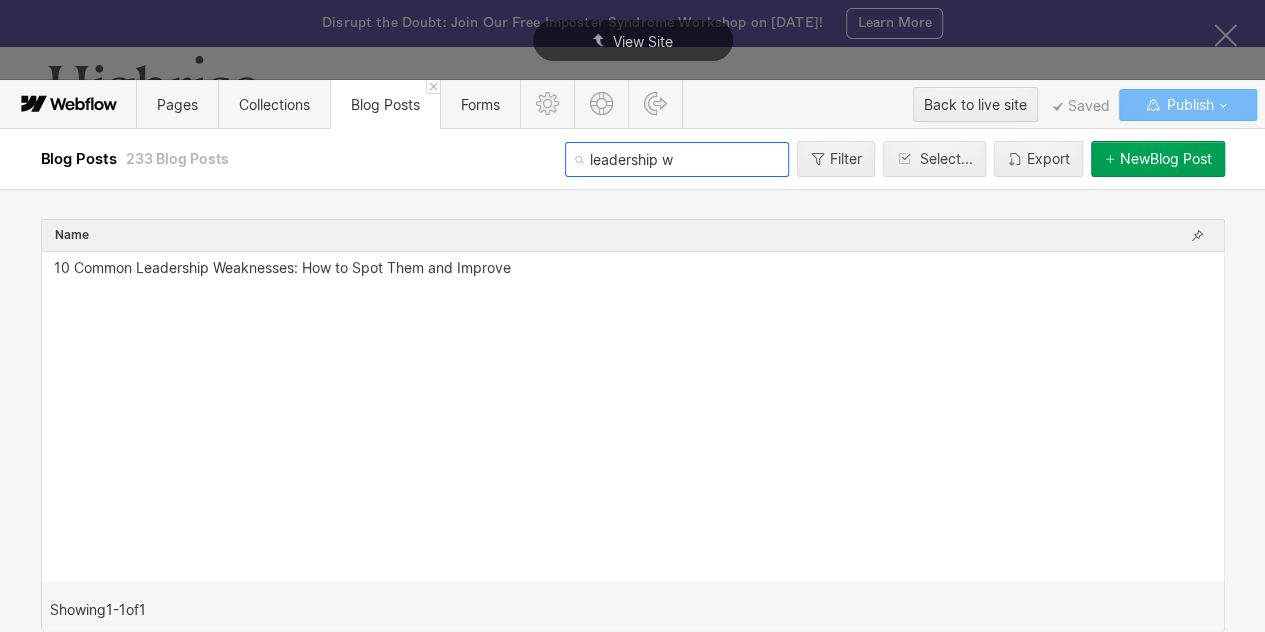 click on "leadership w" at bounding box center (677, 159) 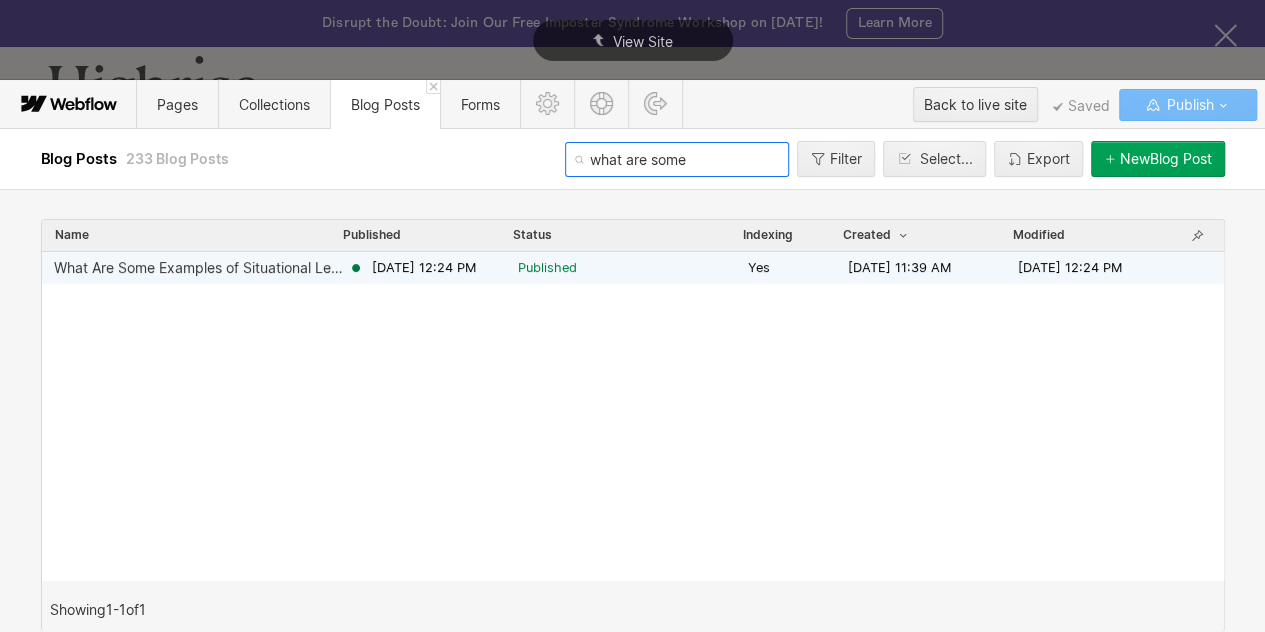 type on "what are some" 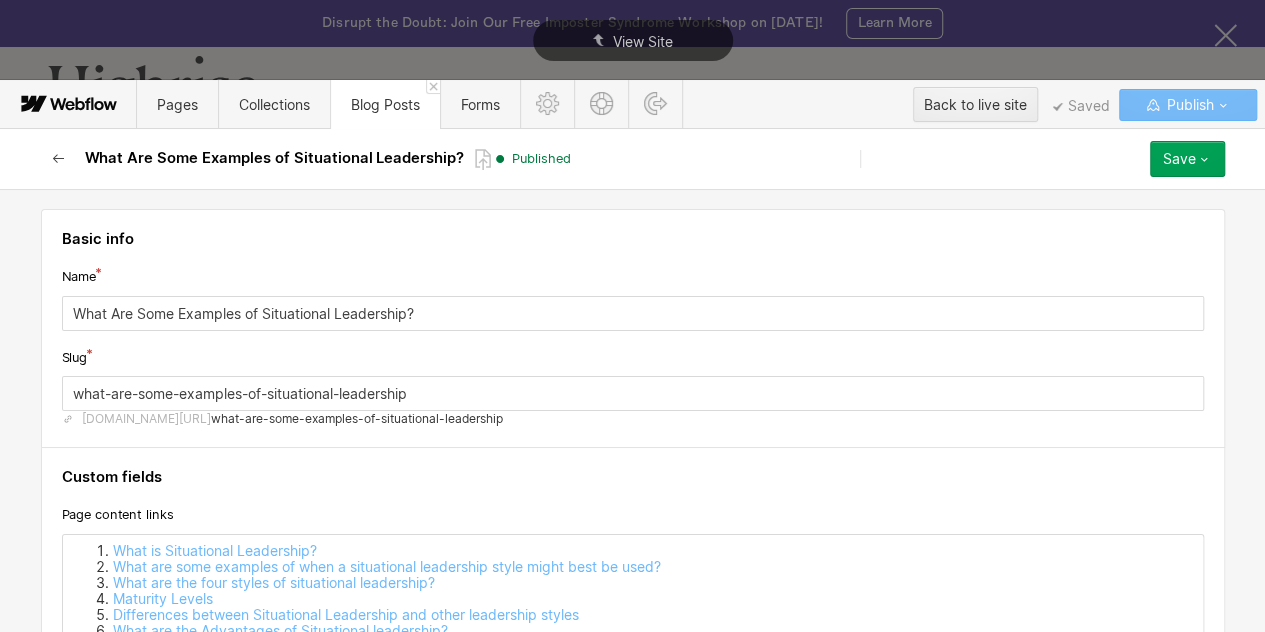 click 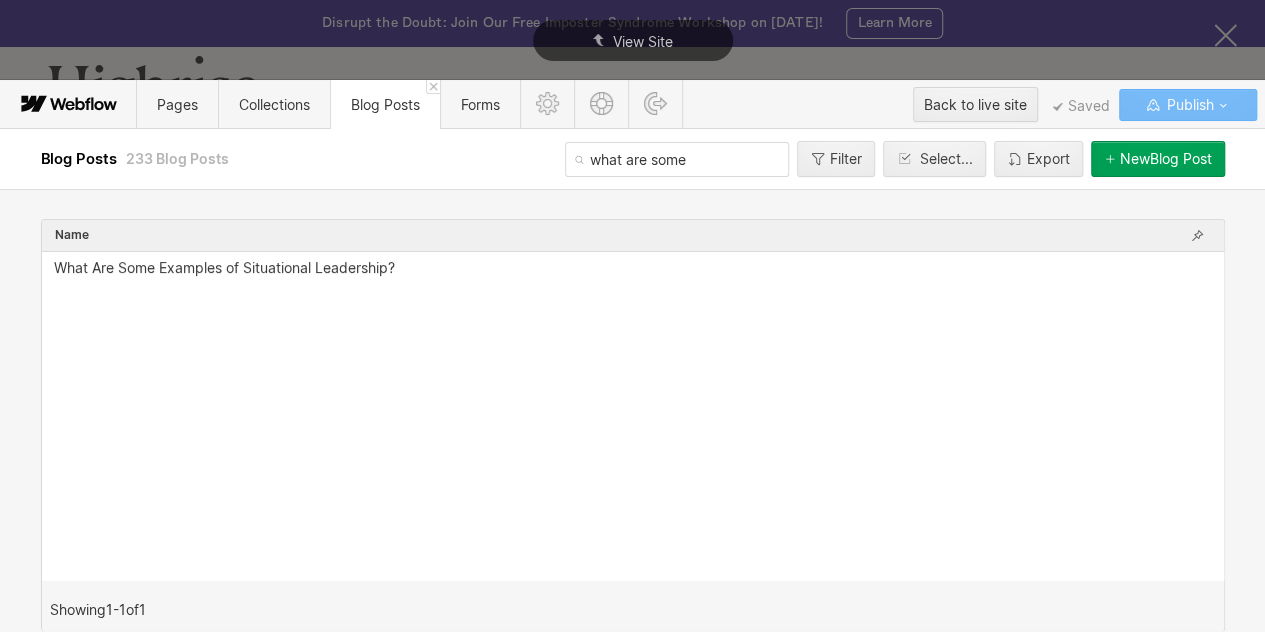 click on "what are some" at bounding box center [677, 159] 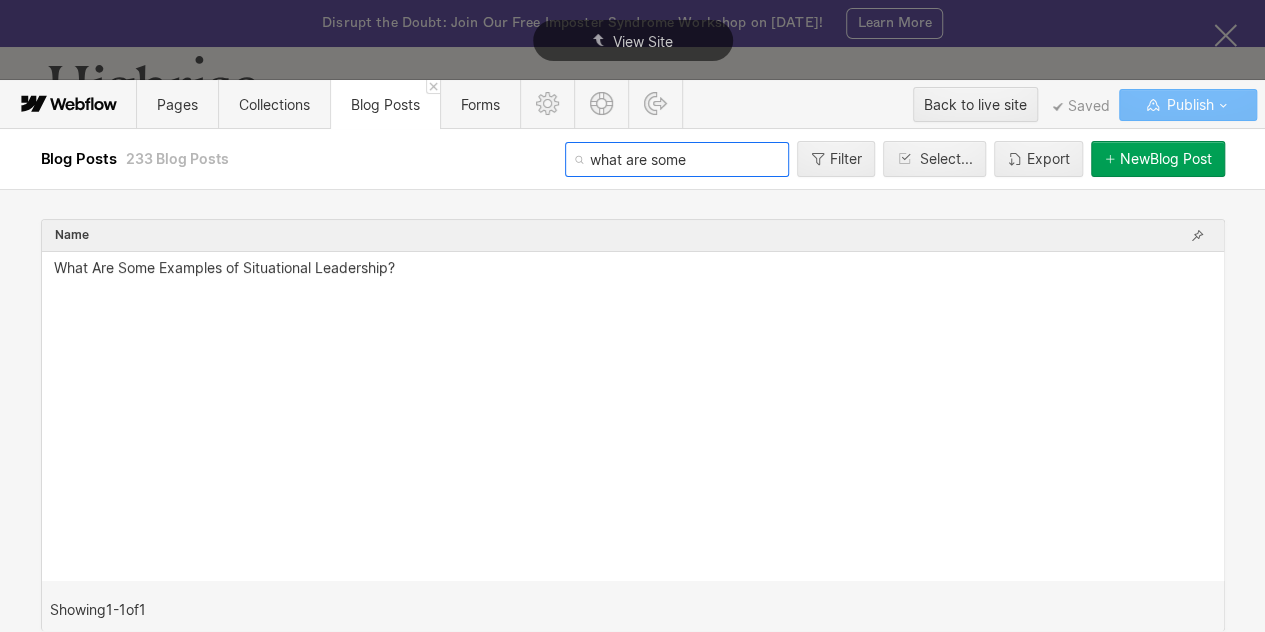 click on "what are some" at bounding box center [677, 159] 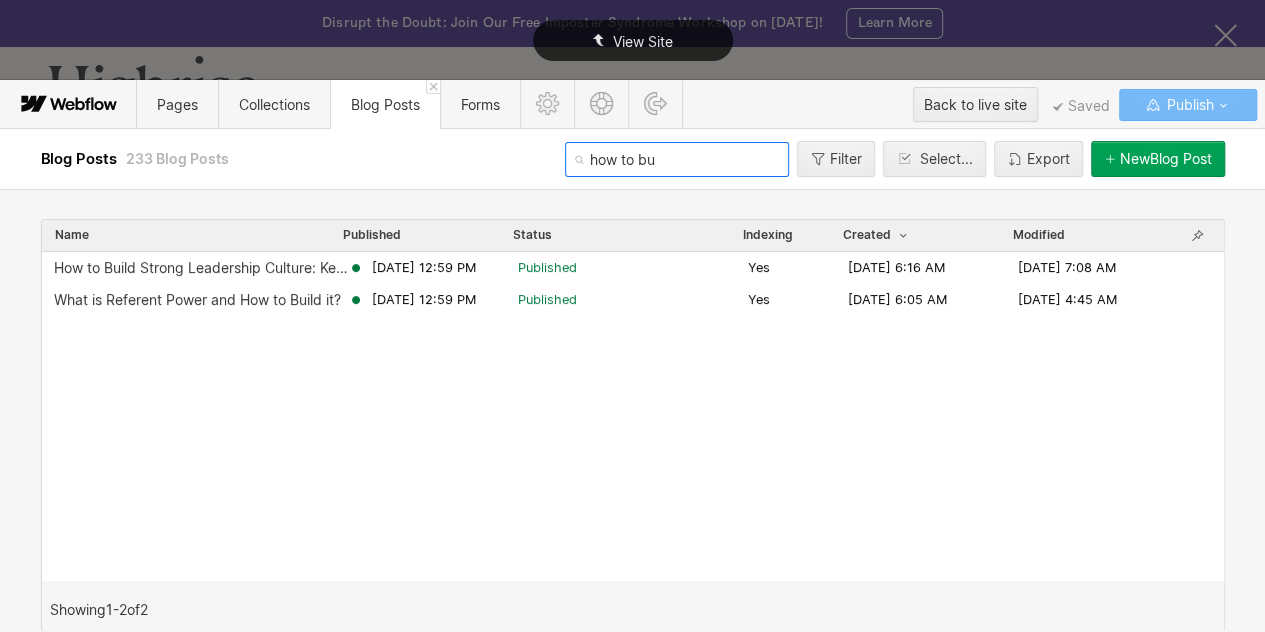 type on "how to bu" 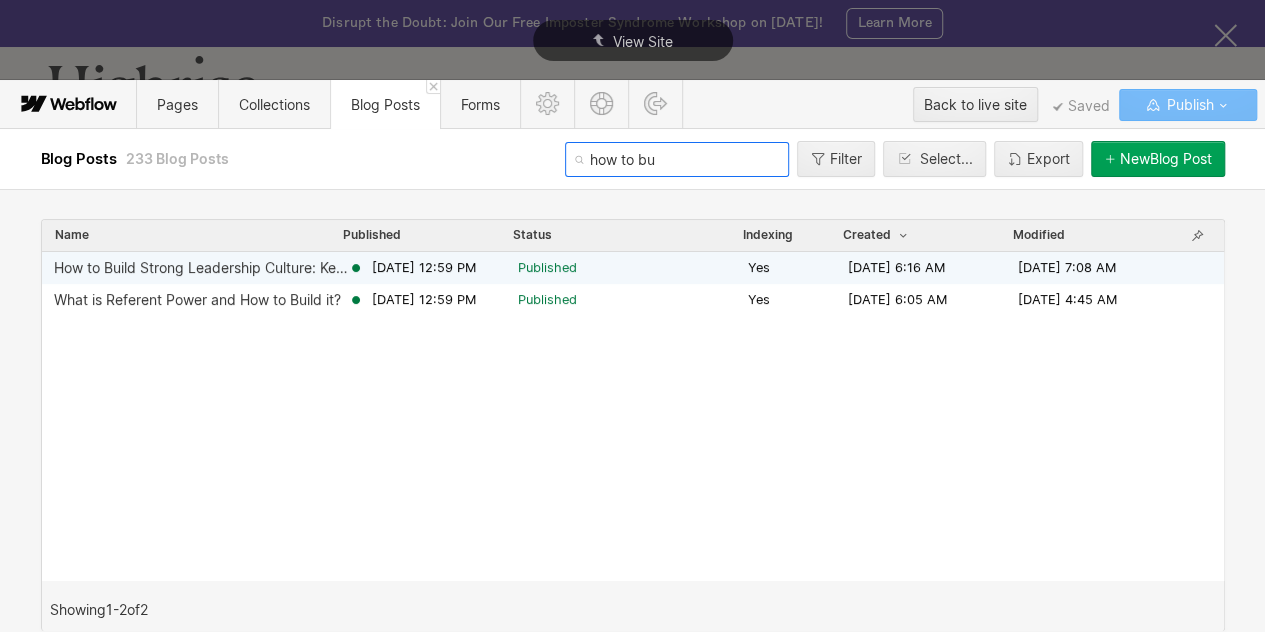 click on "How to Build Strong Leadership Culture: Keys to Organizational Success" at bounding box center (201, 268) 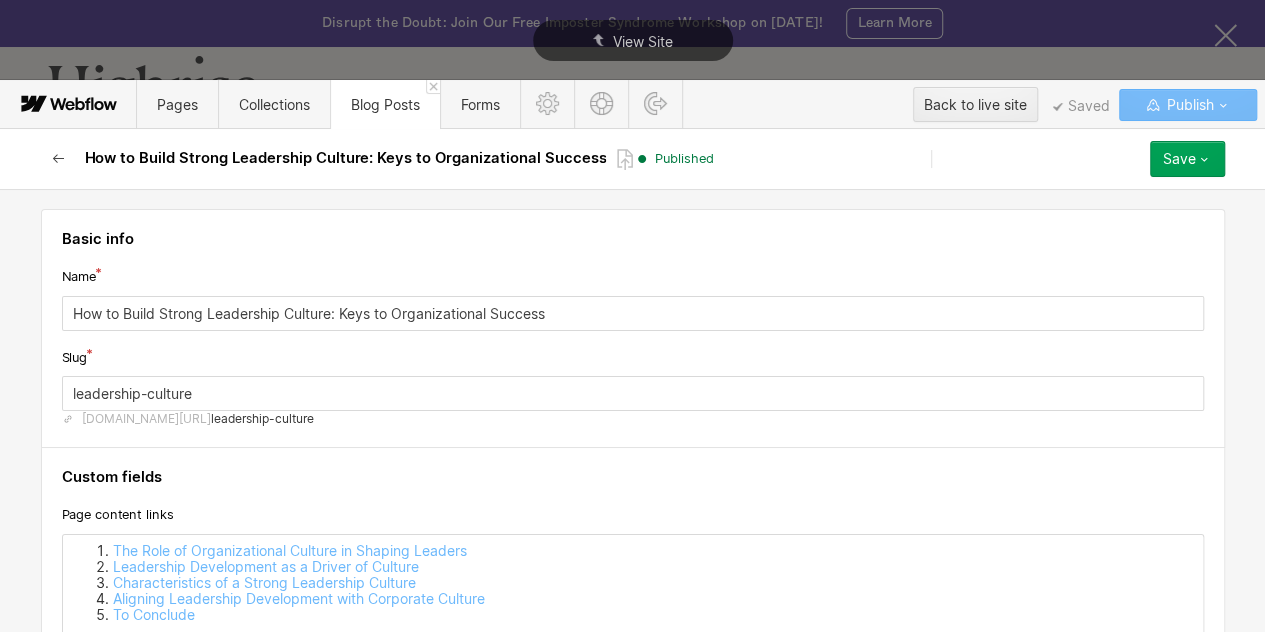 click 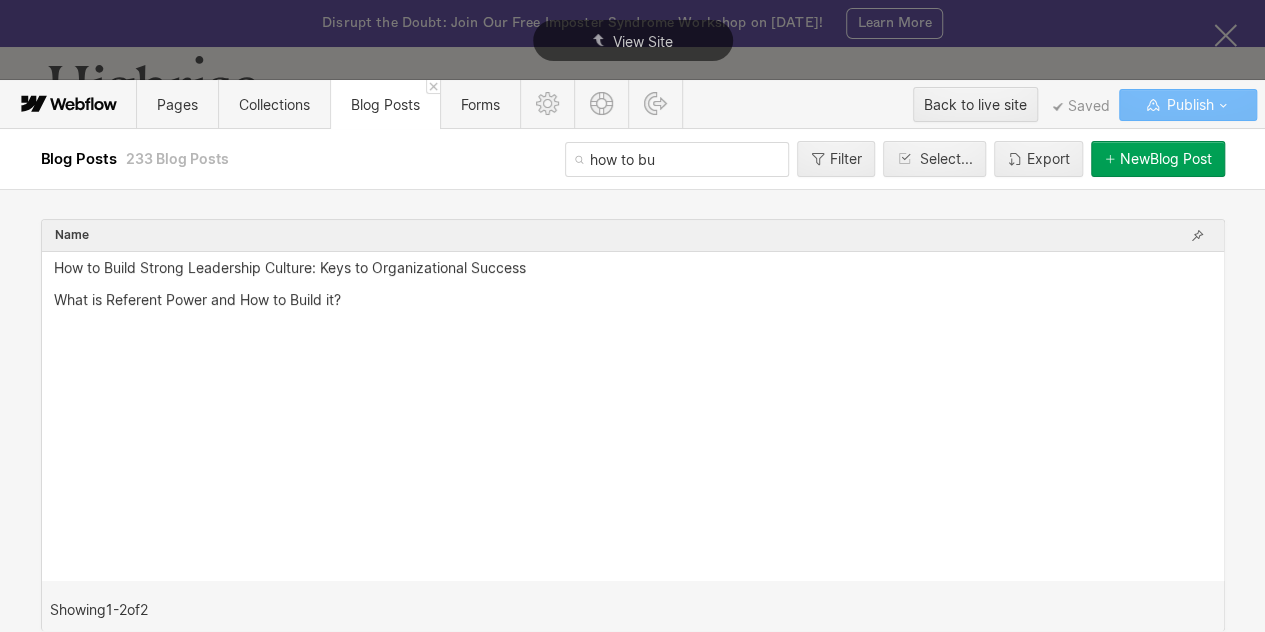 click on "how to bu" at bounding box center [677, 159] 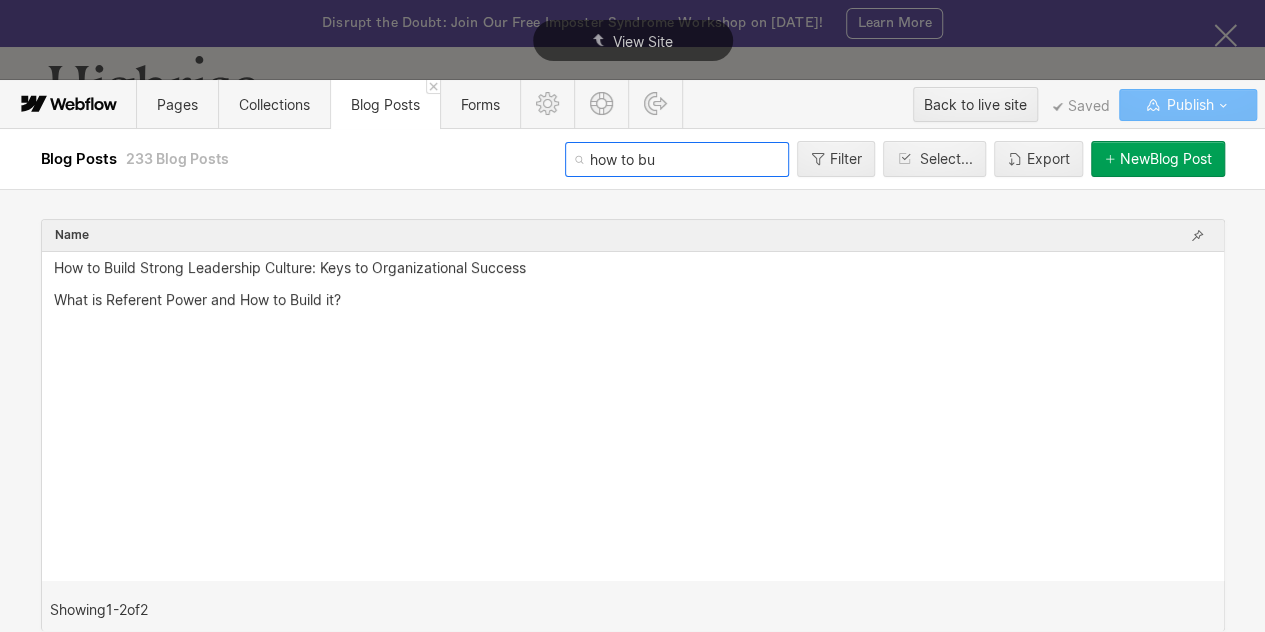 click on "how to bu" at bounding box center (677, 159) 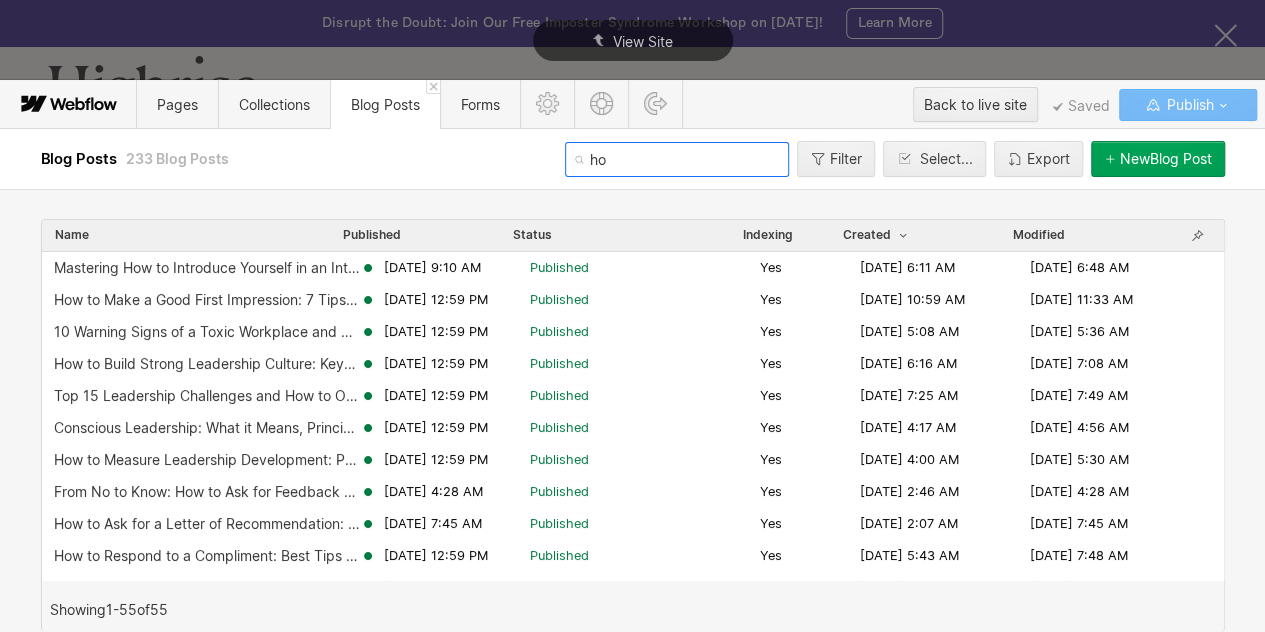 type on "h" 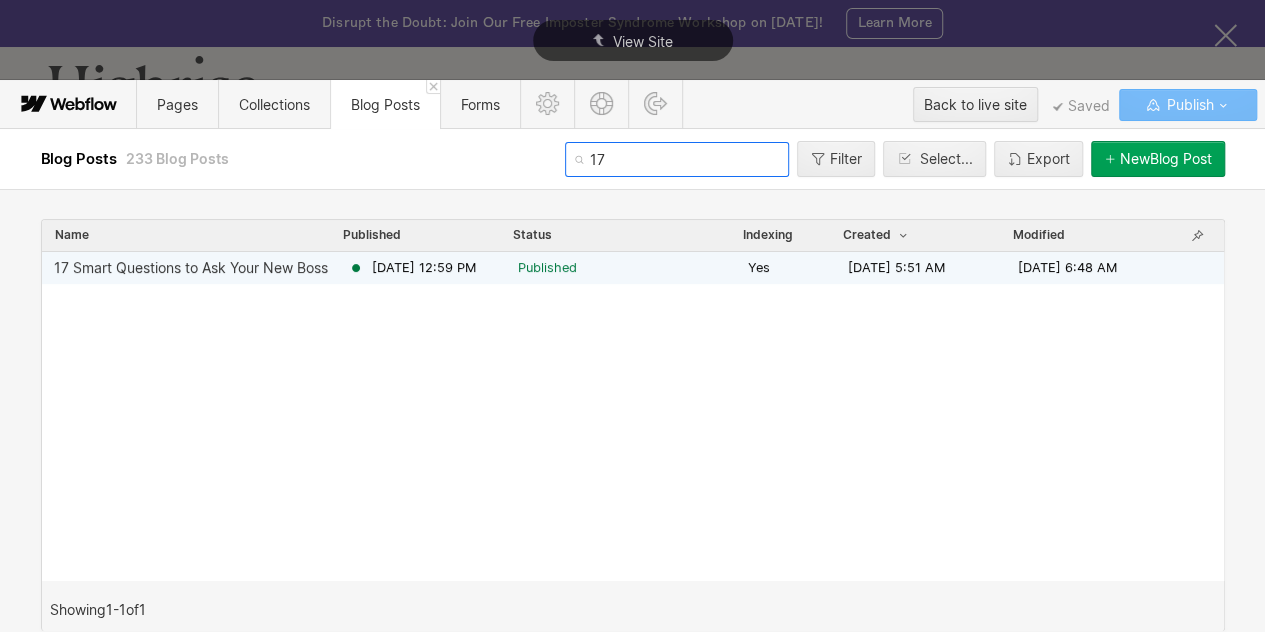 type on "17" 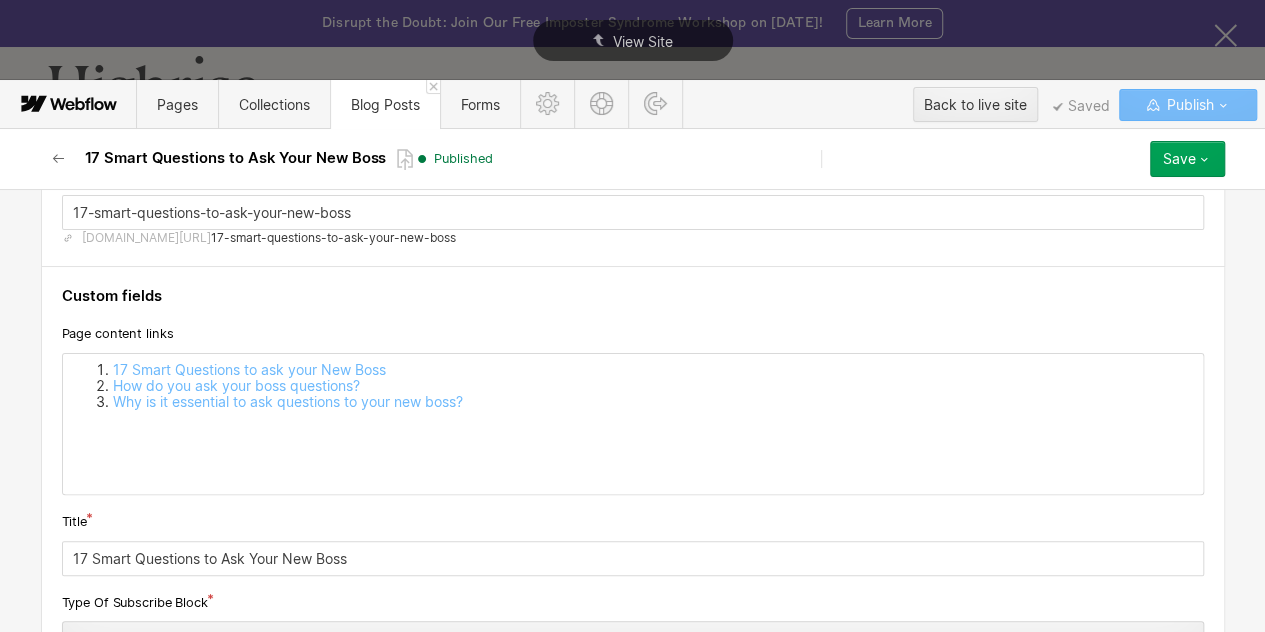 scroll, scrollTop: 183, scrollLeft: 0, axis: vertical 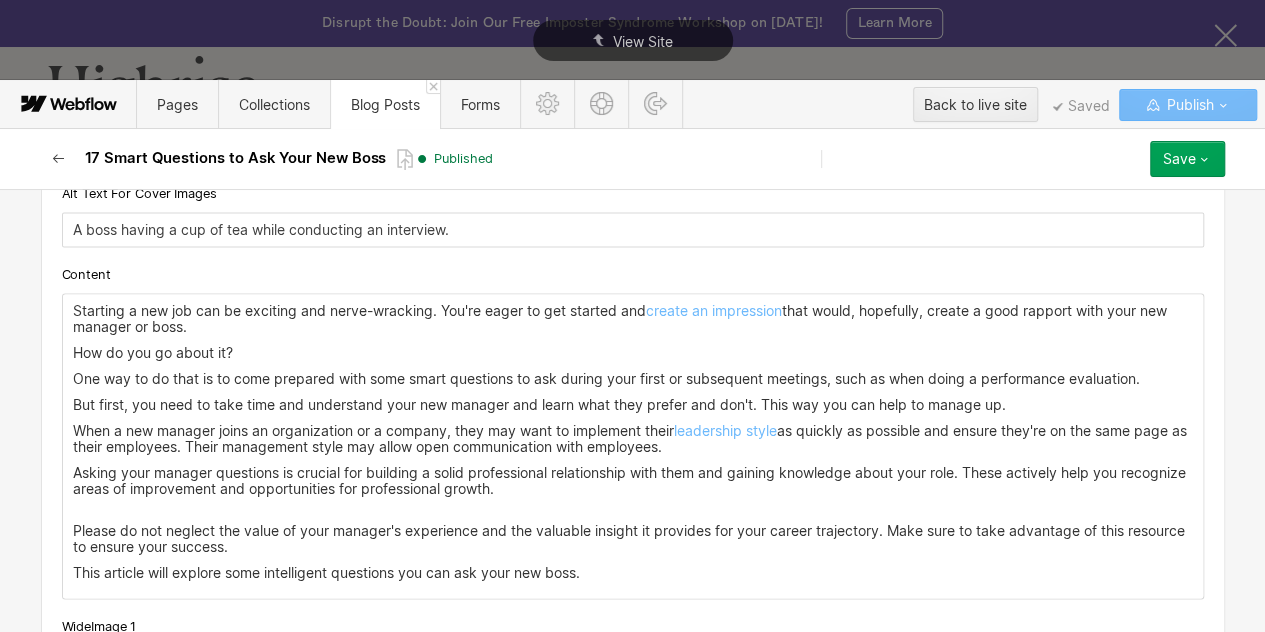 click 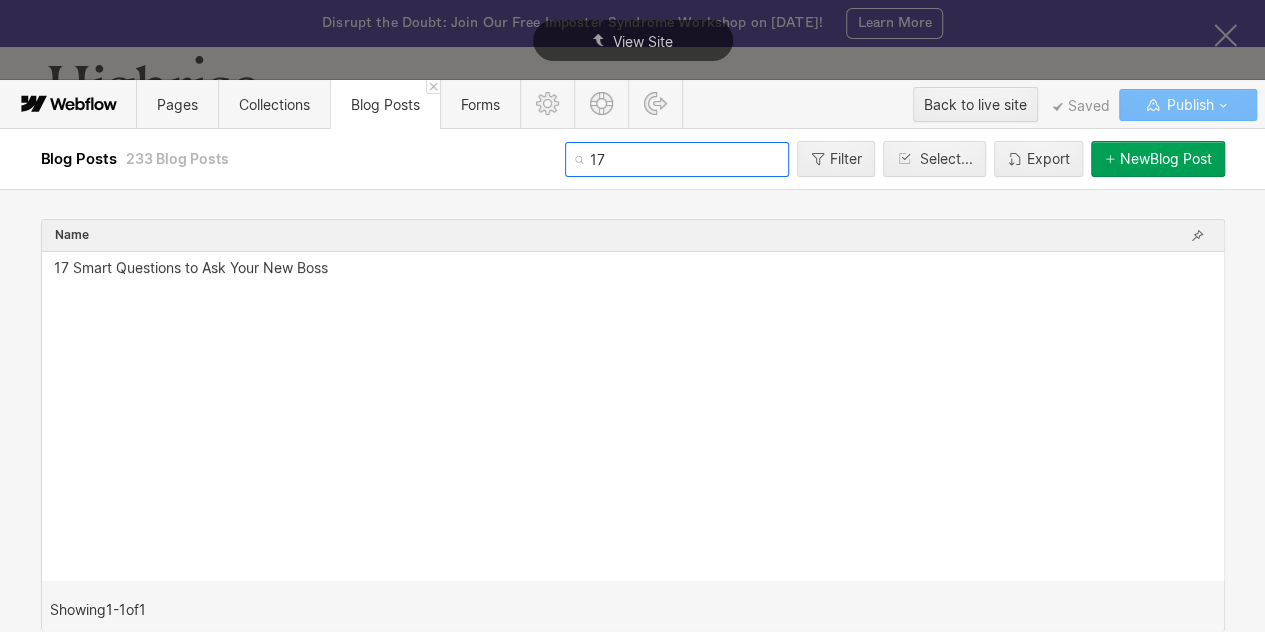 click on "17" at bounding box center [677, 159] 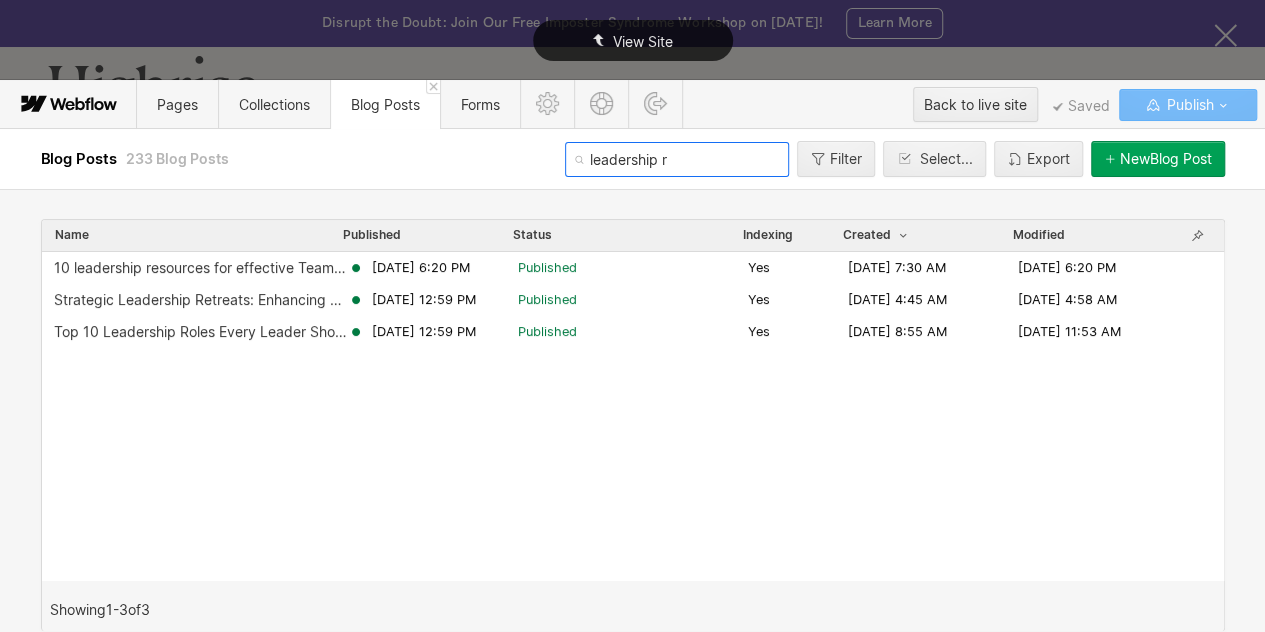 type on "leadership r" 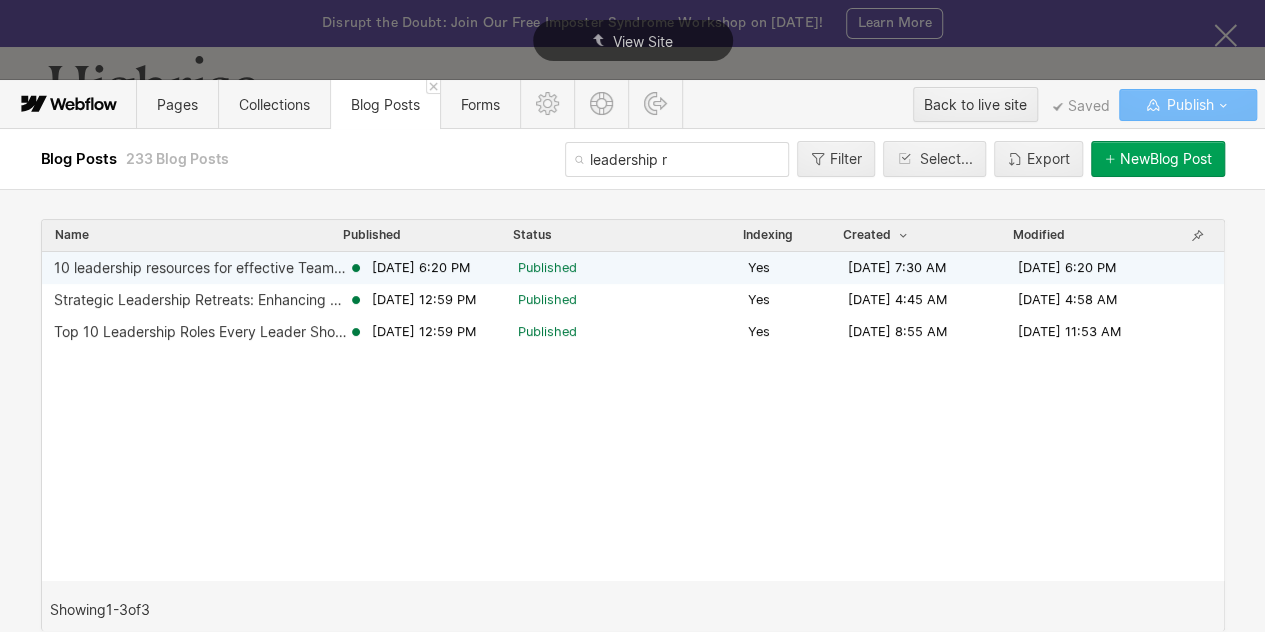 click on "10 leadership resources for effective Team Development and Growth" at bounding box center [201, 268] 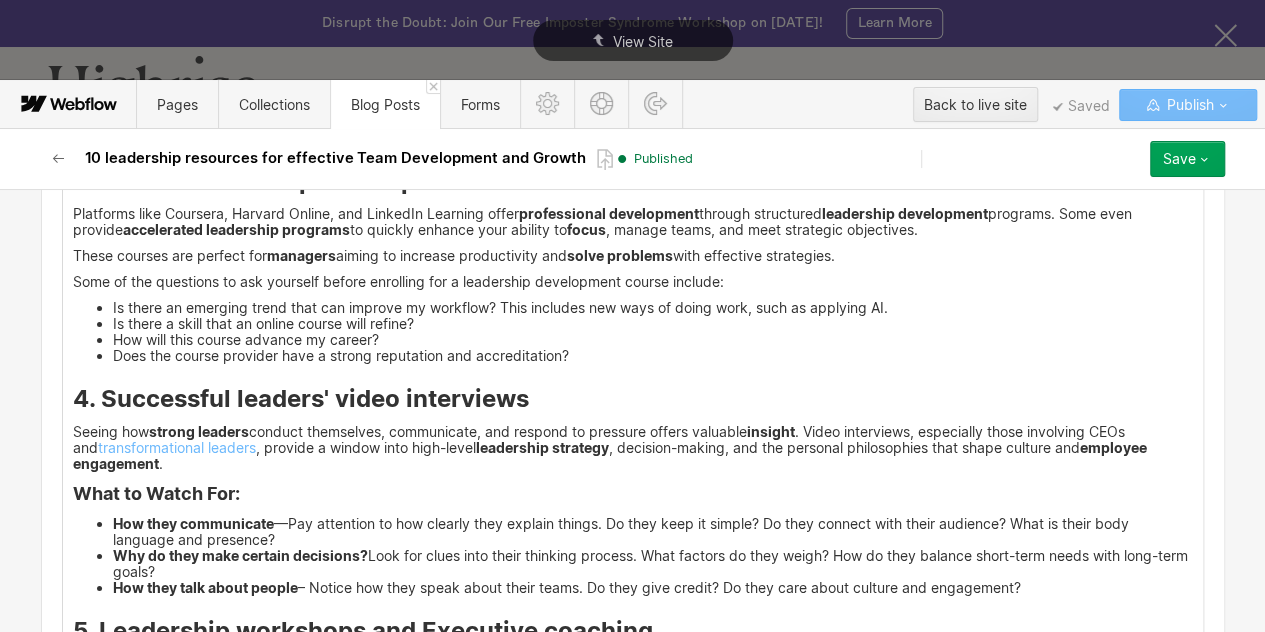 scroll, scrollTop: 3840, scrollLeft: 0, axis: vertical 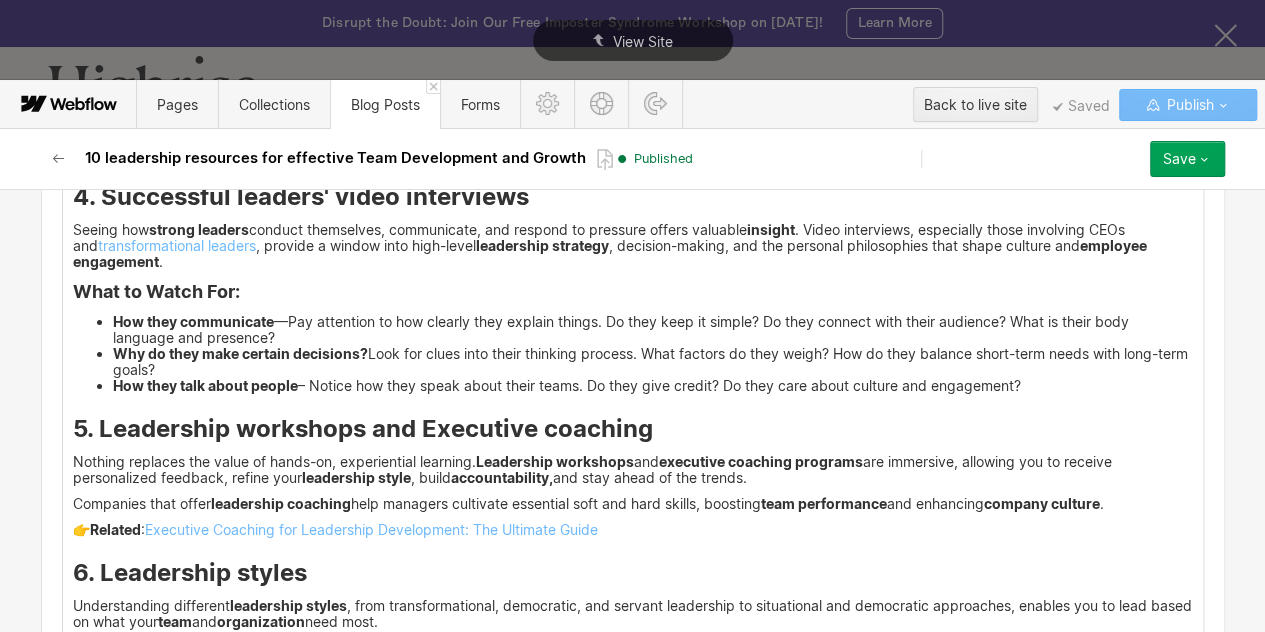 click on "accountability," at bounding box center [502, 477] 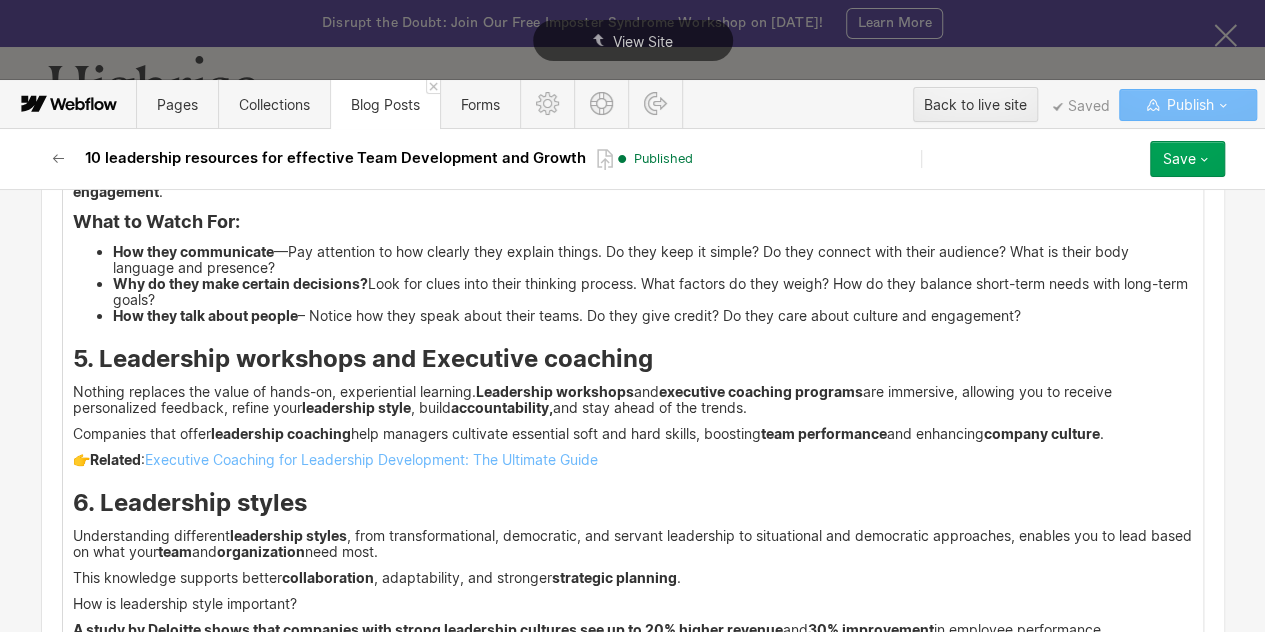 scroll, scrollTop: 3982, scrollLeft: 0, axis: vertical 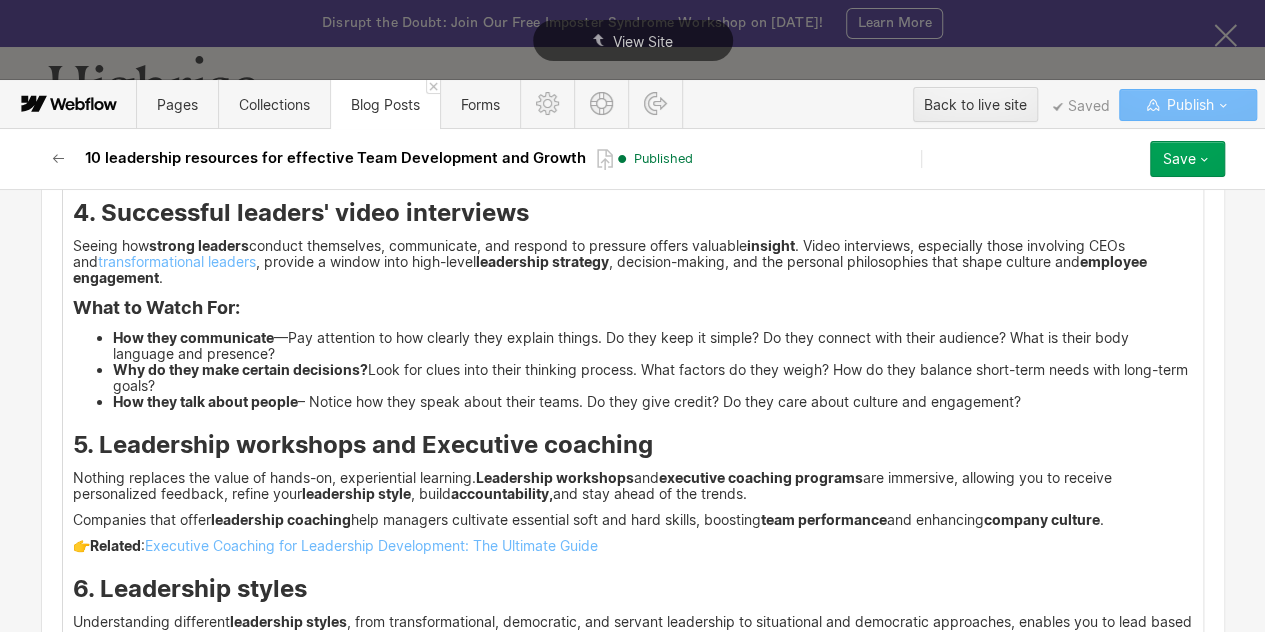 click on "Why do they make certain decisions?  Look for clues into their thinking process. What factors do they weigh? How do they balance short-term needs with long-term goals?" at bounding box center [653, 378] 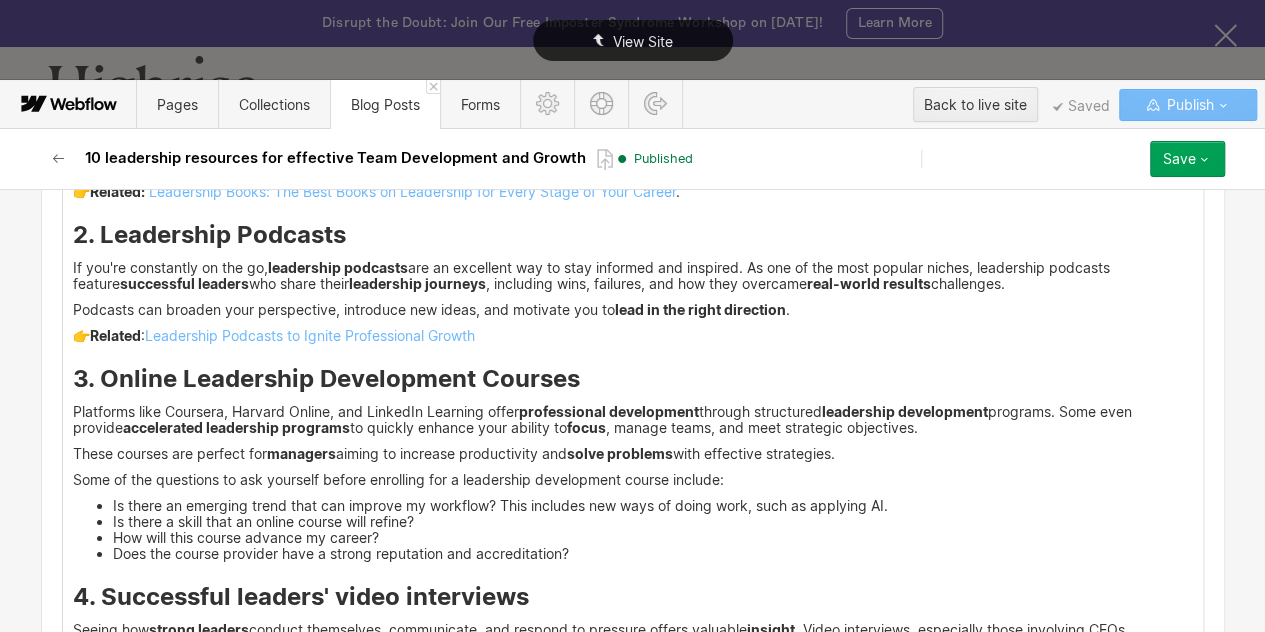 scroll, scrollTop: 3600, scrollLeft: 0, axis: vertical 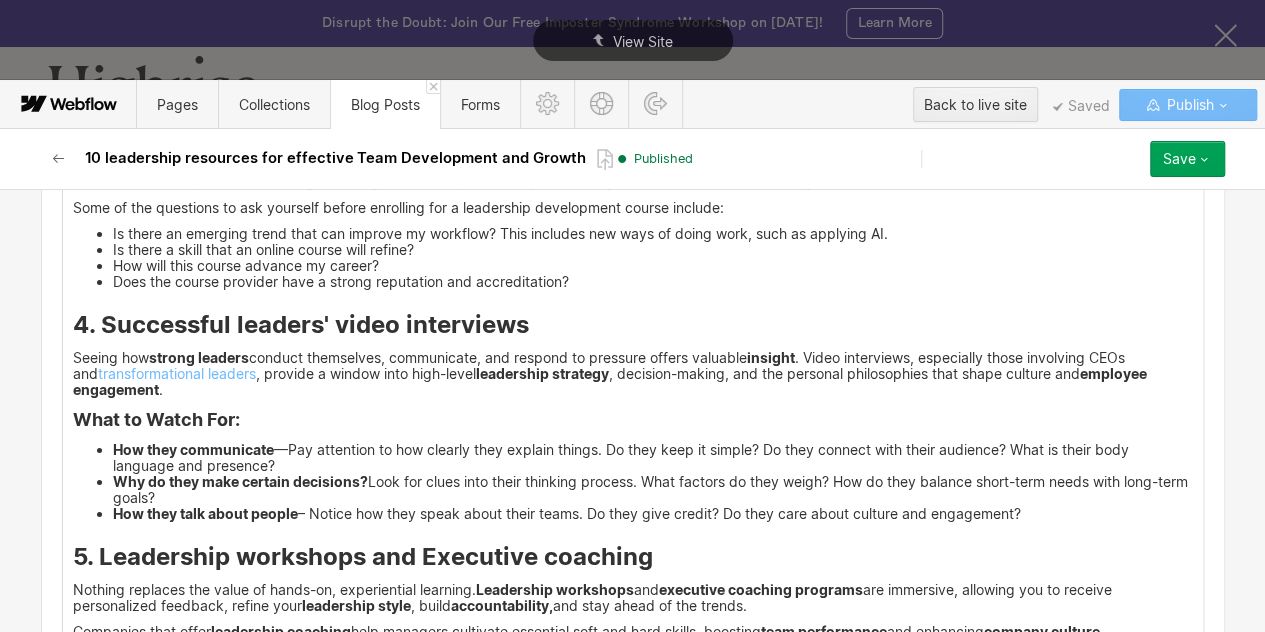 click on "What to Watch For:" at bounding box center [633, 420] 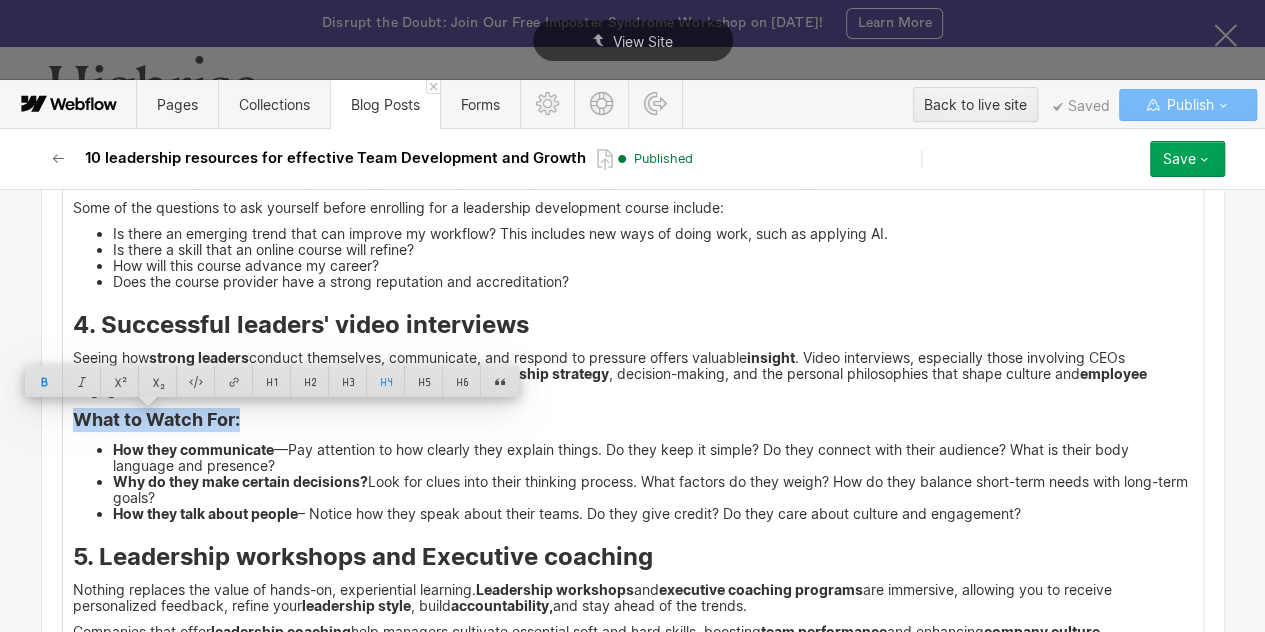 click on "Why do they make certain decisions?  Look for clues into their thinking process. What factors do they weigh? How do they balance short-term needs with long-term goals?" at bounding box center (653, 490) 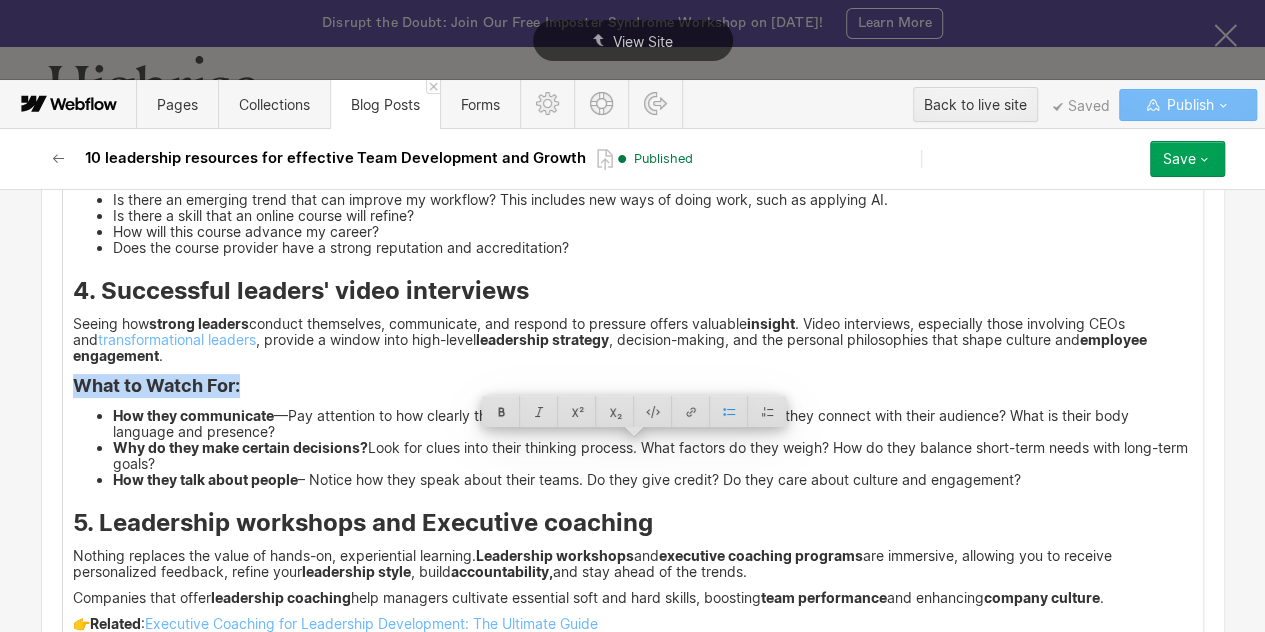 scroll, scrollTop: 3926, scrollLeft: 0, axis: vertical 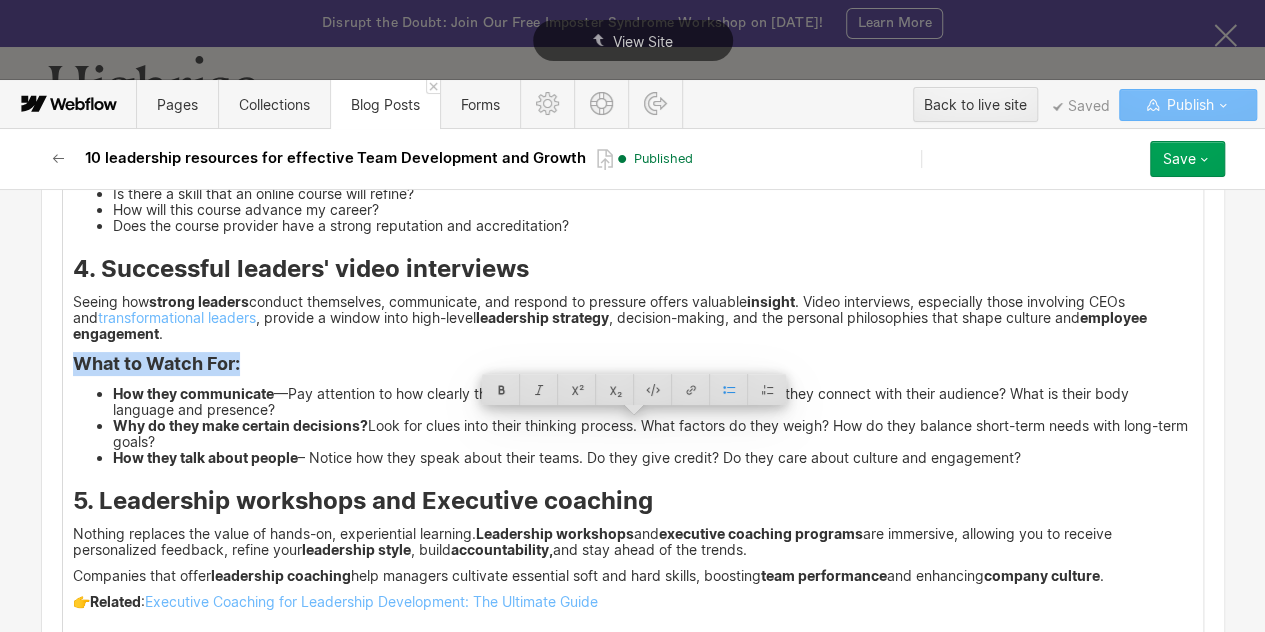 click on "<div id ="two"> 10 Leadership resources to improve your leadership skills  1. Leadership Books and Blogs  As [PERSON_NAME] famously said,   "Not all readers are leaders, but all leaders are readers. "   Books and articles are timeless resources that offer expert advice, case studies, and practical strategies.  It's no wonder that the average CEO reads 60 books a year. [PERSON_NAME], for example, is known to be an avid reader, often reading for 6 hours per day.  From best sellers like  “The 21 Irrefutable Laws of Leadership: Follow Them and People Will Follow You”  to the  latest blogs  on  leadership trends , written content helps you  develop communication , emotional intelligence, and strategic thinking at your own pace.  Blogs, in particular, offer  excellent resources 👉Related:   Leadership Books: The Best Books on Leadership for Every Stage of Your Career . 2. Leadership Podcasts If you're constantly on the go,  leadership podcasts successful leaders  who share their  leadership journeys  challenges." at bounding box center [633, 316] 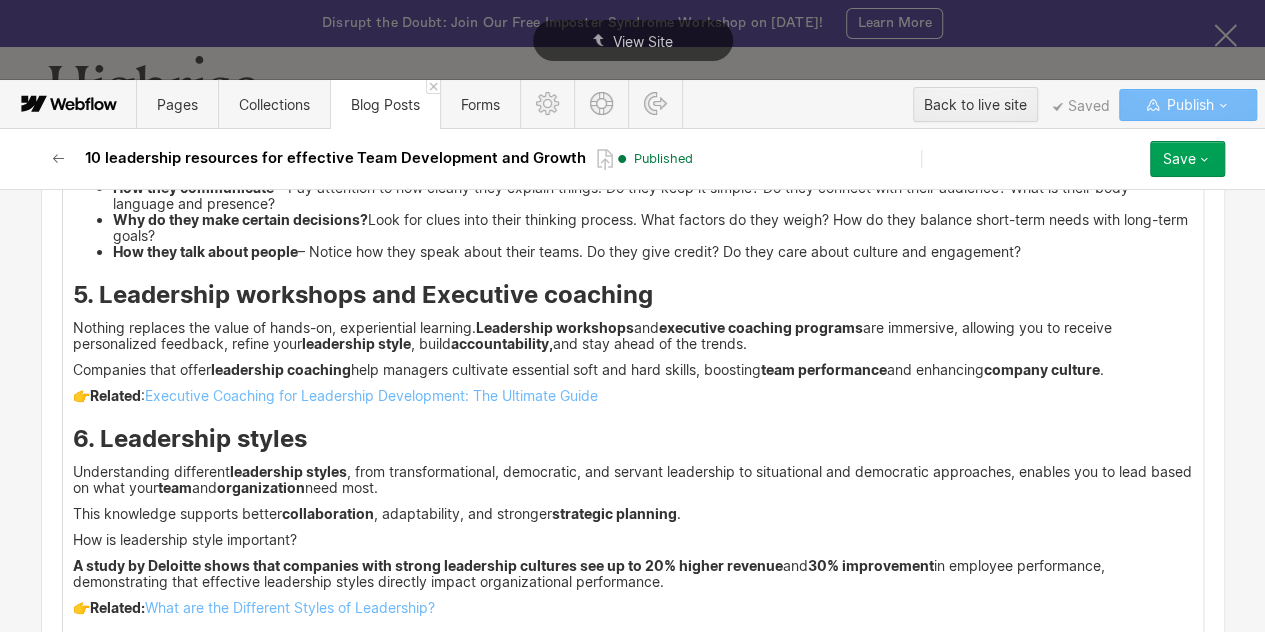 scroll, scrollTop: 4134, scrollLeft: 0, axis: vertical 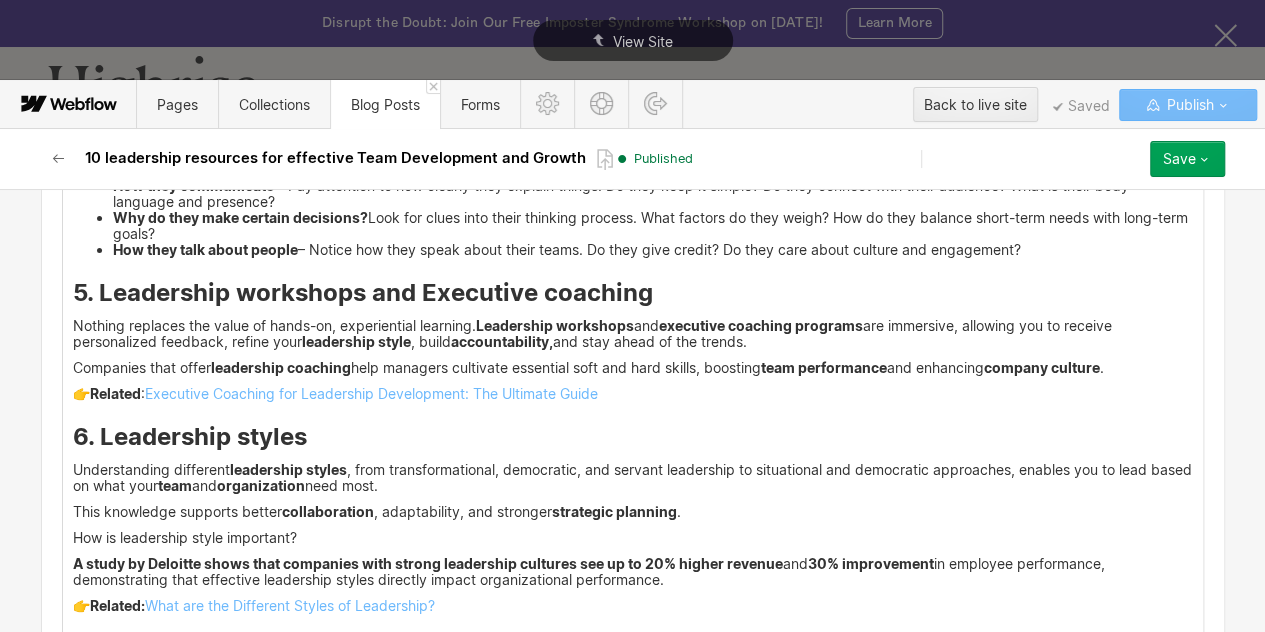 click on "<div id ="two"> 10 Leadership resources to improve your leadership skills  1. Leadership Books and Blogs  As [PERSON_NAME] famously said,   "Not all readers are leaders, but all leaders are readers. "   Books and articles are timeless resources that offer expert advice, case studies, and practical strategies.  It's no wonder that the average CEO reads 60 books a year. [PERSON_NAME], for example, is known to be an avid reader, often reading for 6 hours per day.  From best sellers like  “The 21 Irrefutable Laws of Leadership: Follow Them and People Will Follow You”  to the  latest blogs  on  leadership trends , written content helps you  develop communication , emotional intelligence, and strategic thinking at your own pace.  Blogs, in particular, offer  excellent resources 👉Related:   Leadership Books: The Best Books on Leadership for Every Stage of Your Career . 2. Leadership Podcasts If you're constantly on the go,  leadership podcasts successful leaders  who share their  leadership journeys  challenges." at bounding box center [633, 108] 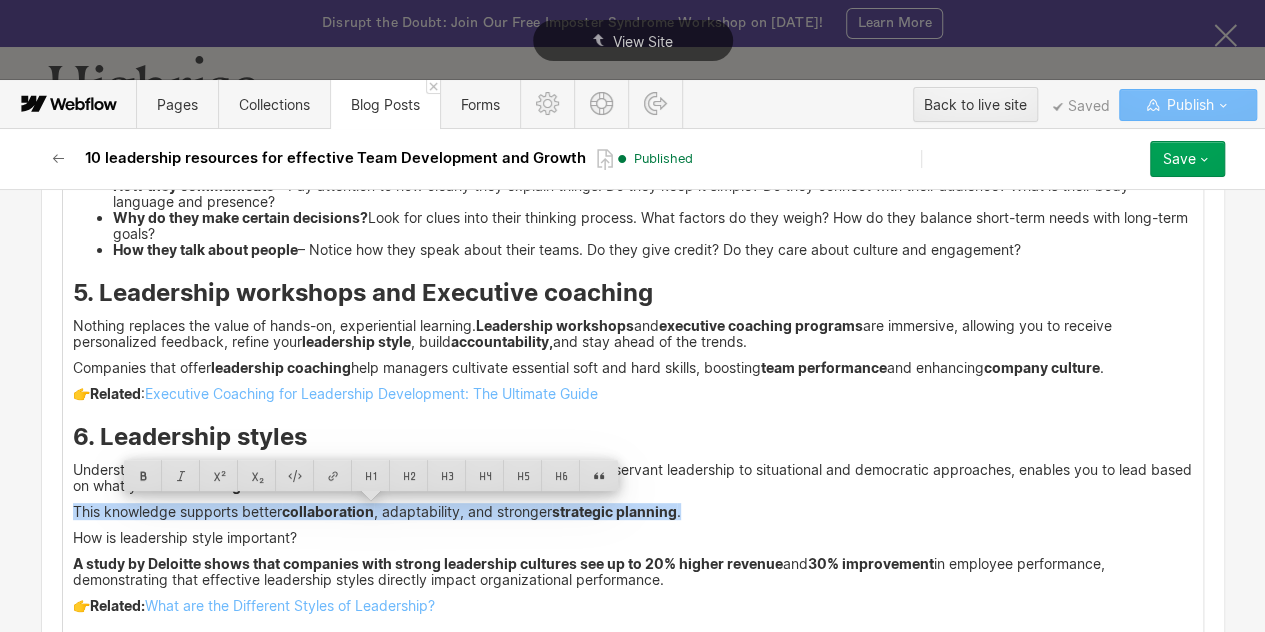 click on "Understanding different  leadership styles , from transformational, democratic, and servant leadership to situational and democratic approaches, enables you to lead based on what your  team  and  organization  need most." at bounding box center [633, 478] 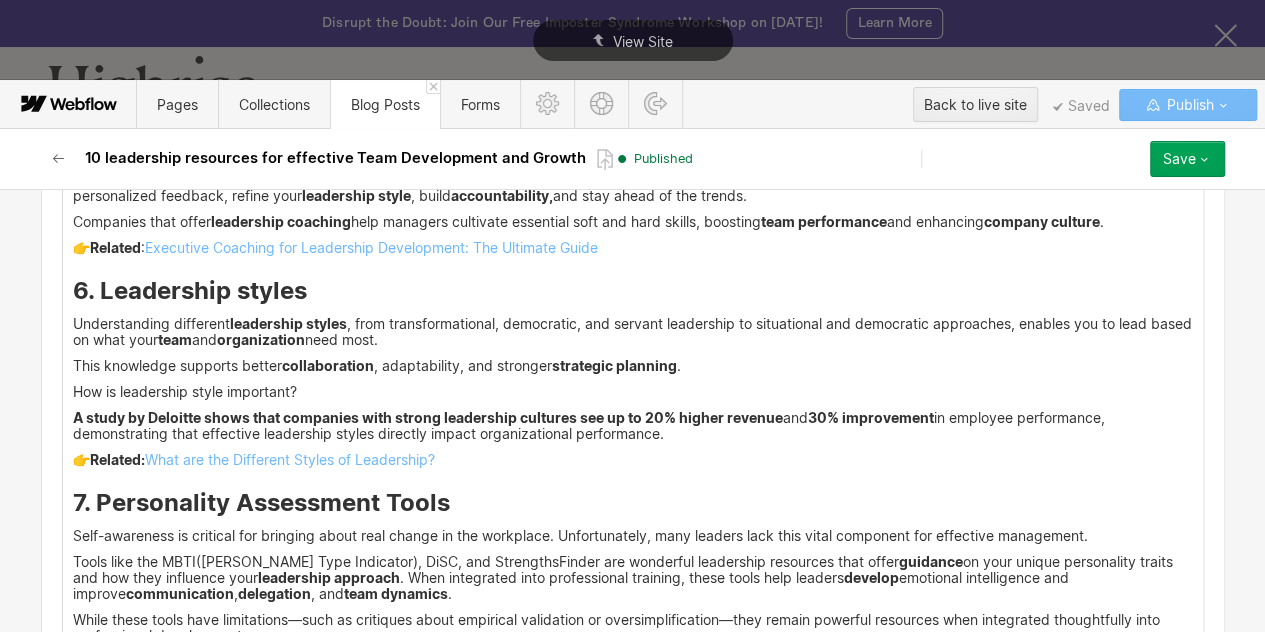 scroll, scrollTop: 4280, scrollLeft: 0, axis: vertical 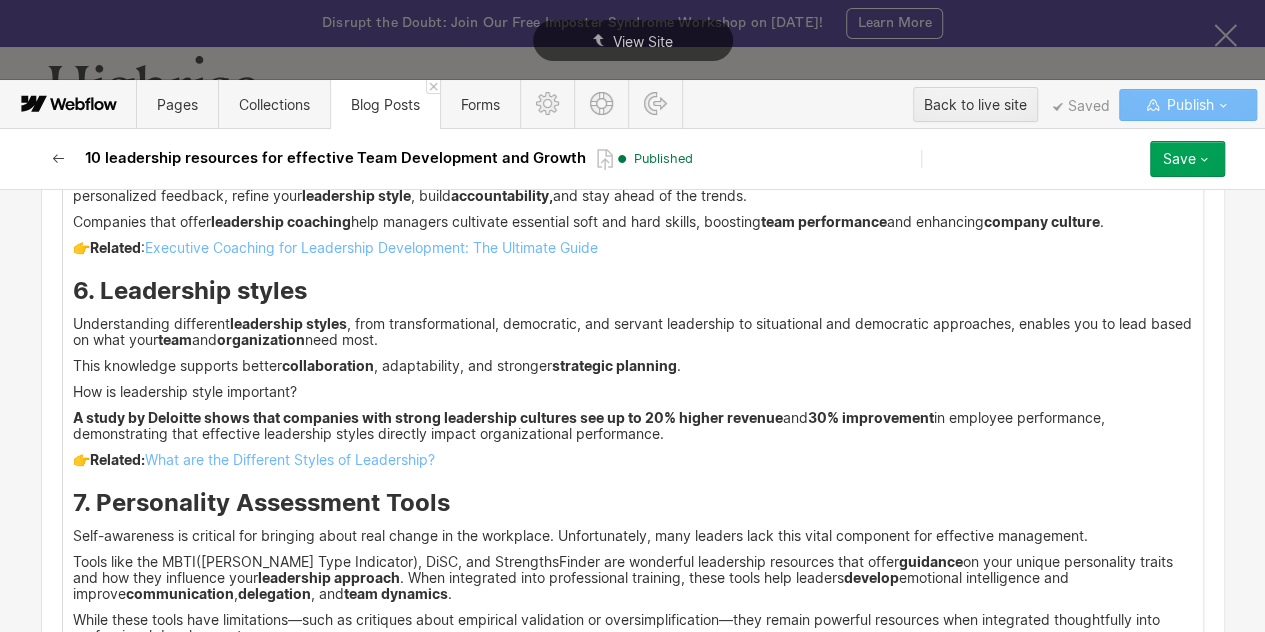 click 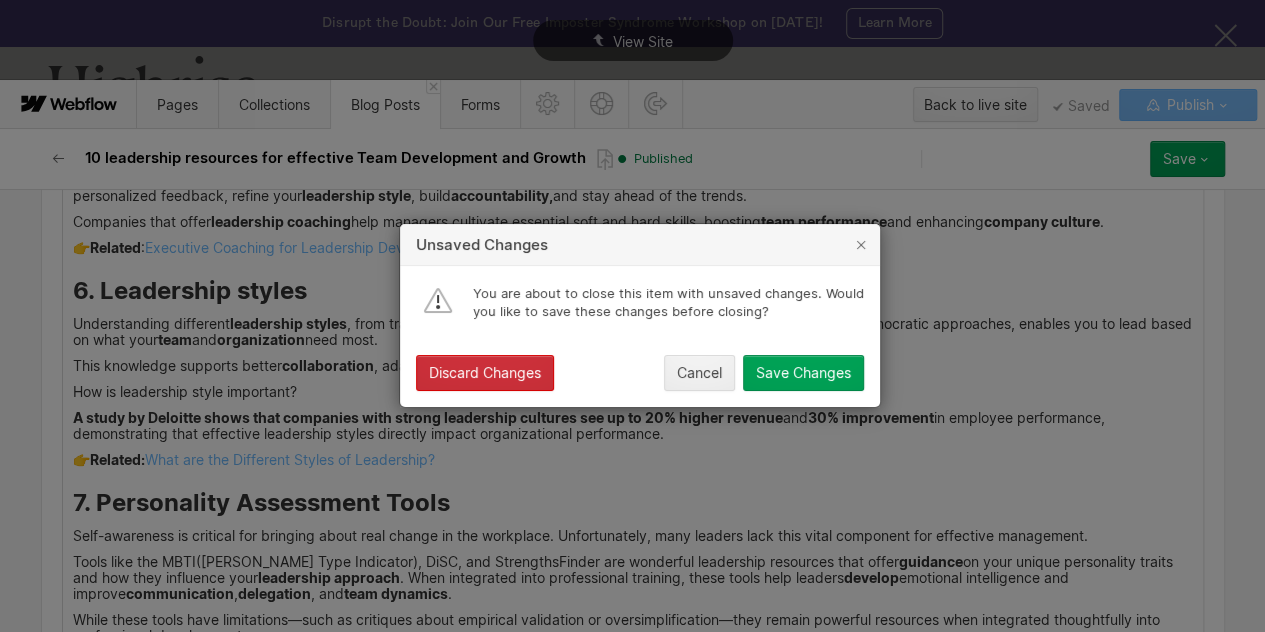 click on "Discard Changes" at bounding box center (485, 374) 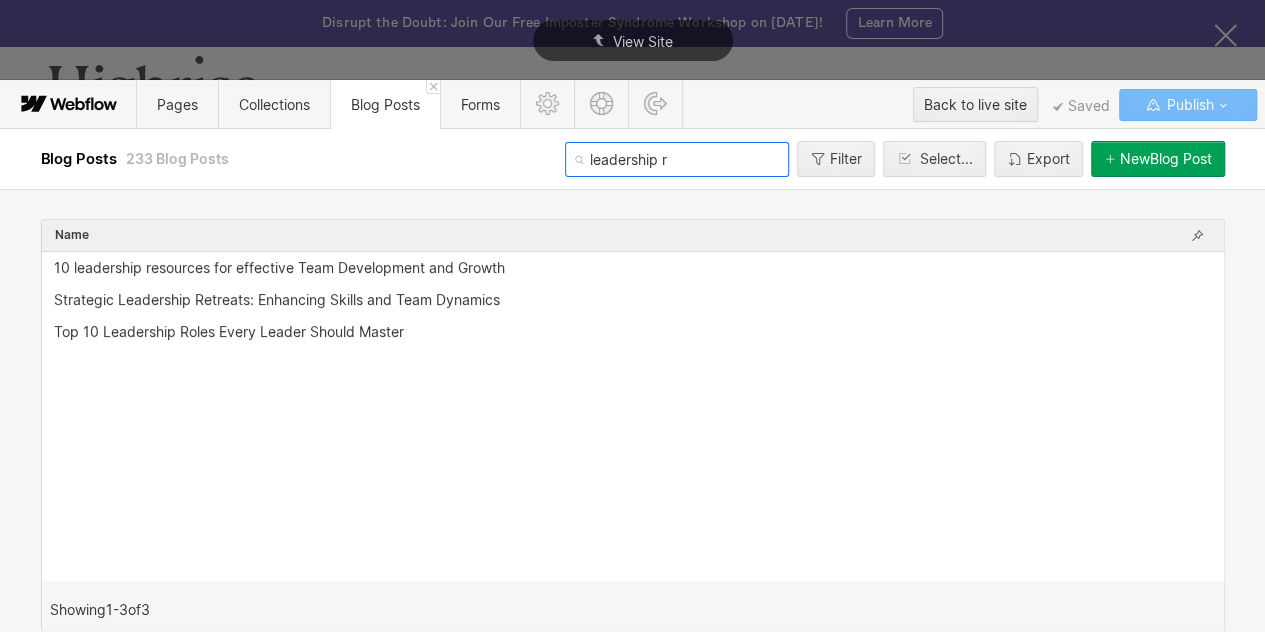 click on "leadership r" at bounding box center (677, 159) 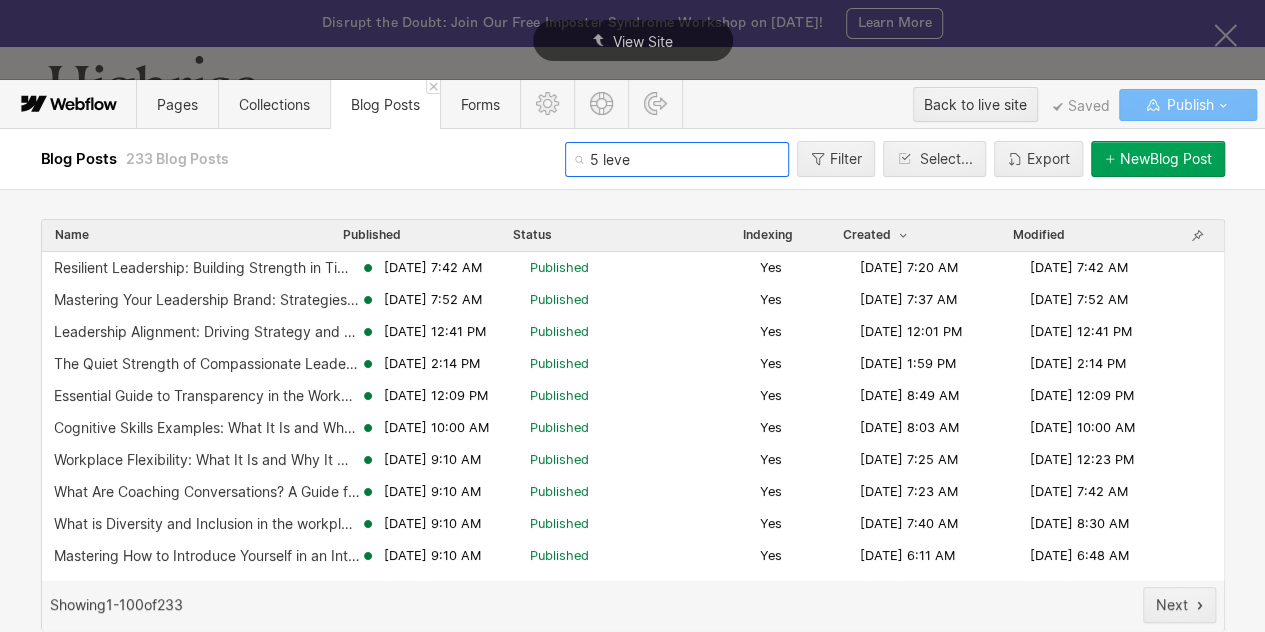 type on "5 level" 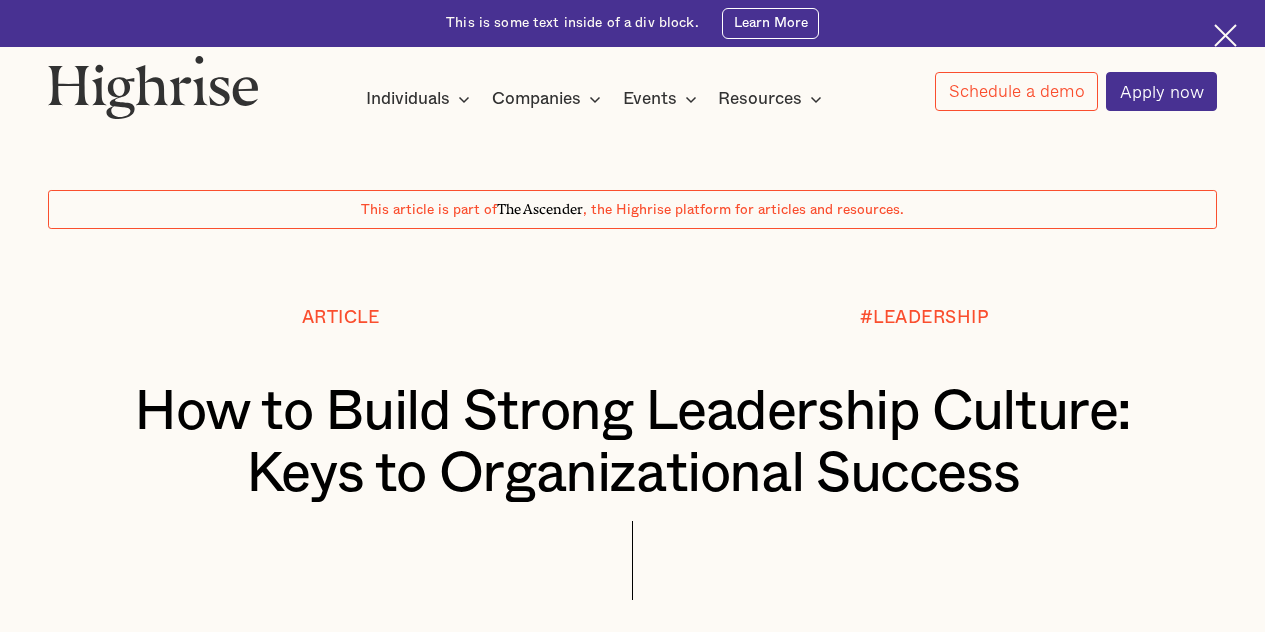 scroll, scrollTop: 0, scrollLeft: 0, axis: both 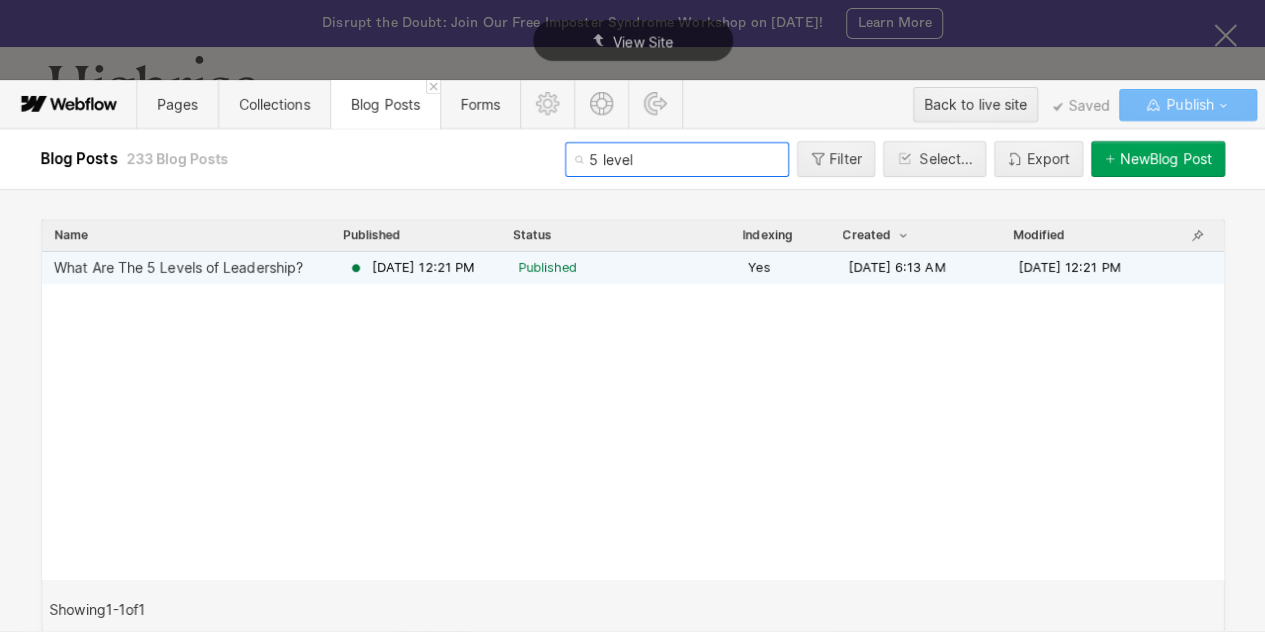 type on "5 level" 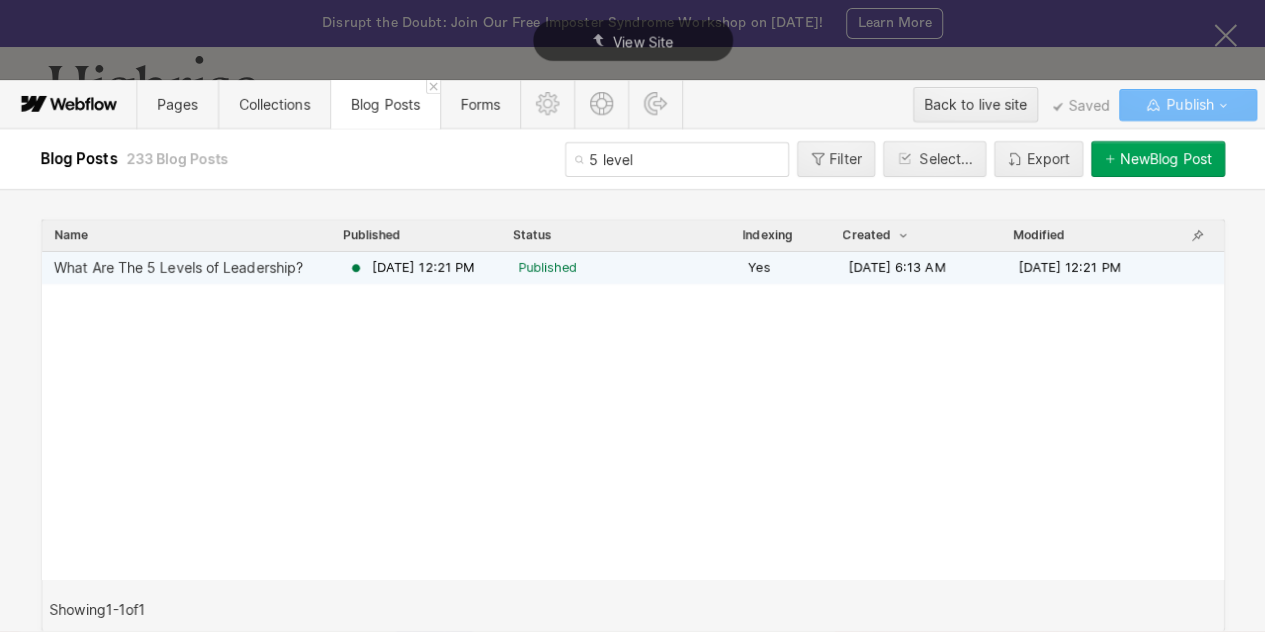 click on "What Are The 5 Levels of Leadership?" at bounding box center (178, 268) 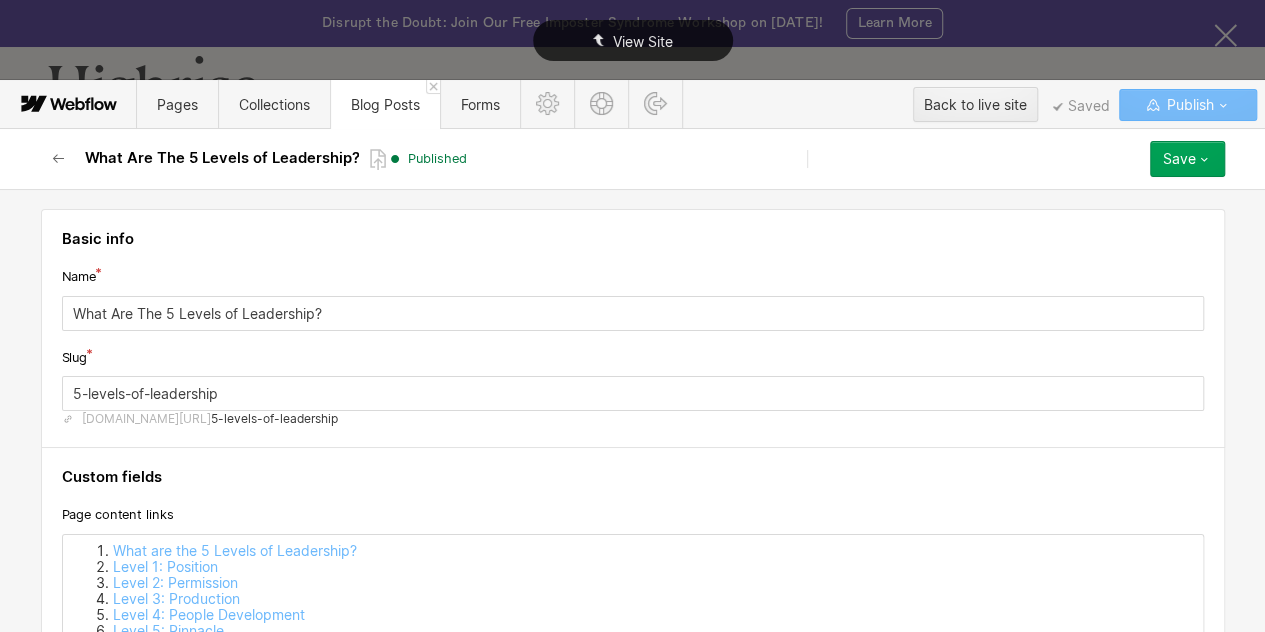 scroll, scrollTop: 5946, scrollLeft: 0, axis: vertical 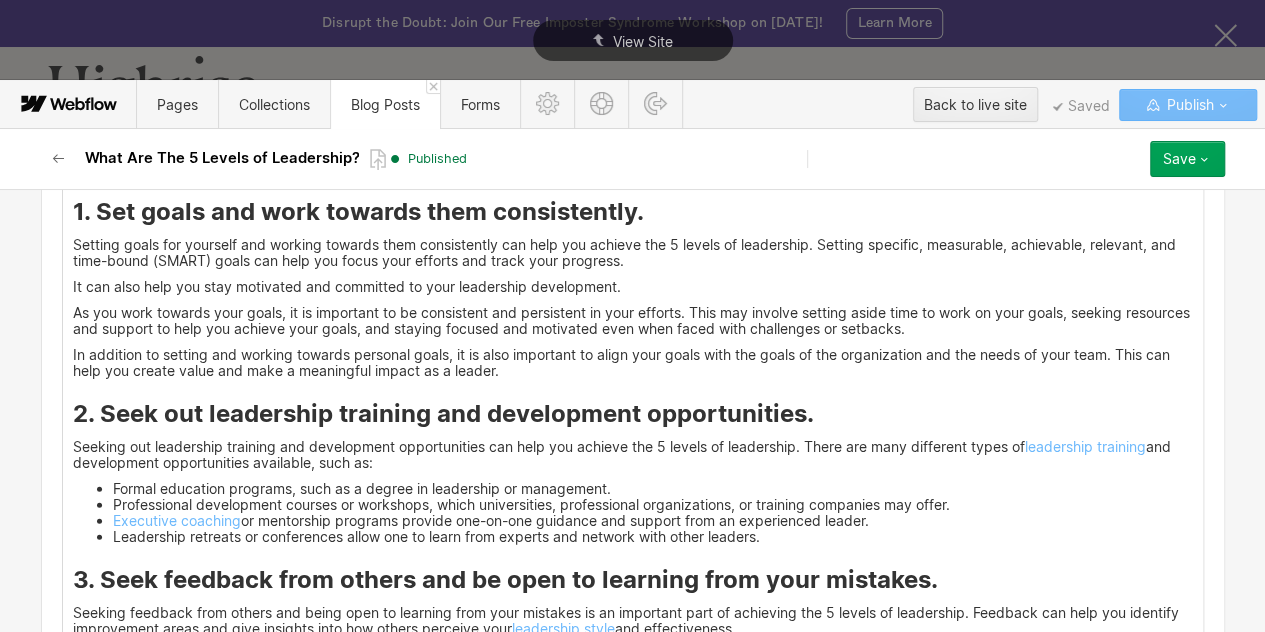 click on "In addition to setting and working towards personal goals, it is also important to align your goals with the goals of the organization and the needs of your team. This can help you create value and make a meaningful impact as a leader." at bounding box center (633, 363) 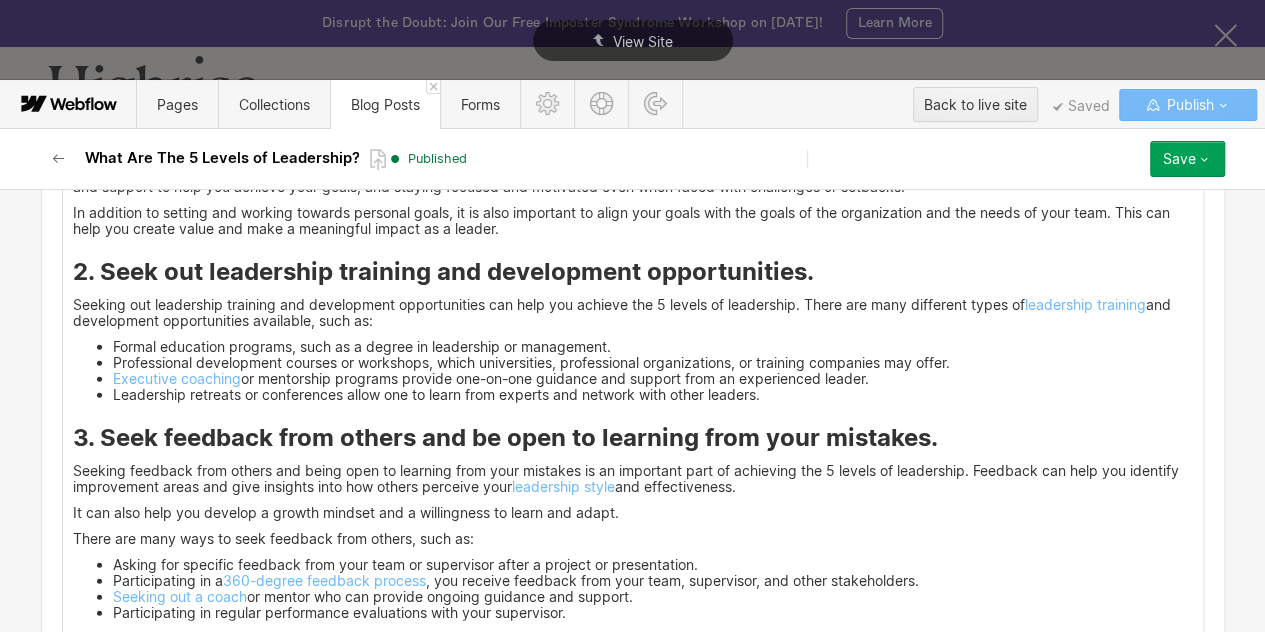 click on "Executive coaching  or mentorship programs provide one-on-one guidance and support from an experienced leader." at bounding box center (653, 379) 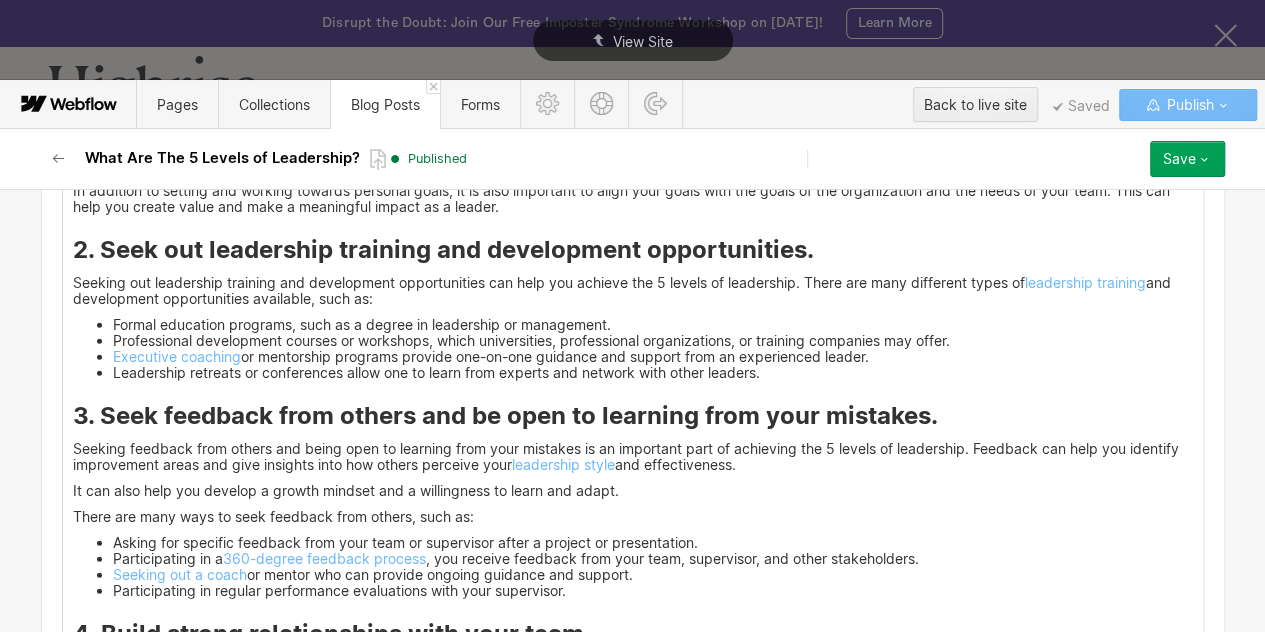 click on "Leadership retreats or conferences allow one to learn from experts and network with other leaders." at bounding box center [653, 373] 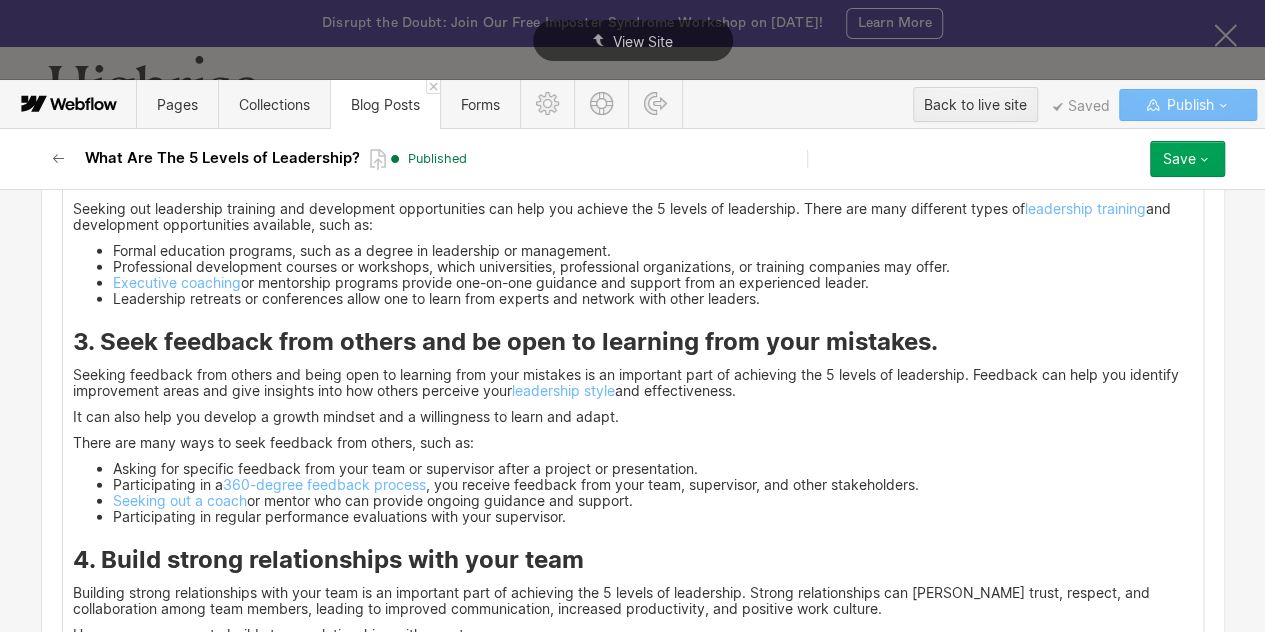 click on "Seeking feedback from others and being open to learning from your mistakes is an important part of achieving the 5 levels of leadership. Feedback can help you identify improvement areas and give insights into how others perceive your  leadership style  and effectiveness." at bounding box center [633, 383] 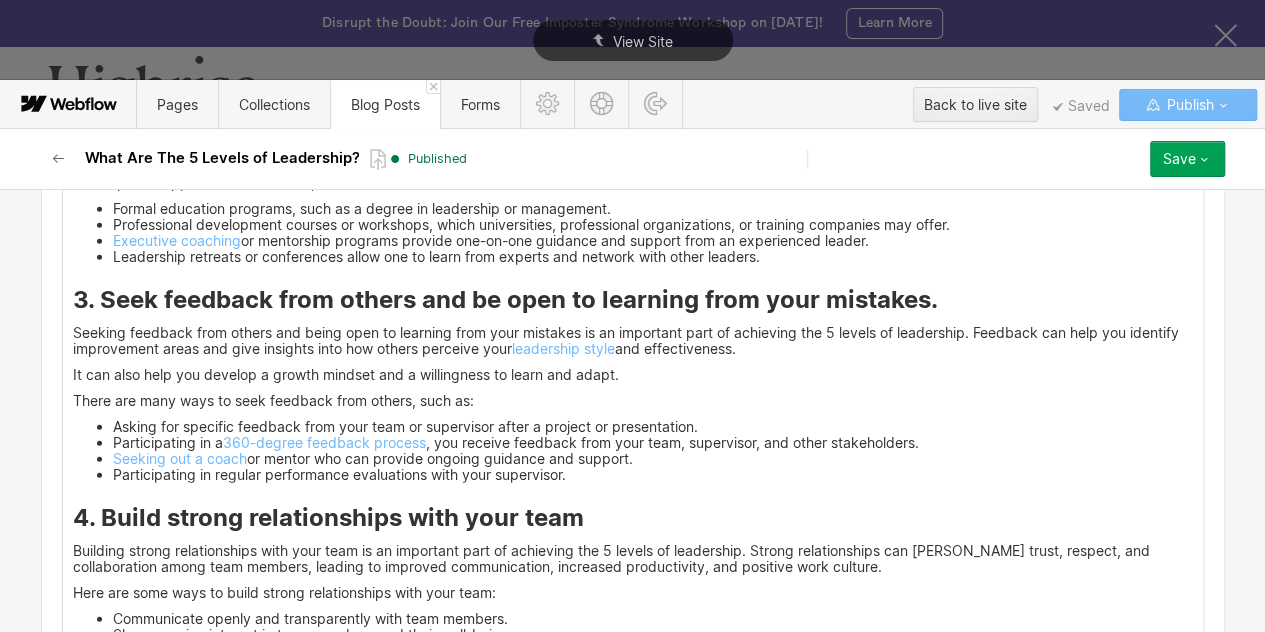 scroll, scrollTop: 6228, scrollLeft: 0, axis: vertical 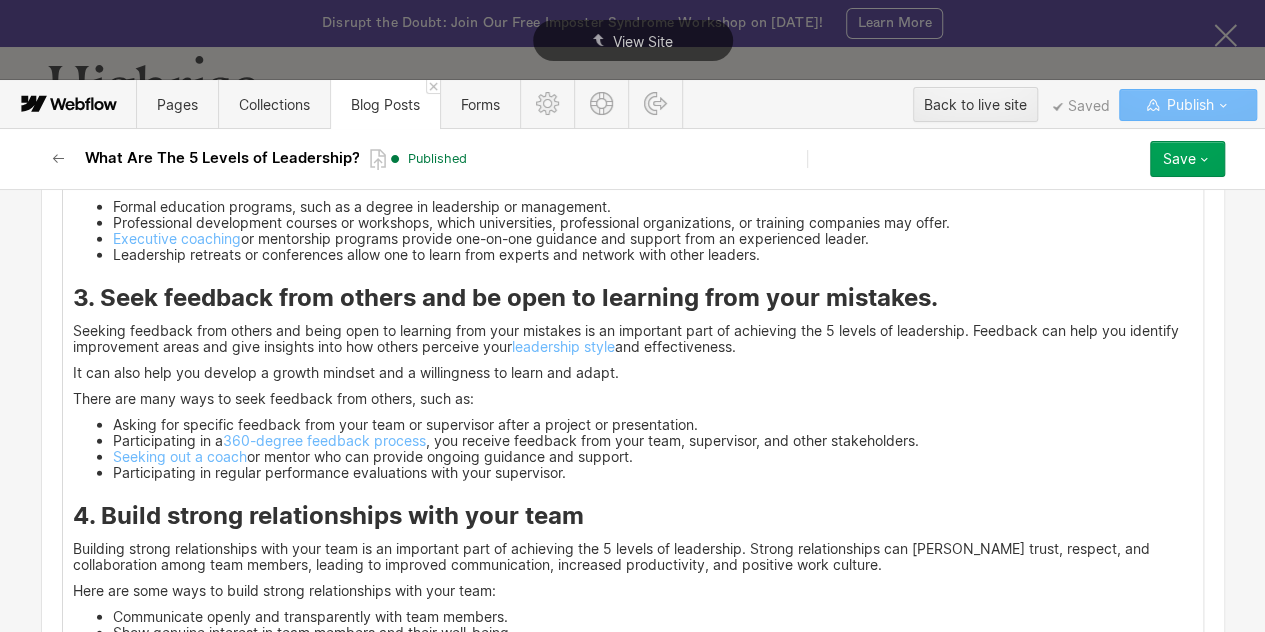 click on "Participating in a  360-degree feedback process , you receive feedback from your team, supervisor, and other stakeholders." at bounding box center [653, 441] 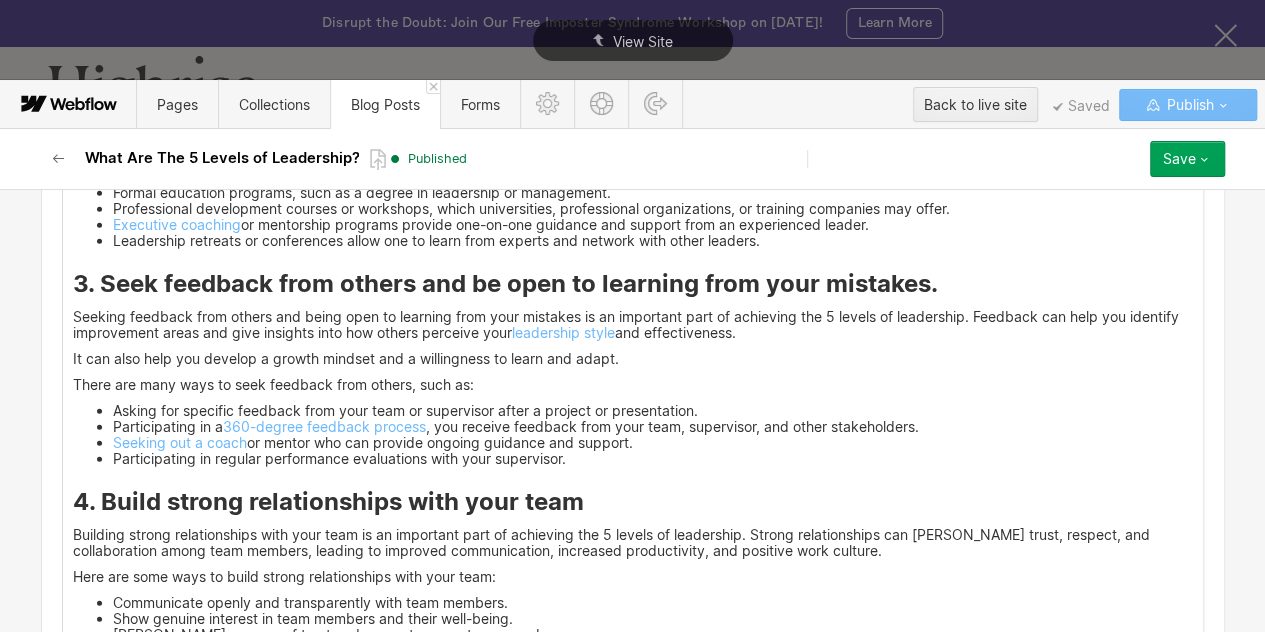 scroll, scrollTop: 6270, scrollLeft: 0, axis: vertical 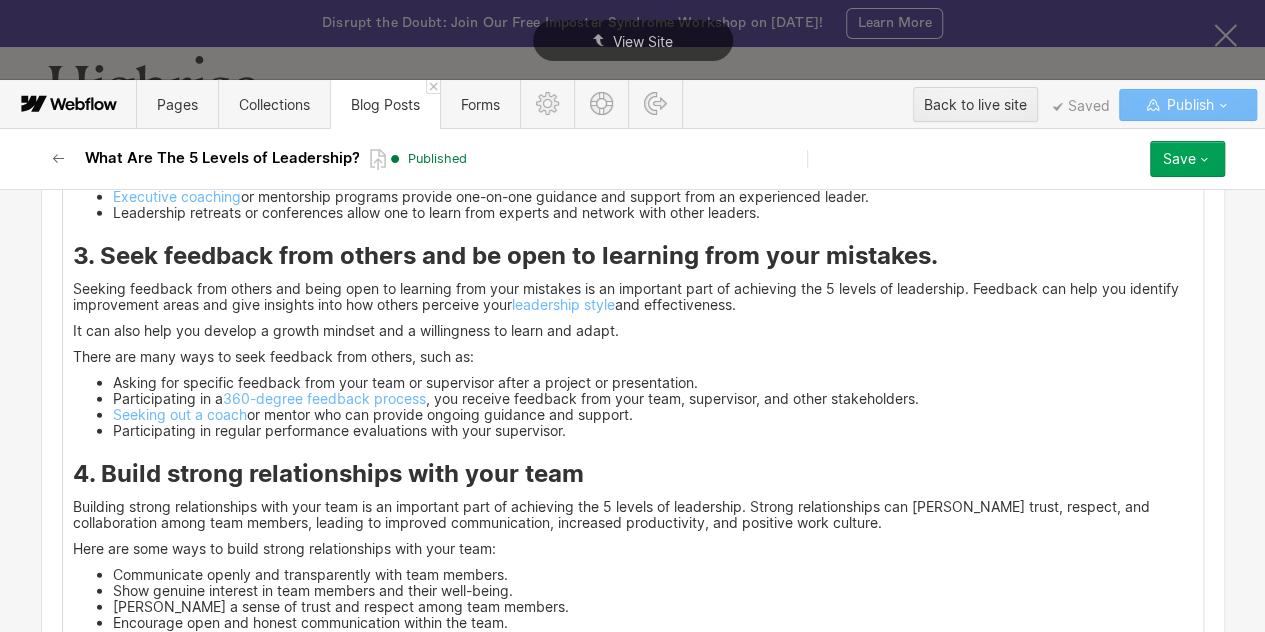 click on "Asking for specific feedback from your team or supervisor after a project or presentation." at bounding box center [653, 383] 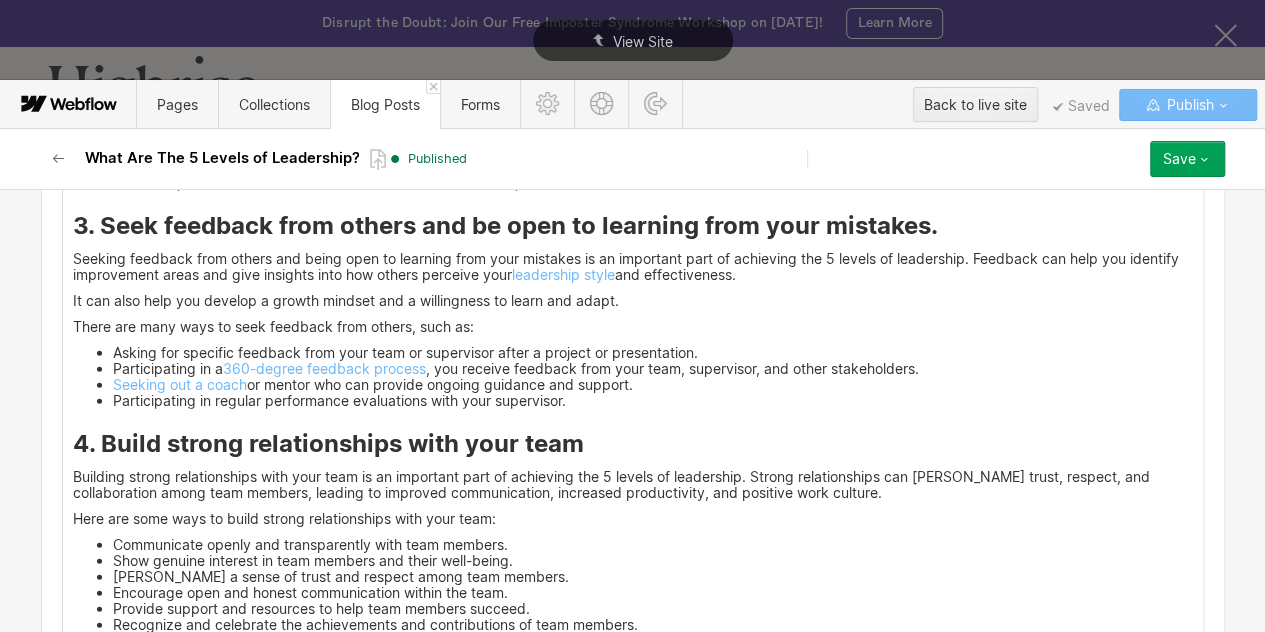 scroll, scrollTop: 6300, scrollLeft: 0, axis: vertical 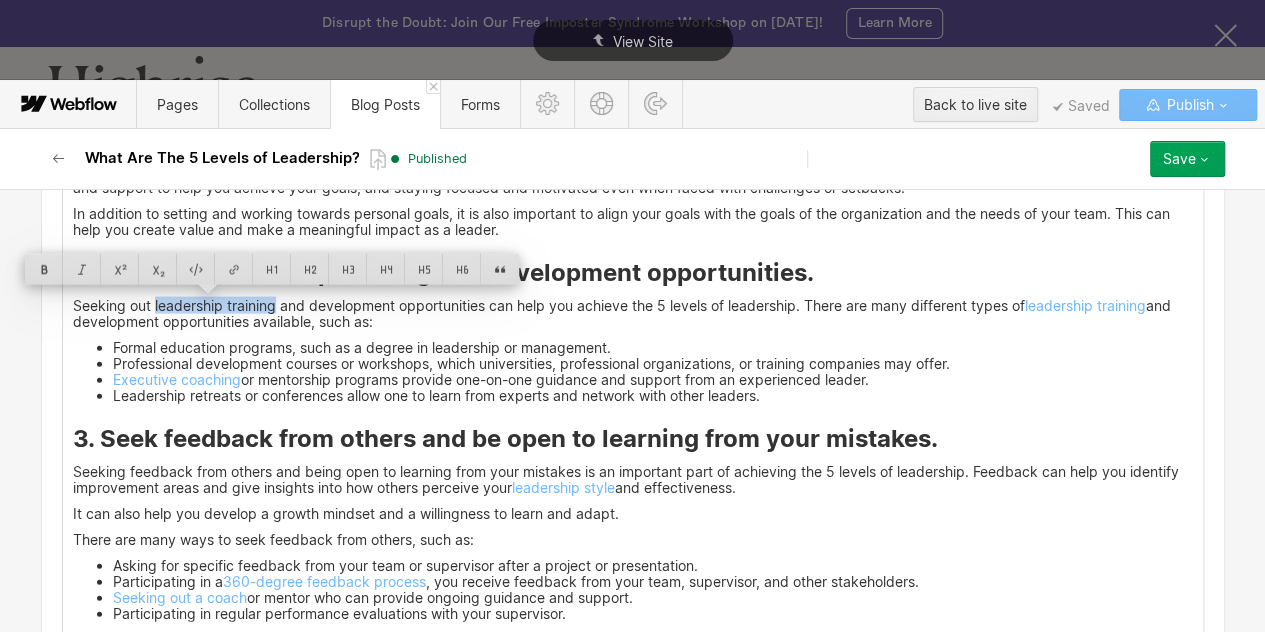 drag, startPoint x: 144, startPoint y: 302, endPoint x: 268, endPoint y: 303, distance: 124.004036 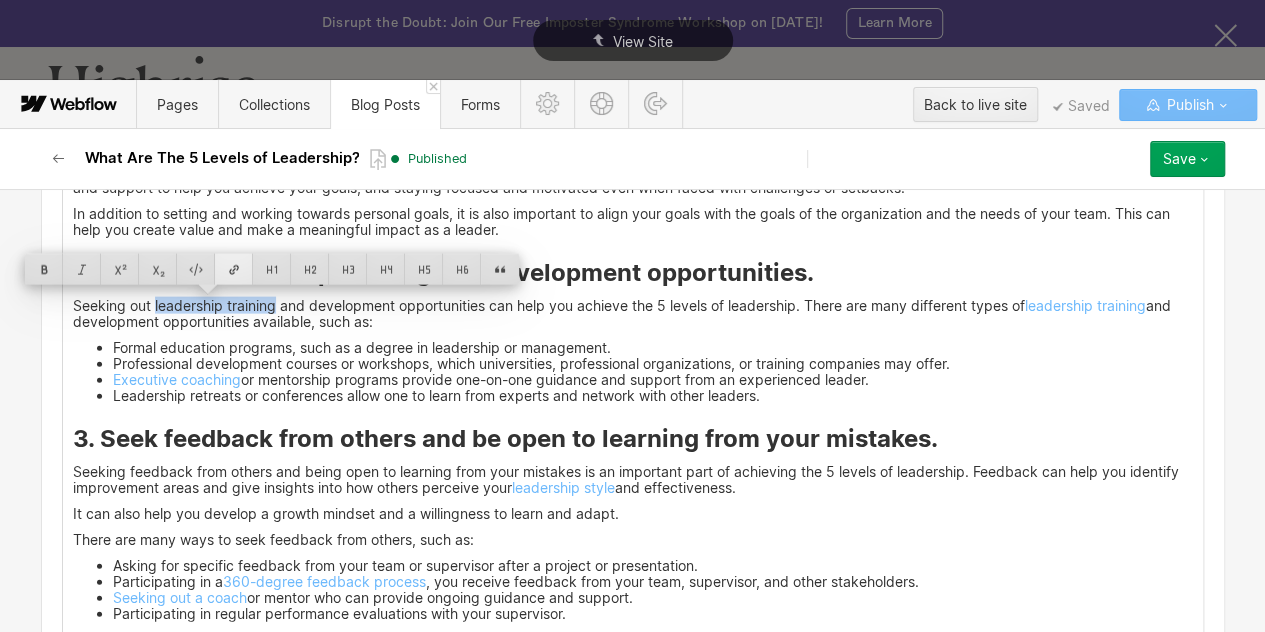 click at bounding box center (234, 269) 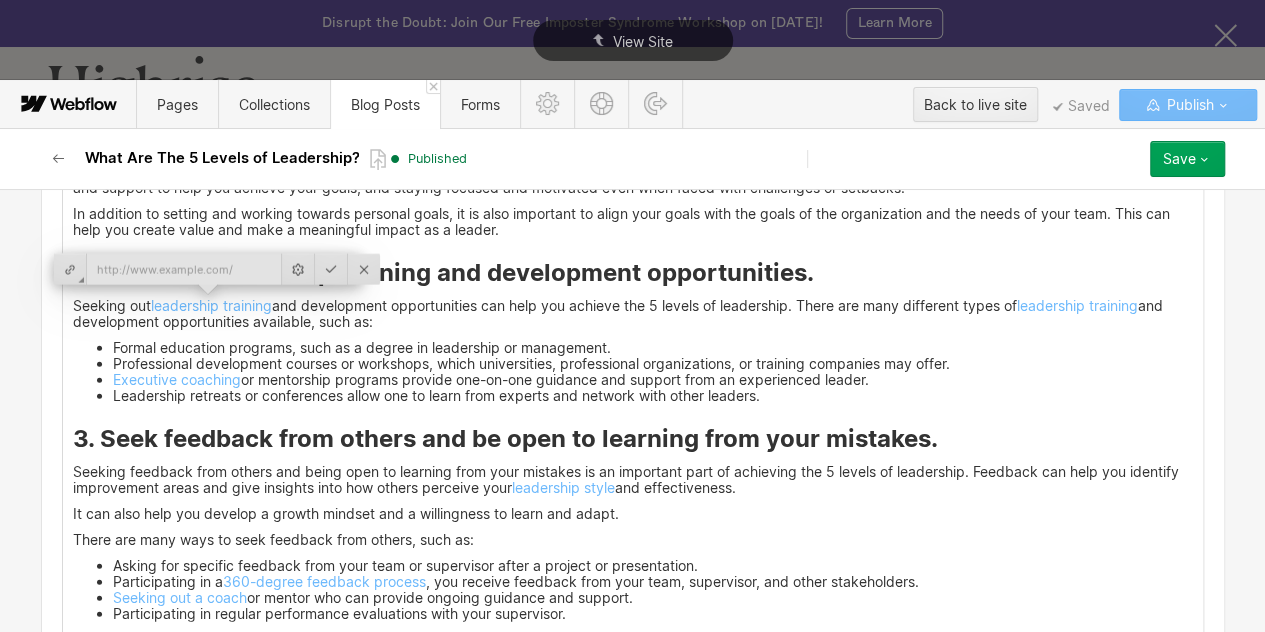 type on "[URL][DOMAIN_NAME]" 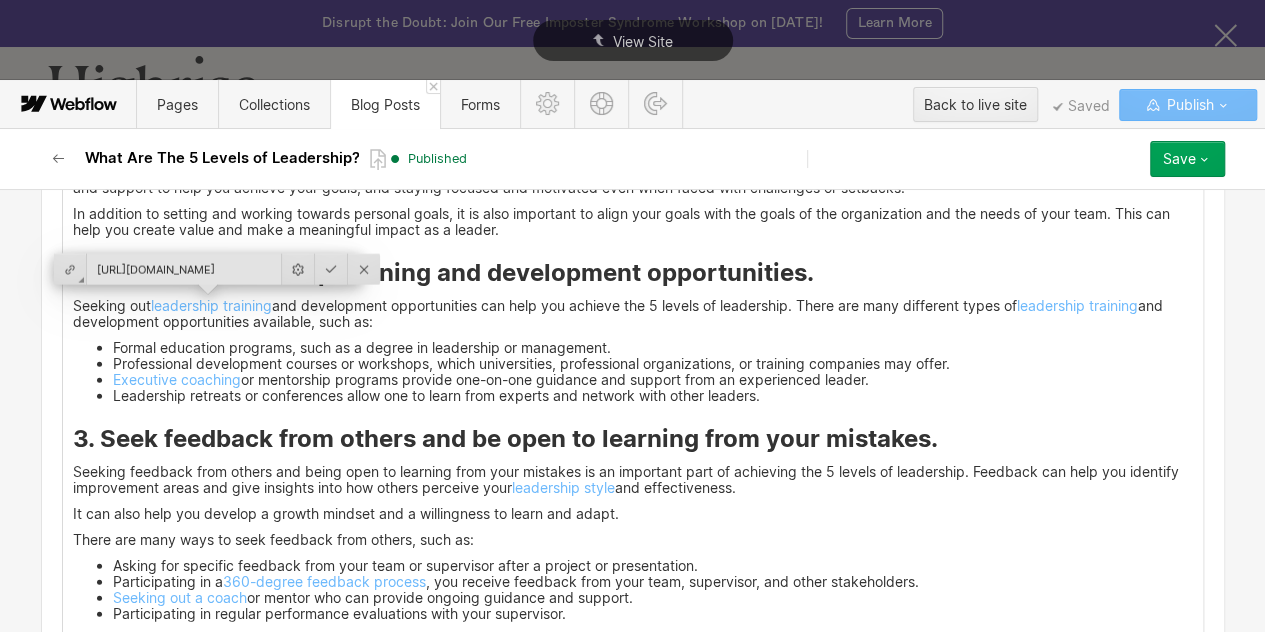 scroll, scrollTop: 0, scrollLeft: 226, axis: horizontal 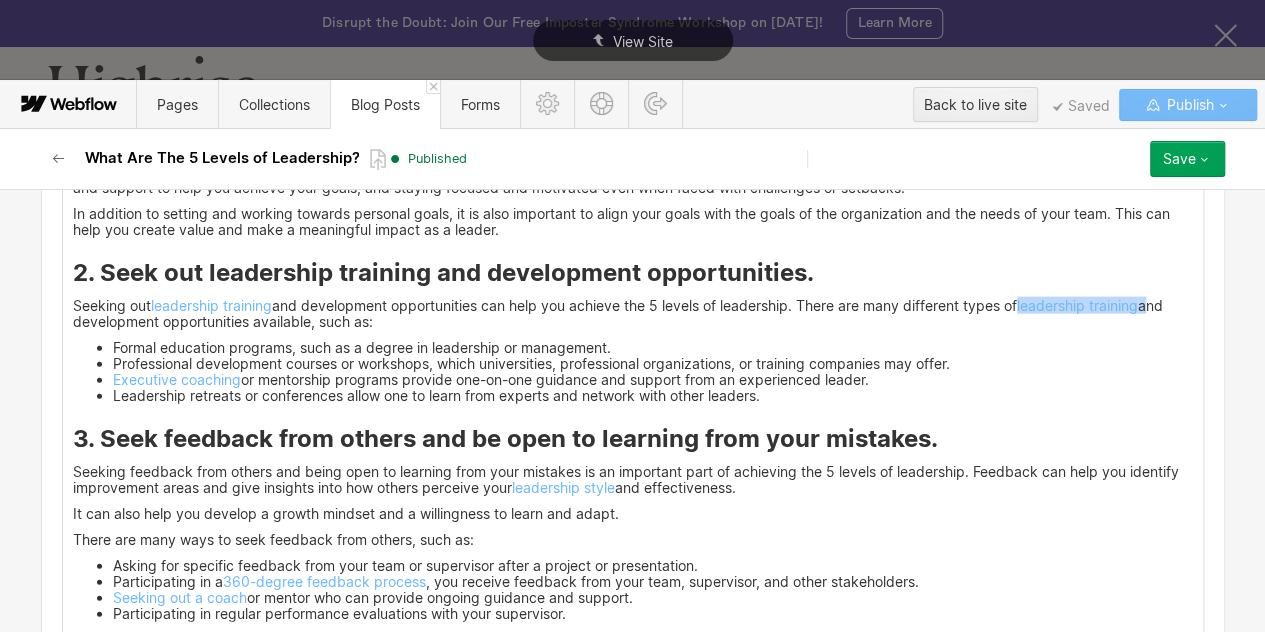 drag, startPoint x: 1057, startPoint y: 305, endPoint x: 1151, endPoint y: 299, distance: 94.19129 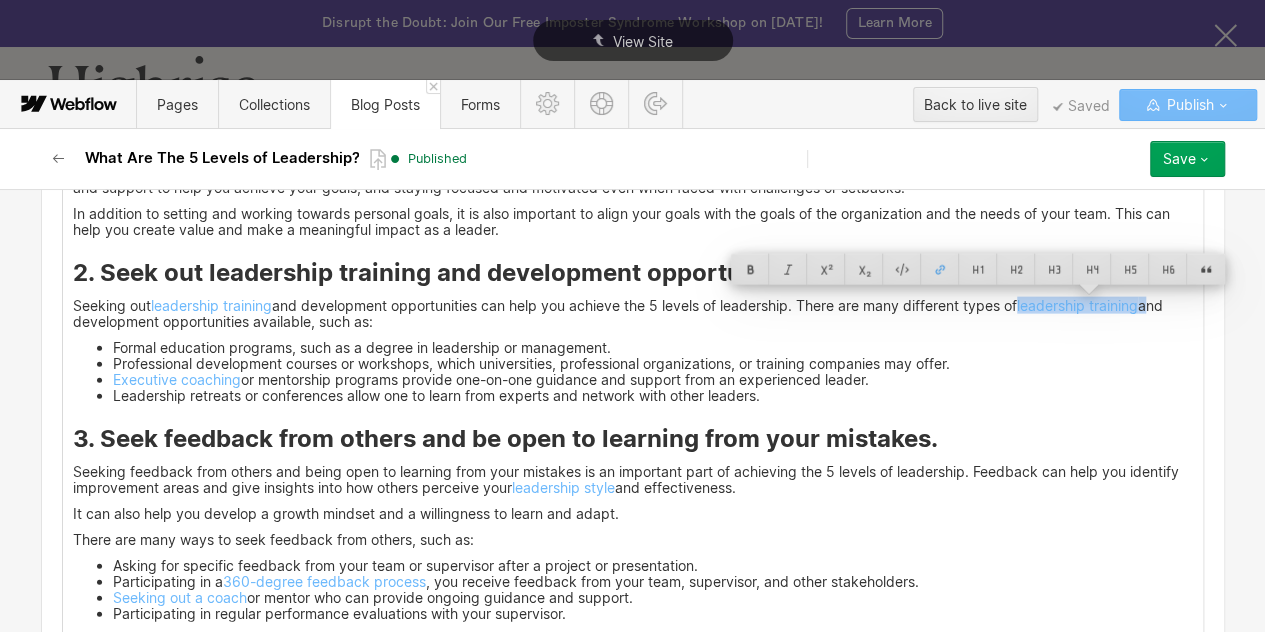 copy on "leadership training" 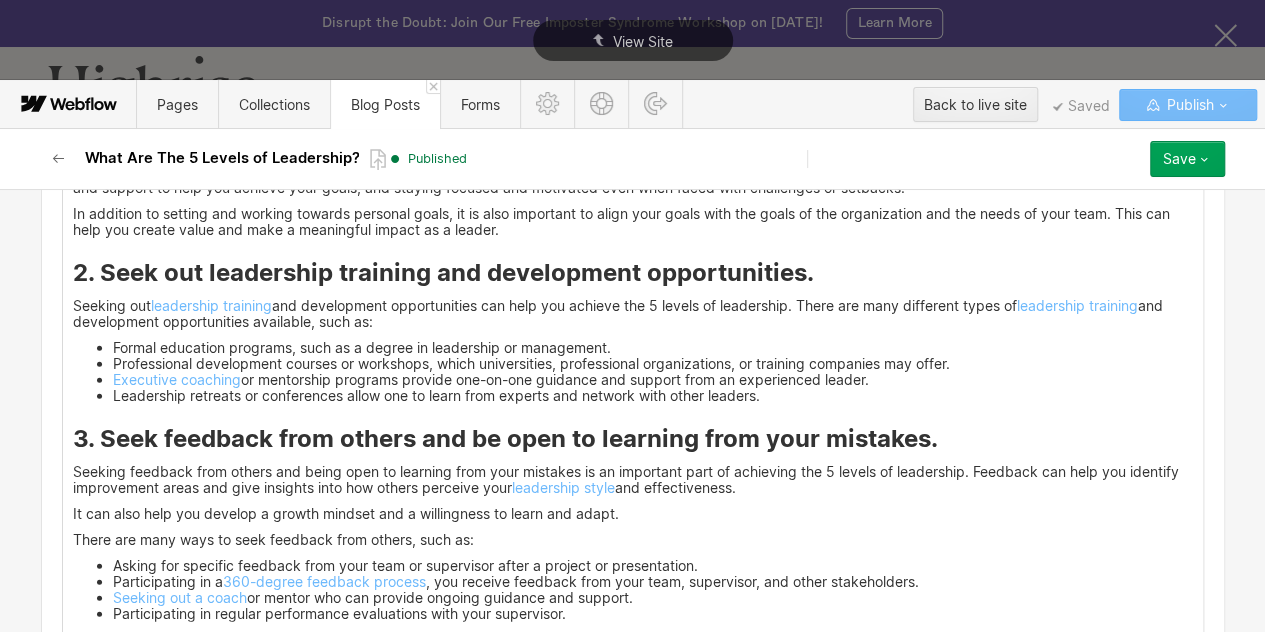 click on "Leadership retreats or conferences allow one to learn from experts and network with other leaders." at bounding box center (653, 396) 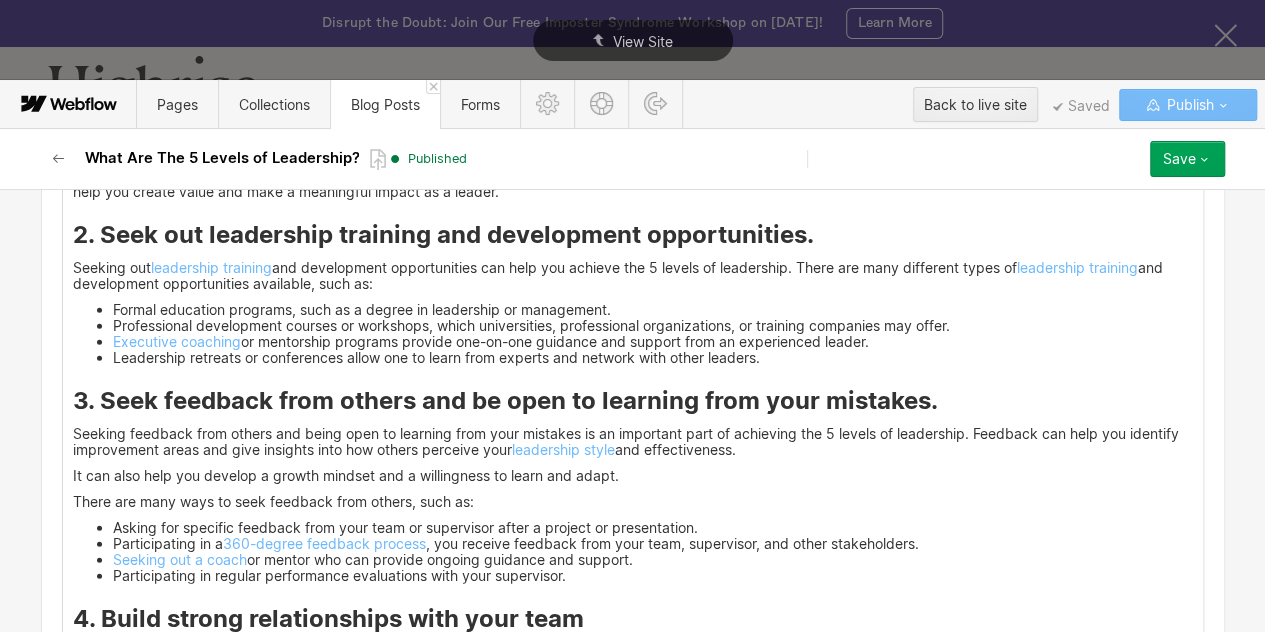 scroll, scrollTop: 6173, scrollLeft: 0, axis: vertical 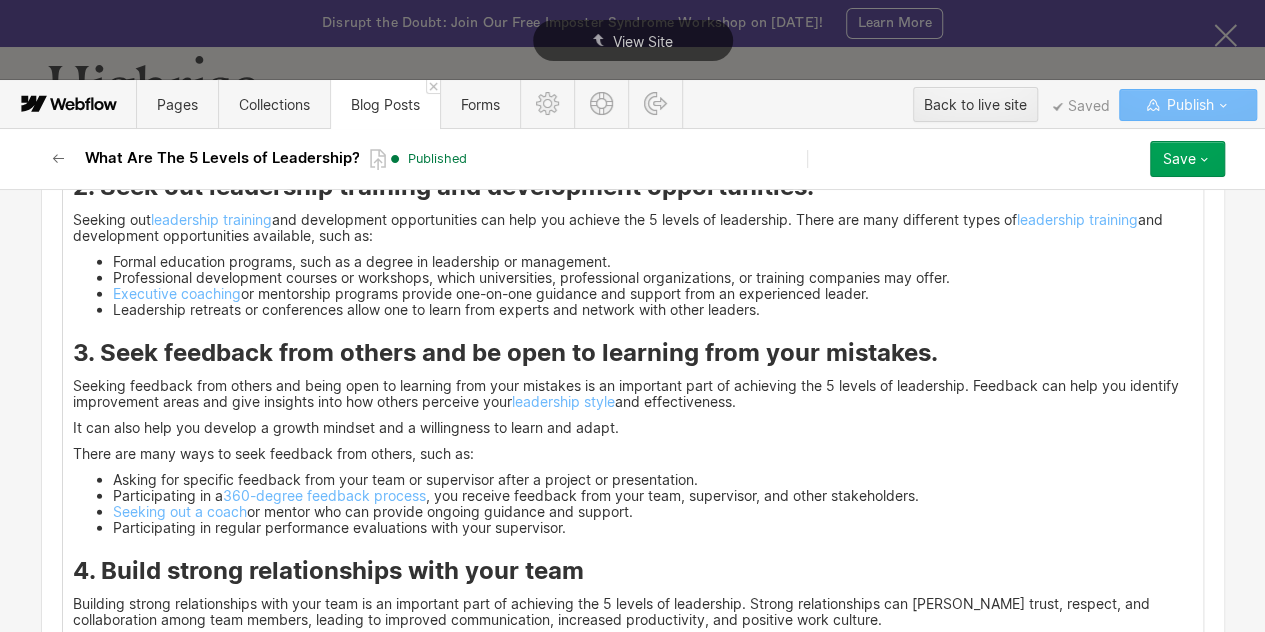 click on "Participating in regular performance evaluations with your supervisor." at bounding box center (653, 528) 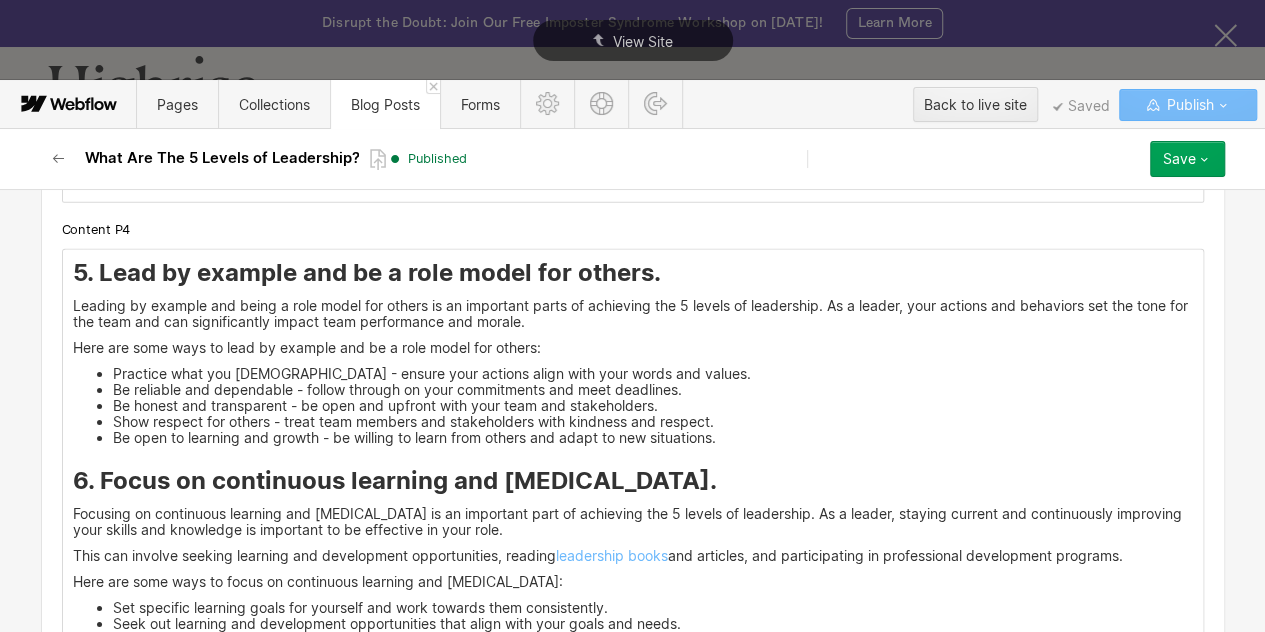 scroll, scrollTop: 6986, scrollLeft: 0, axis: vertical 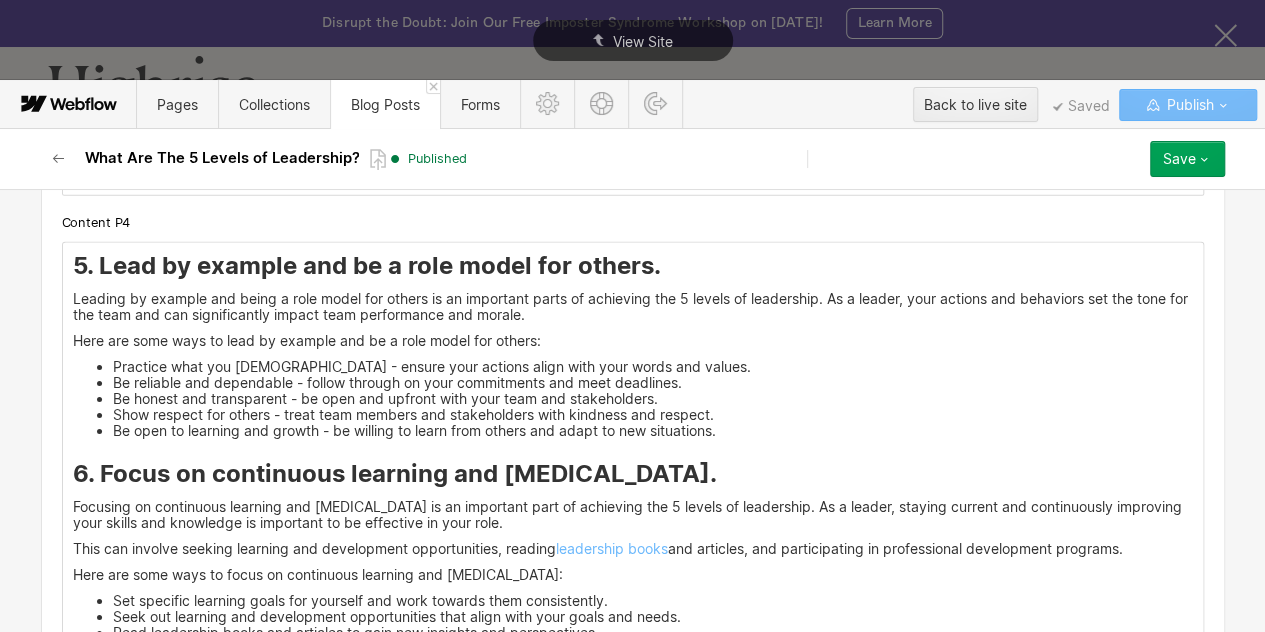 click on "This can involve seeking learning and development opportunities, reading  leadership books  and articles, and participating in professional development programs." at bounding box center [633, 549] 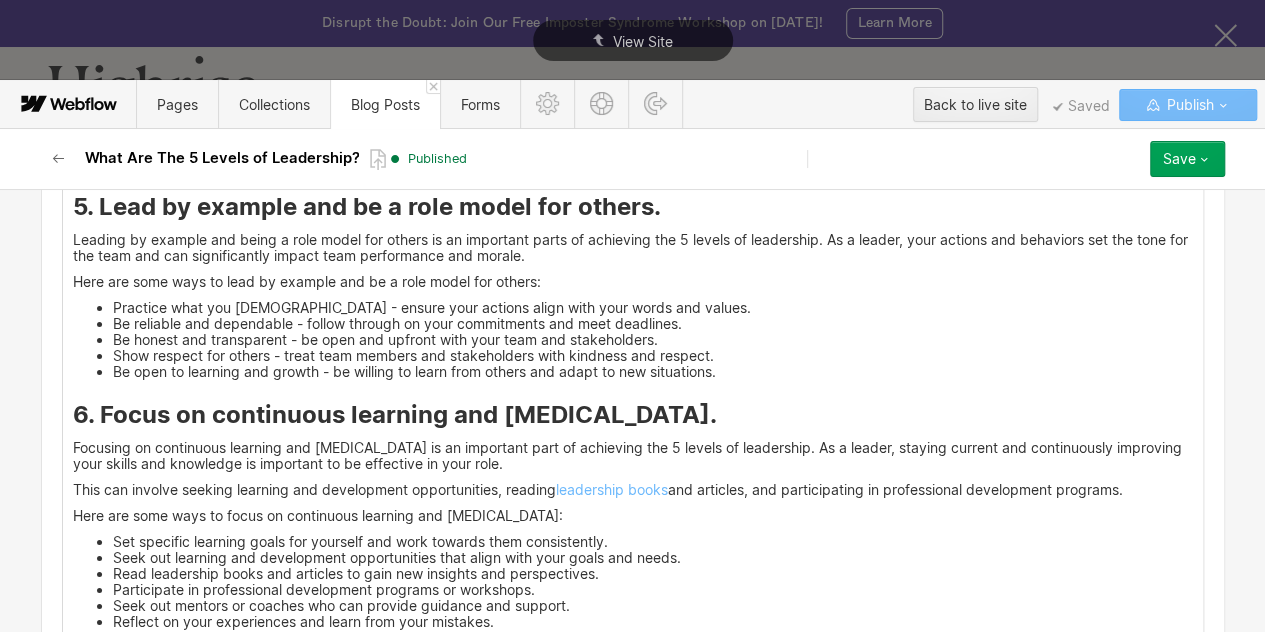 click on "Seek out learning and development opportunities that align with your goals and needs." at bounding box center (653, 558) 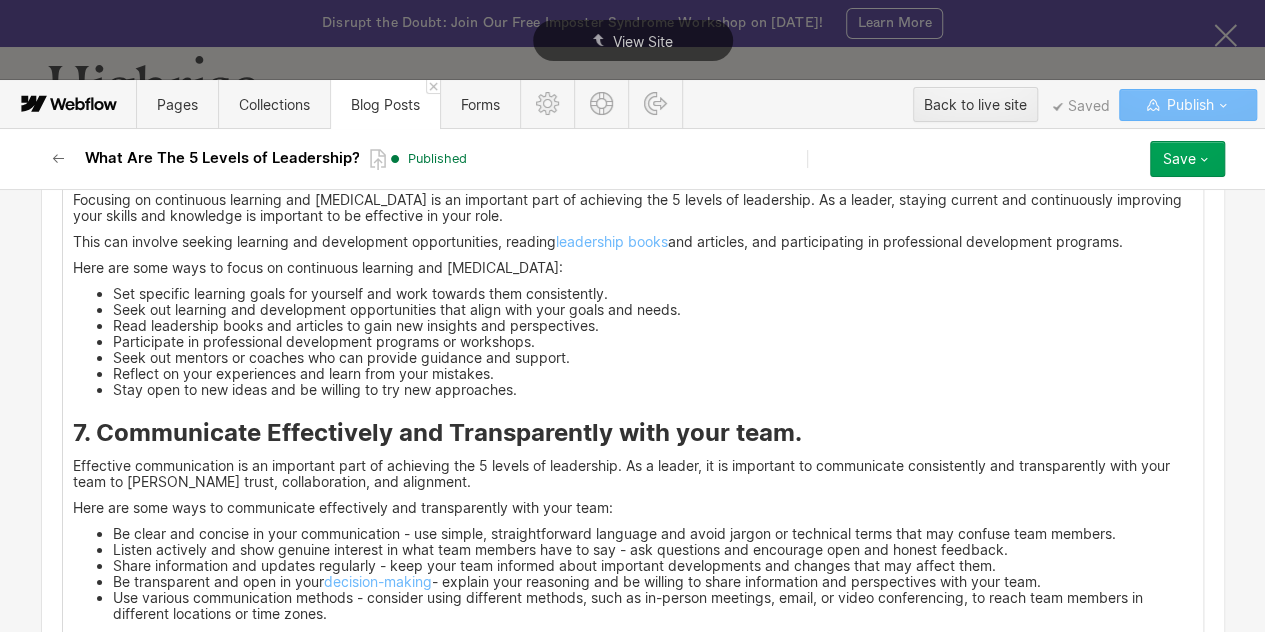 scroll, scrollTop: 7296, scrollLeft: 0, axis: vertical 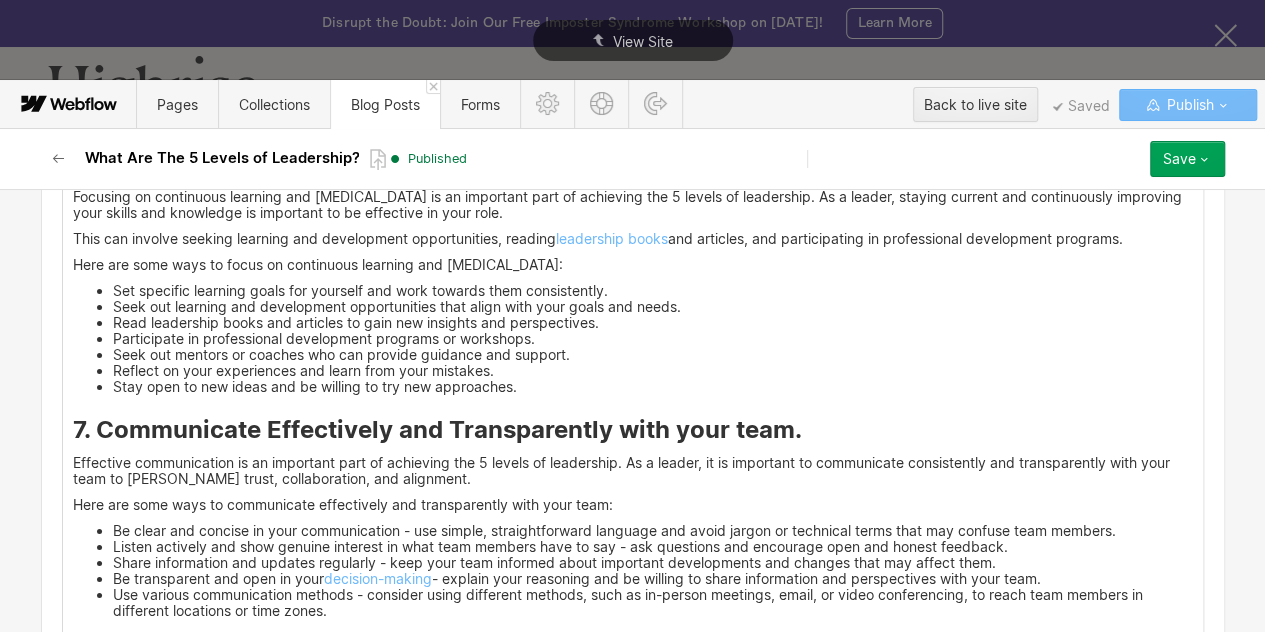 click on "Read leadership books and articles to gain new insights and perspectives." at bounding box center (653, 323) 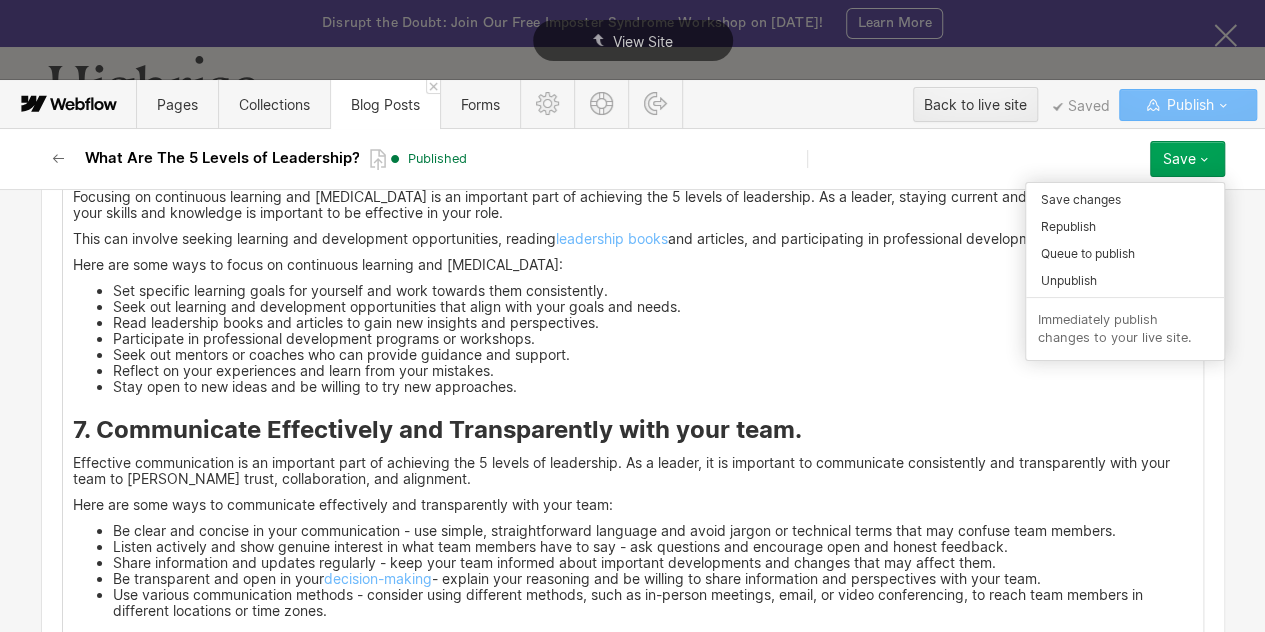 click on "Republish" at bounding box center [1068, 226] 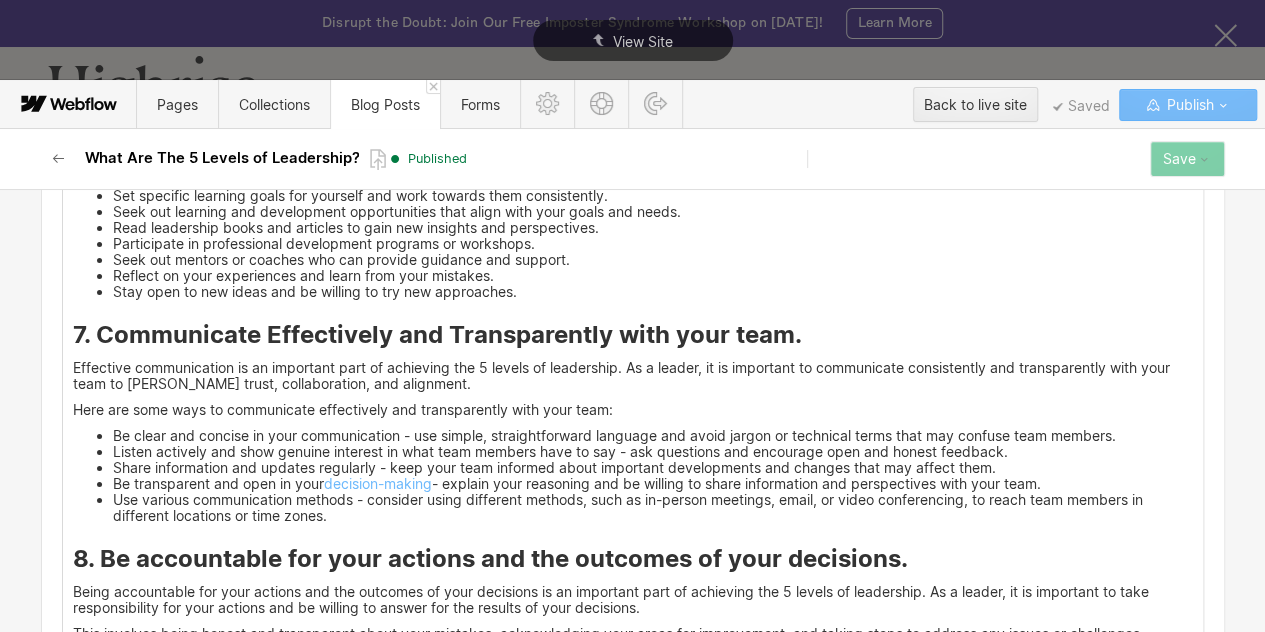 scroll, scrollTop: 7397, scrollLeft: 0, axis: vertical 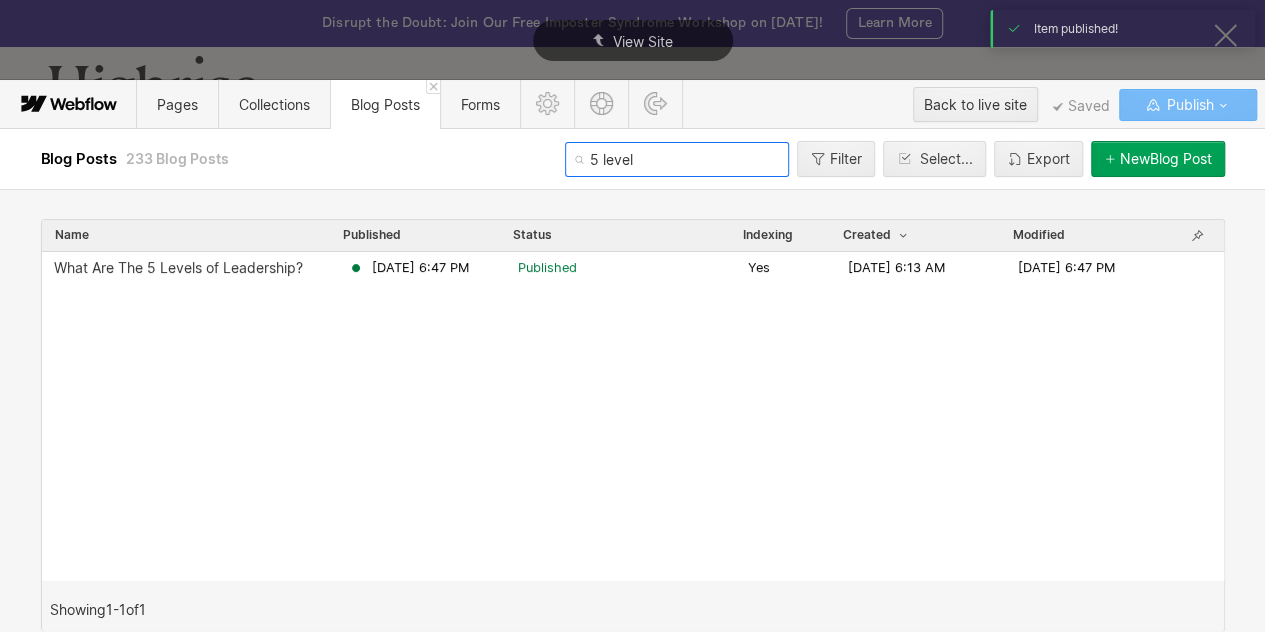 click on "5 level" at bounding box center (677, 159) 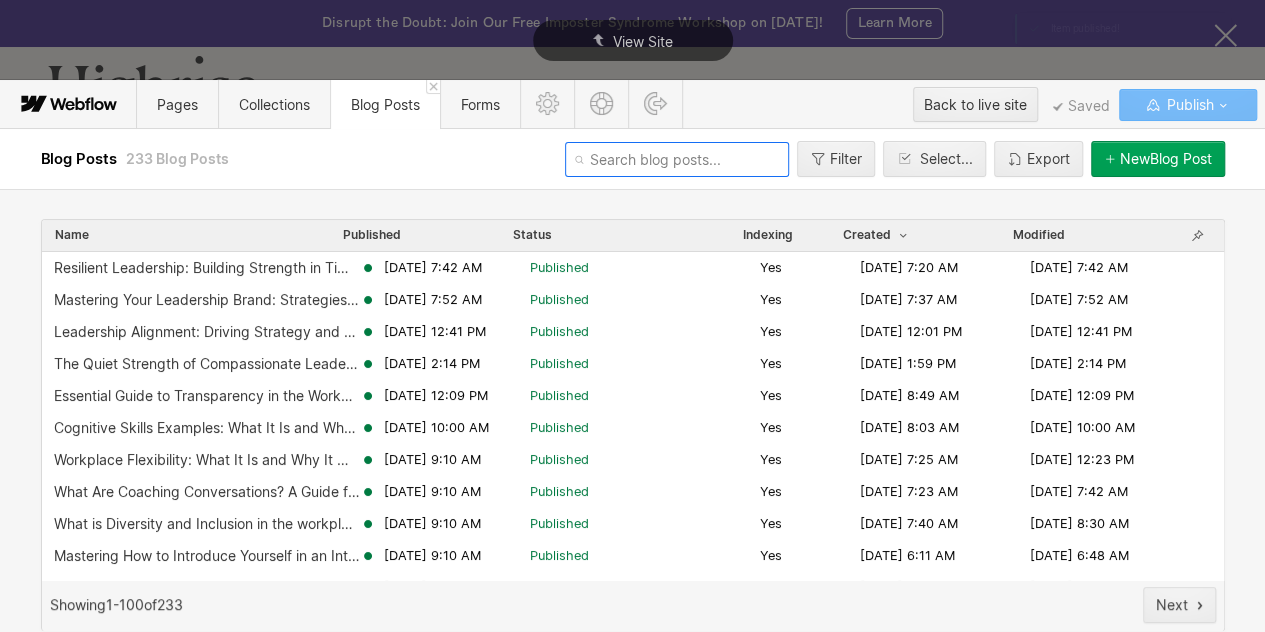 type 